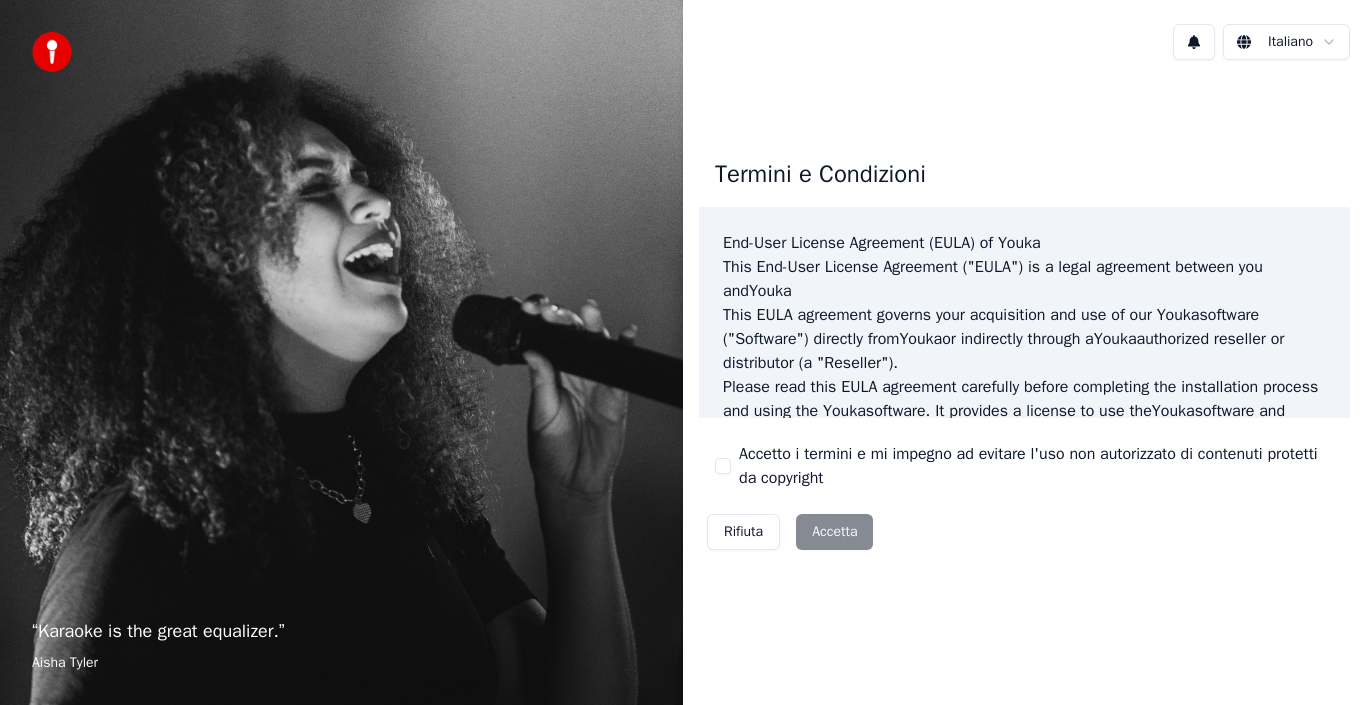scroll, scrollTop: 0, scrollLeft: 0, axis: both 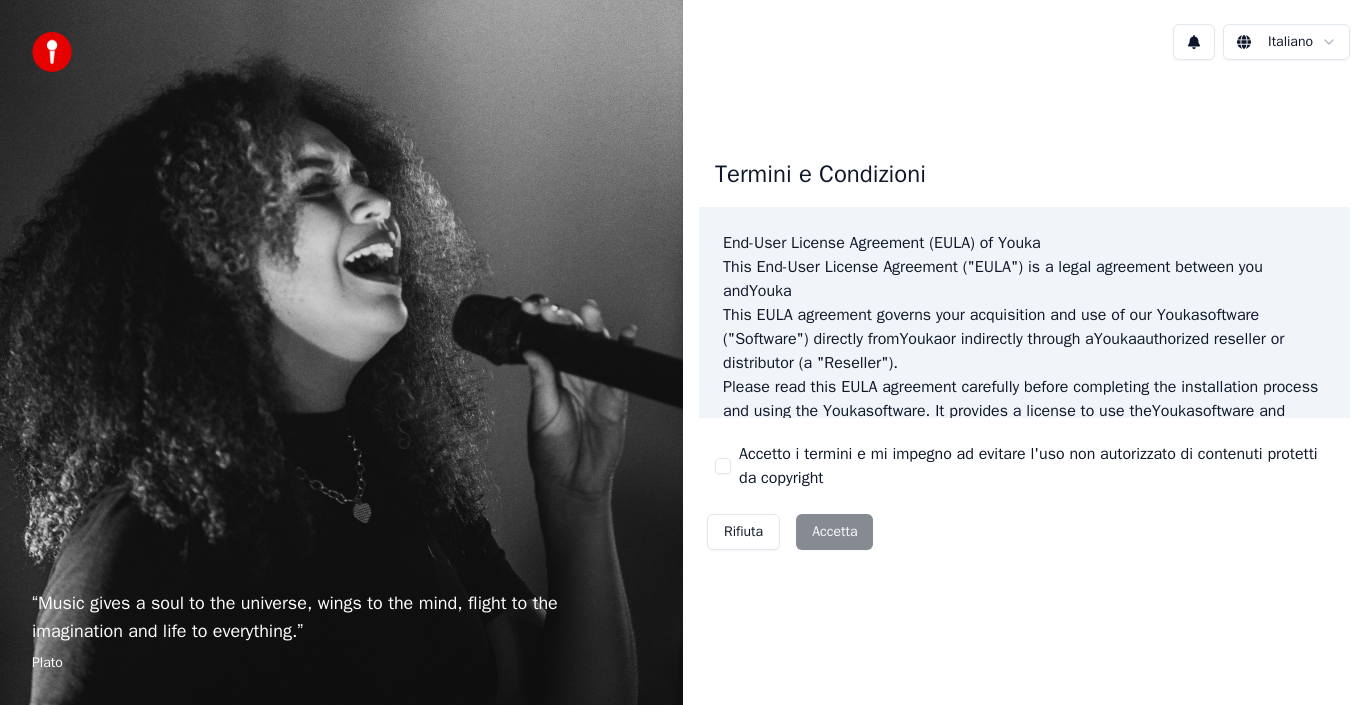 click on "Rifiuta Accetta" at bounding box center [790, 532] 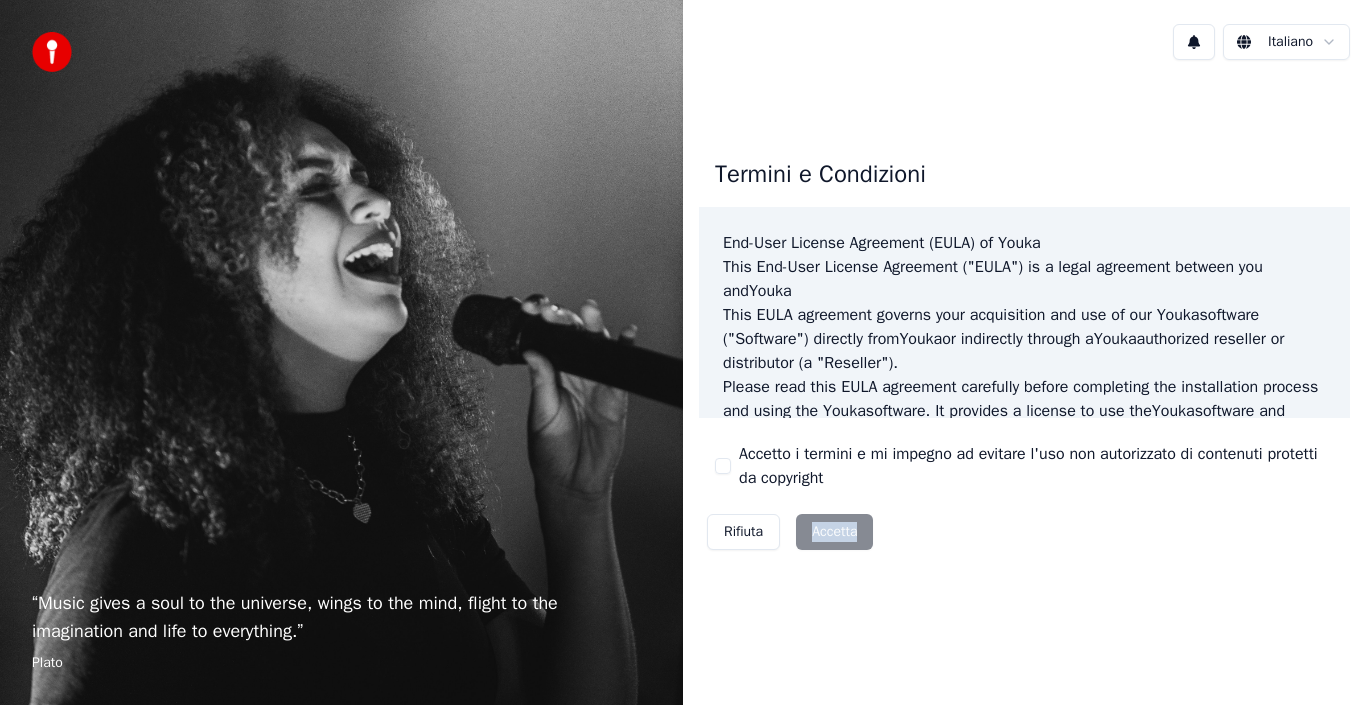 click on "Rifiuta Accetta" at bounding box center (790, 532) 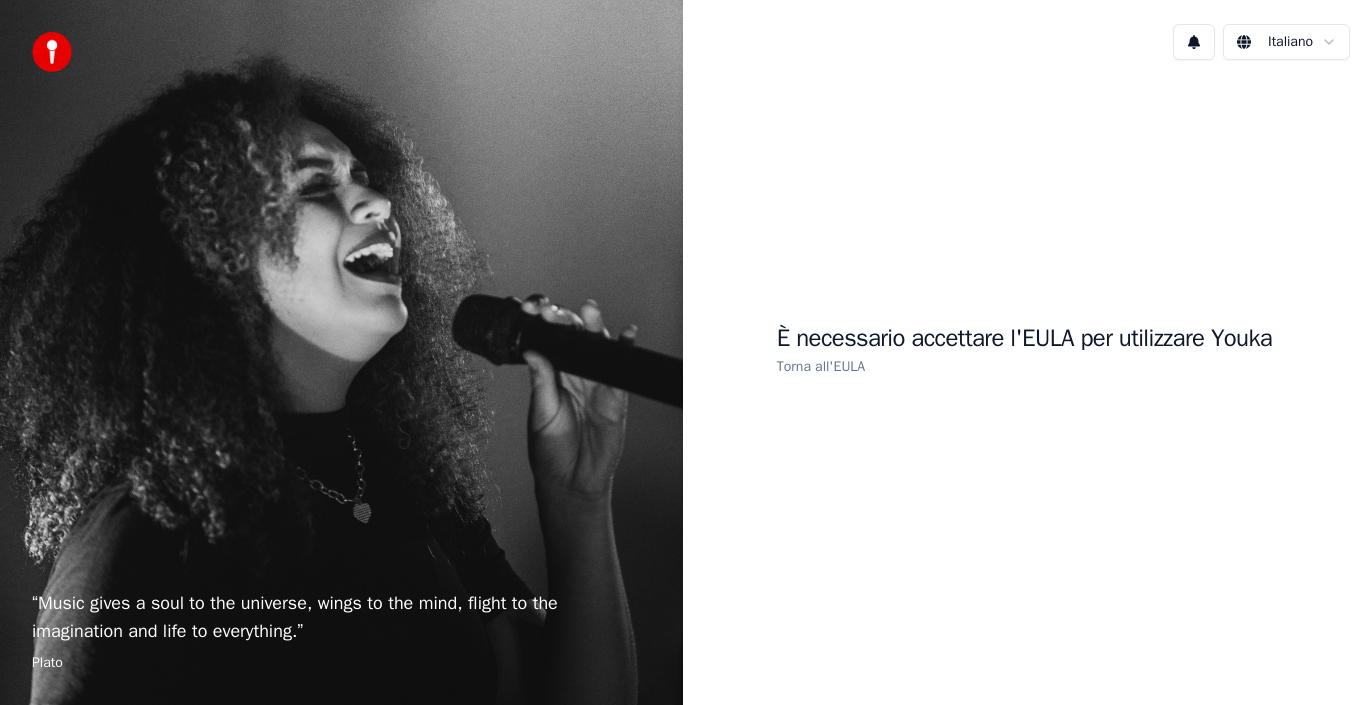 click on "Torna all'EULA" at bounding box center (821, 366) 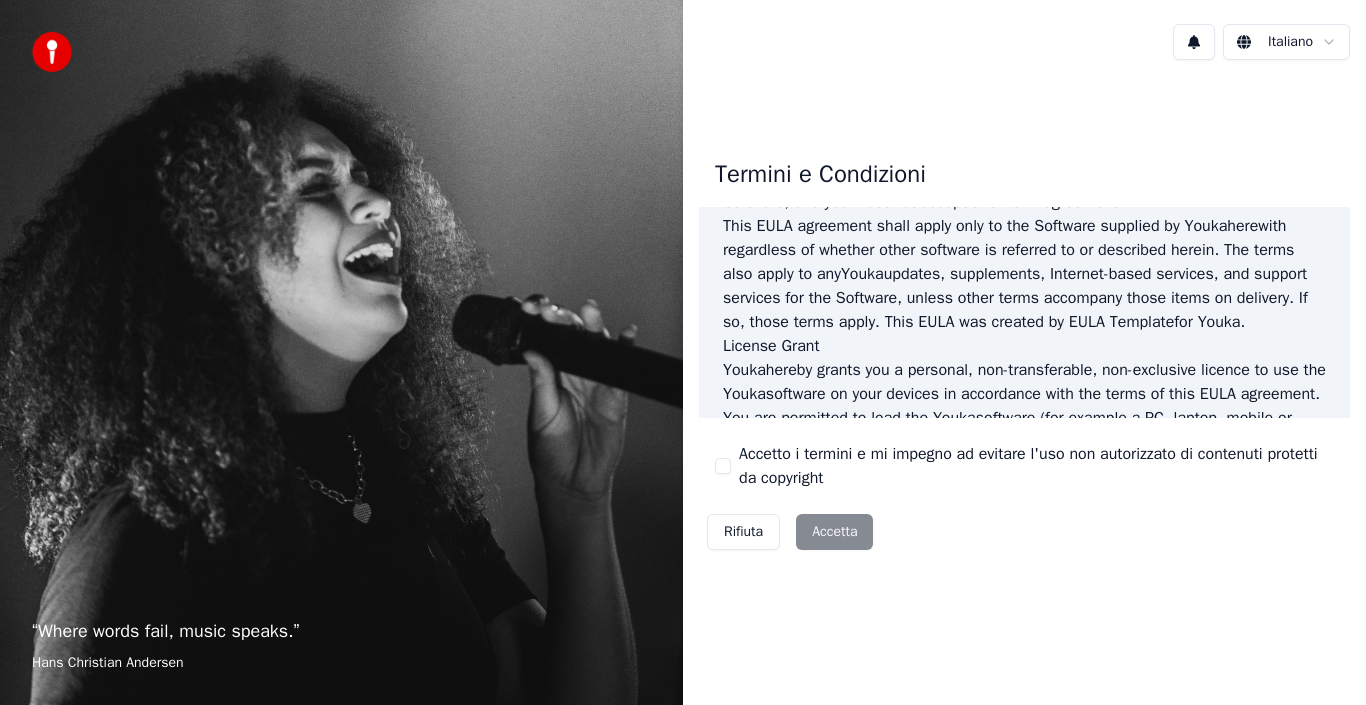 scroll, scrollTop: 0, scrollLeft: 0, axis: both 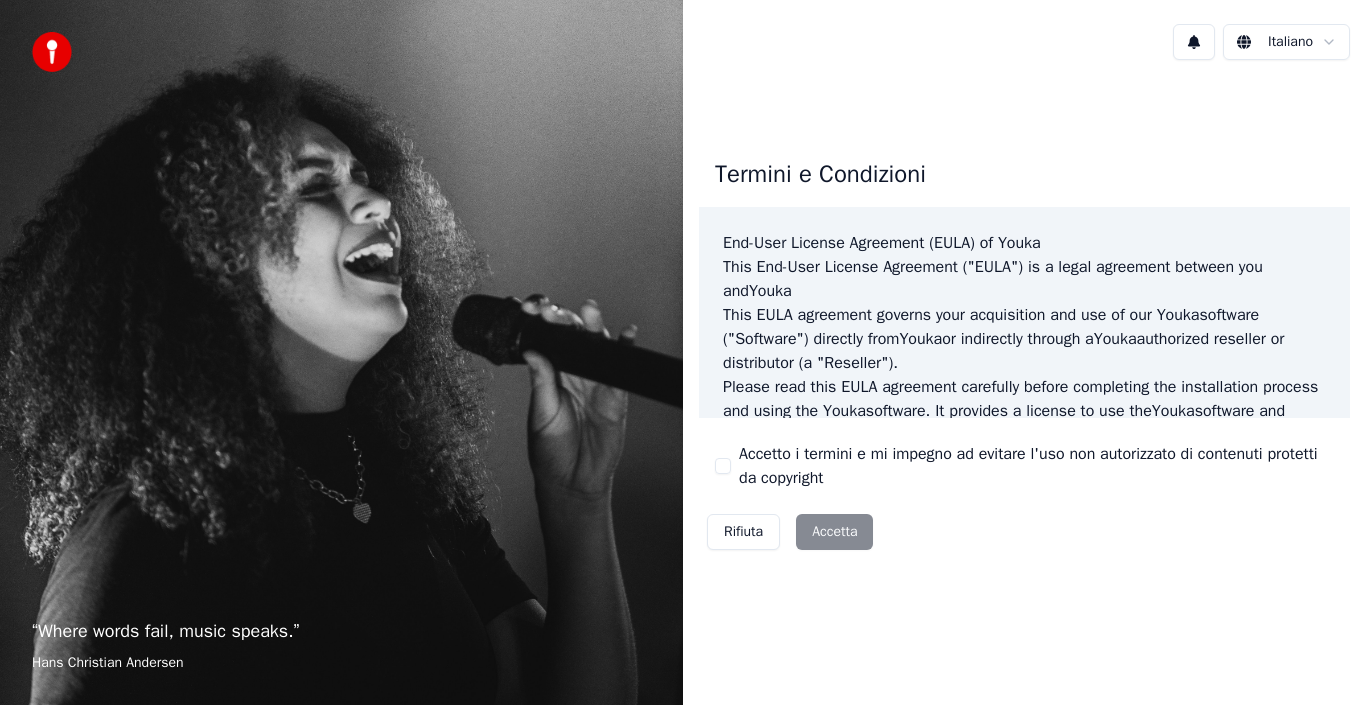 click on "Accetto i termini e mi impegno ad evitare l'uso non autorizzato di contenuti protetti da copyright" at bounding box center [723, 466] 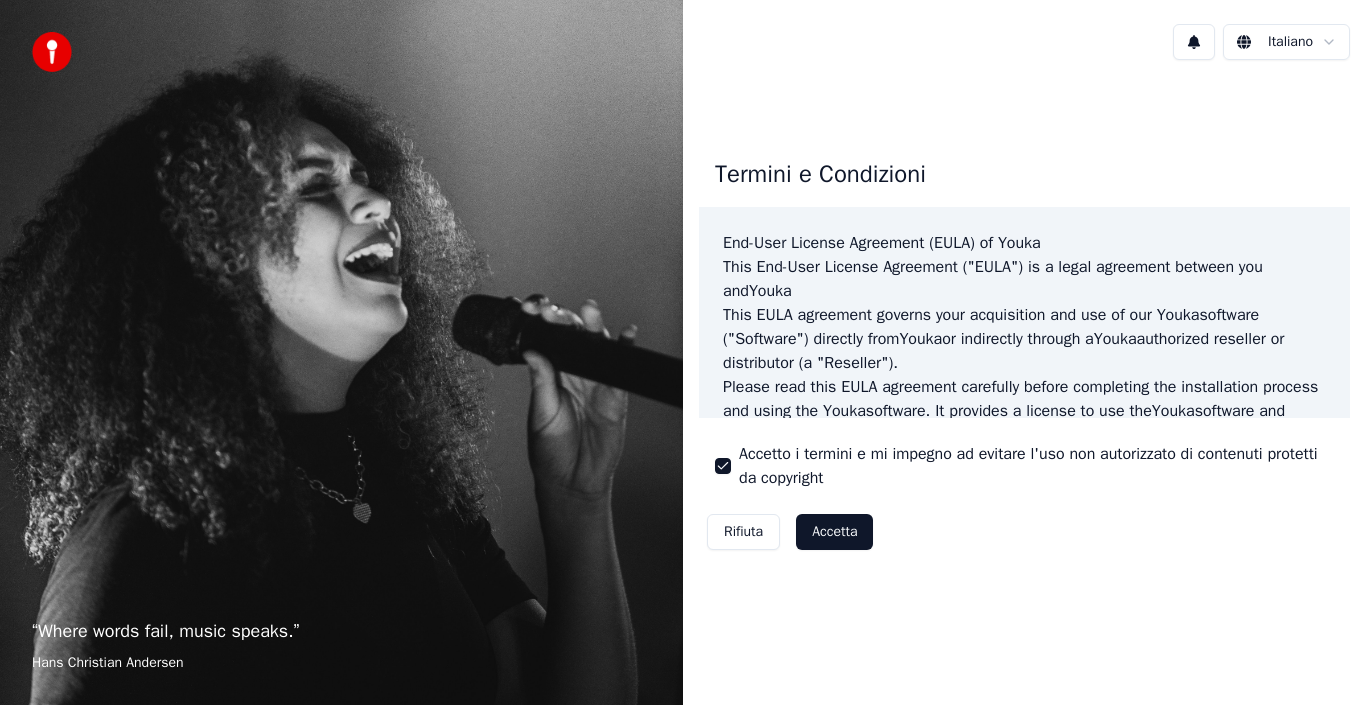 click on "Accetta" at bounding box center [834, 532] 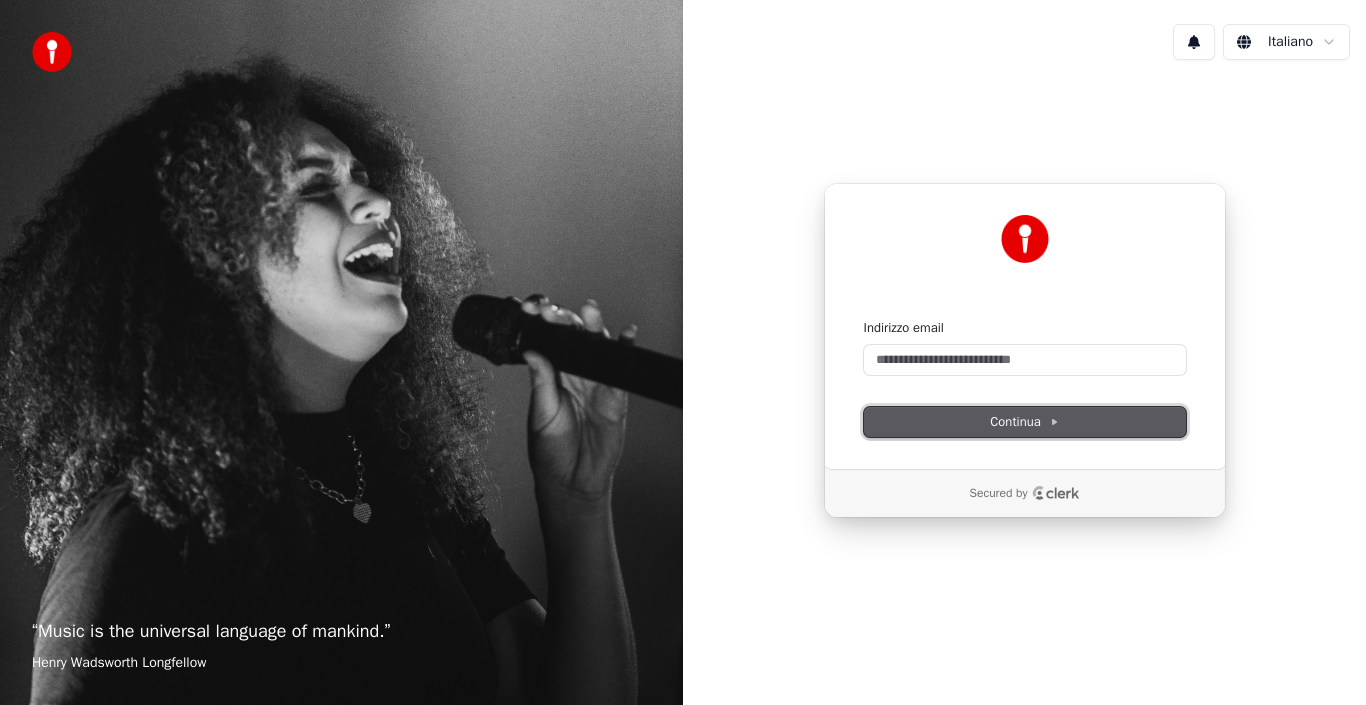 click on "Continua" at bounding box center [1024, 422] 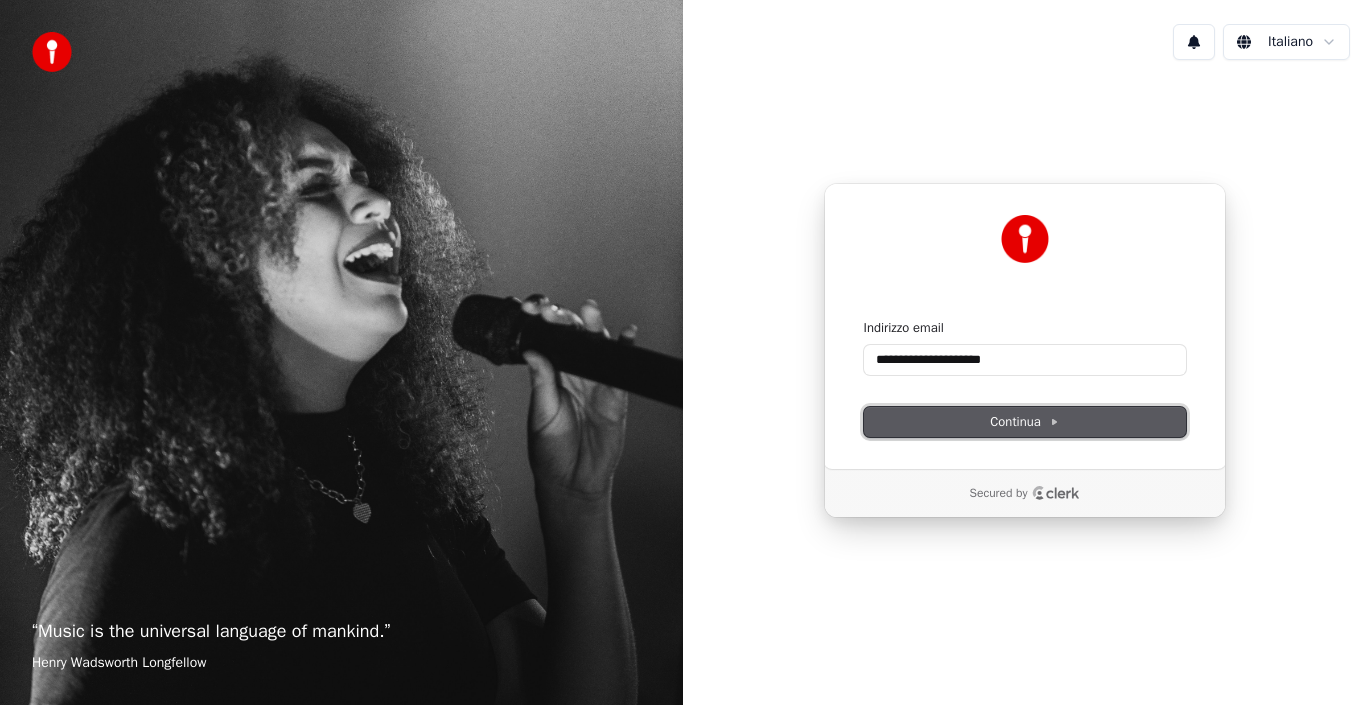 click on "Continua" at bounding box center [1024, 422] 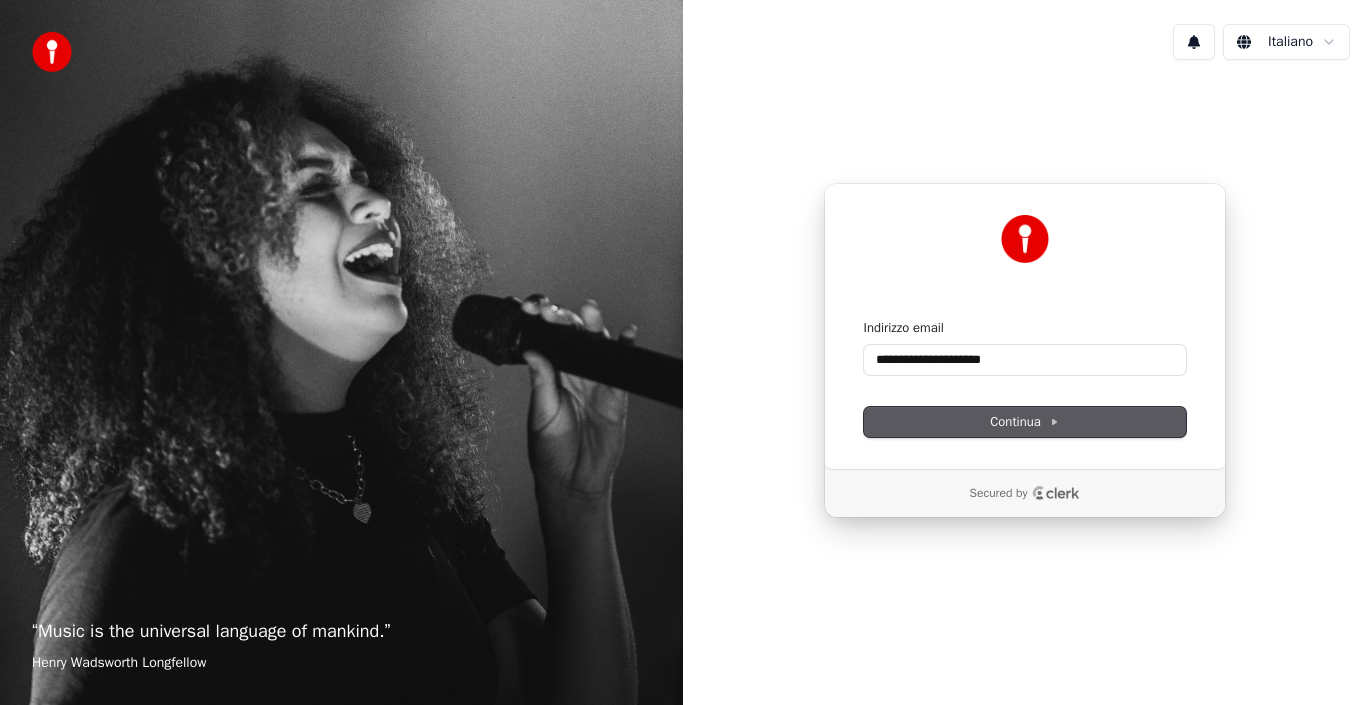 type on "**********" 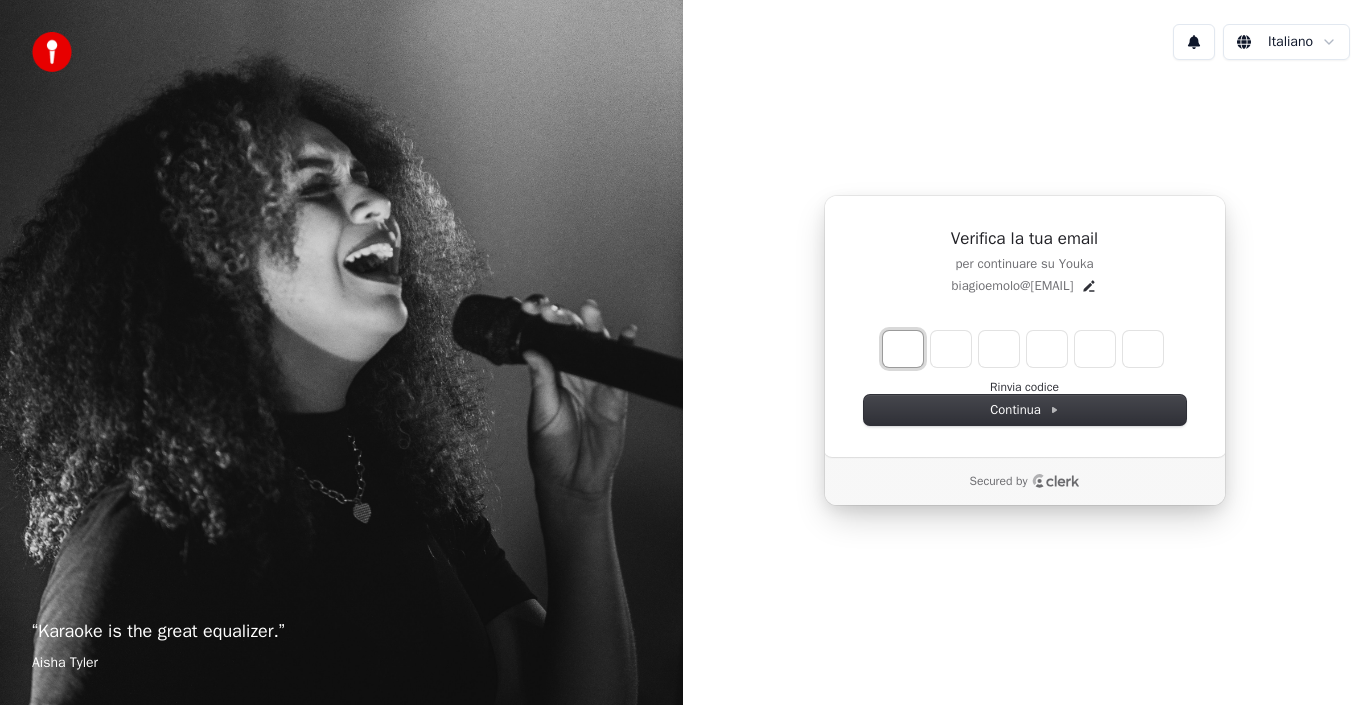 type on "*" 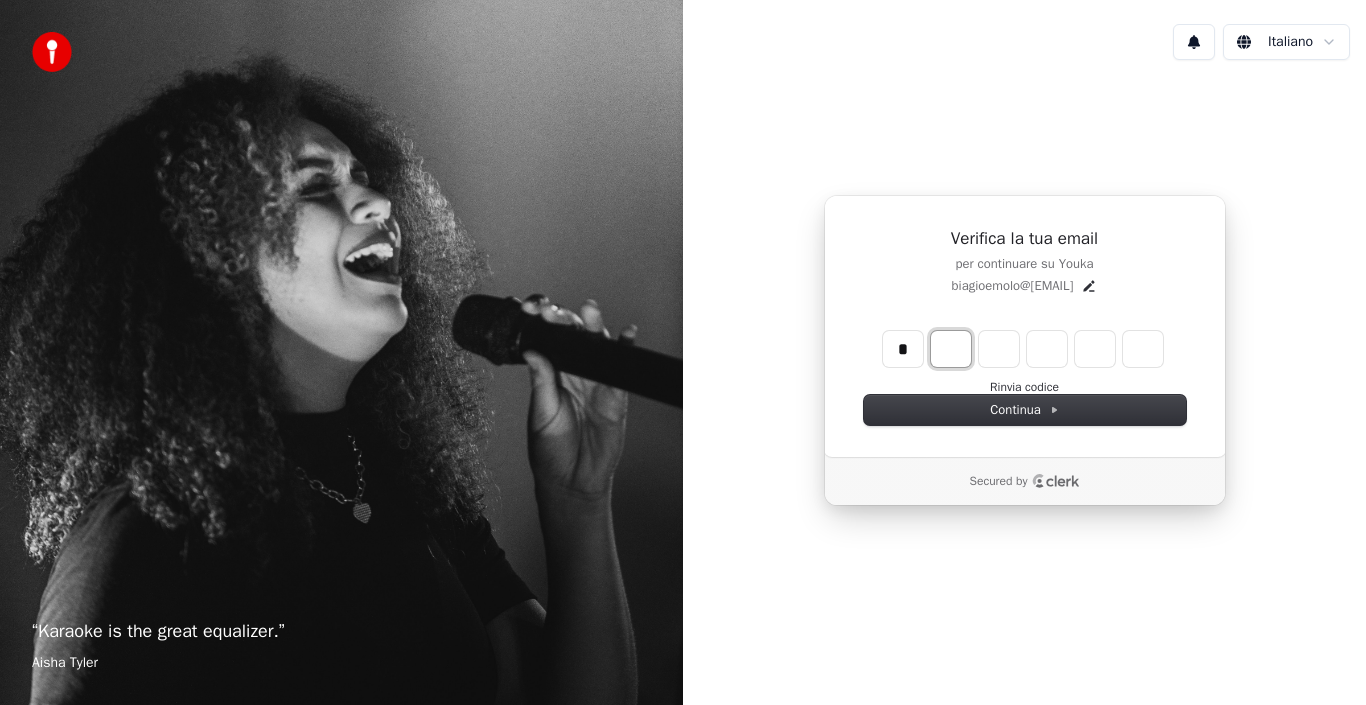 type on "*" 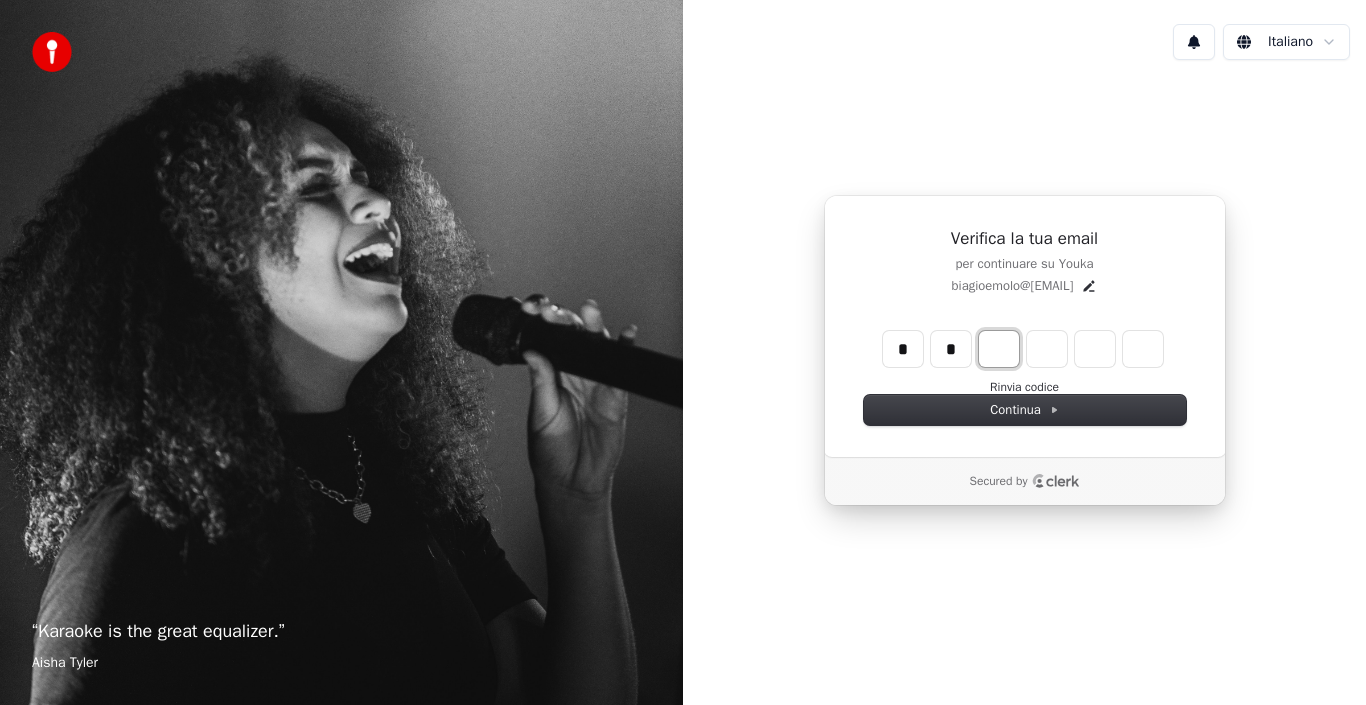 type on "**" 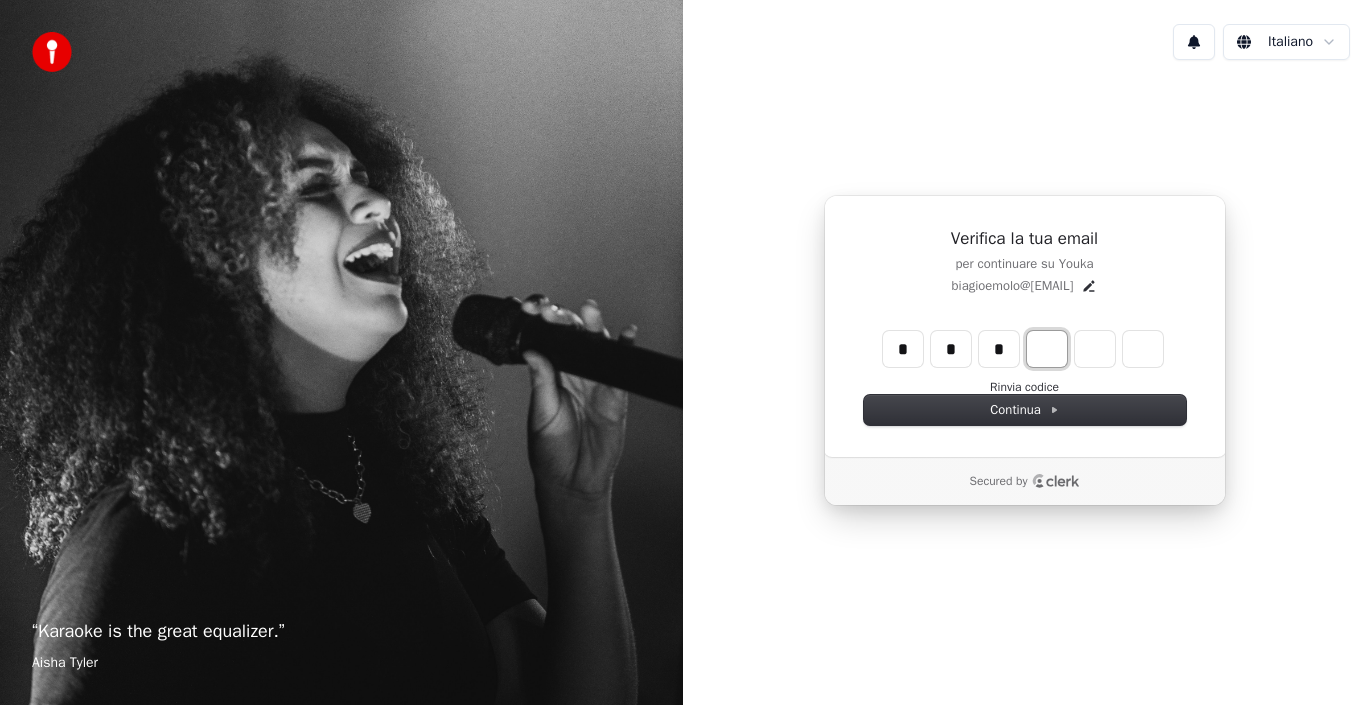 type on "***" 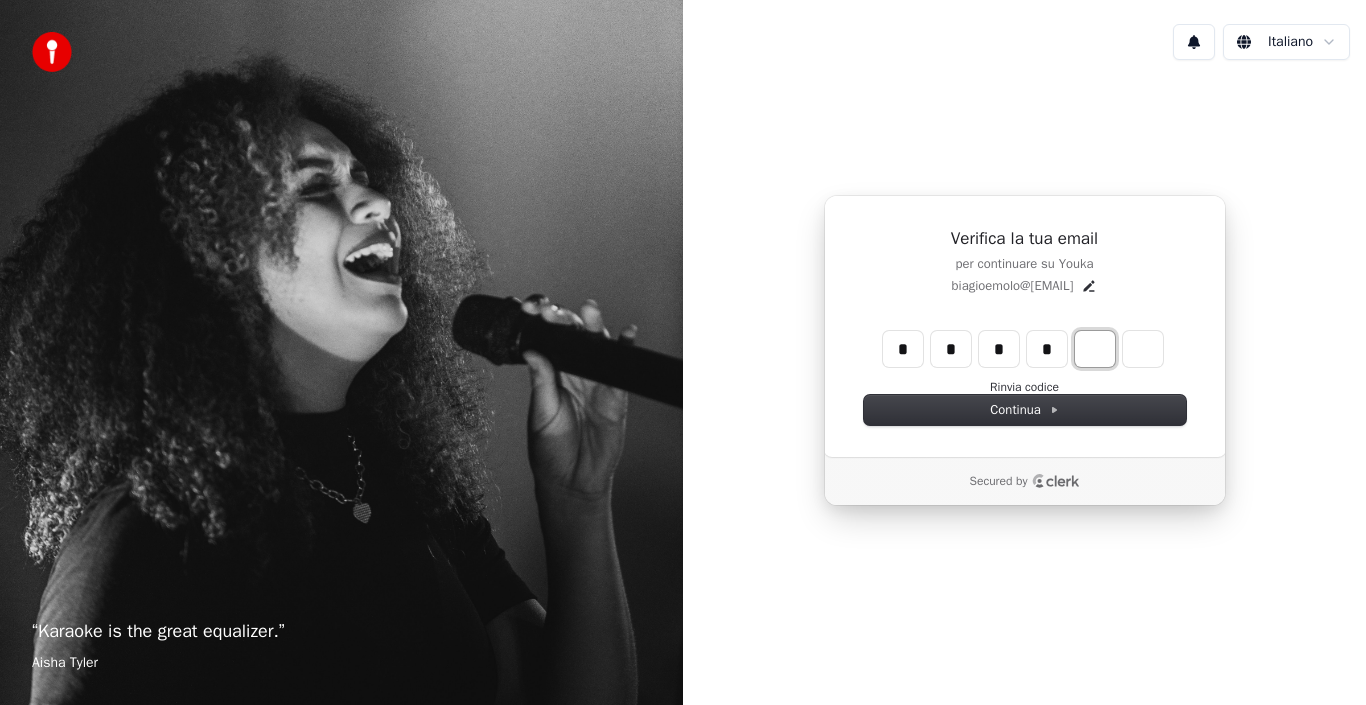 type on "****" 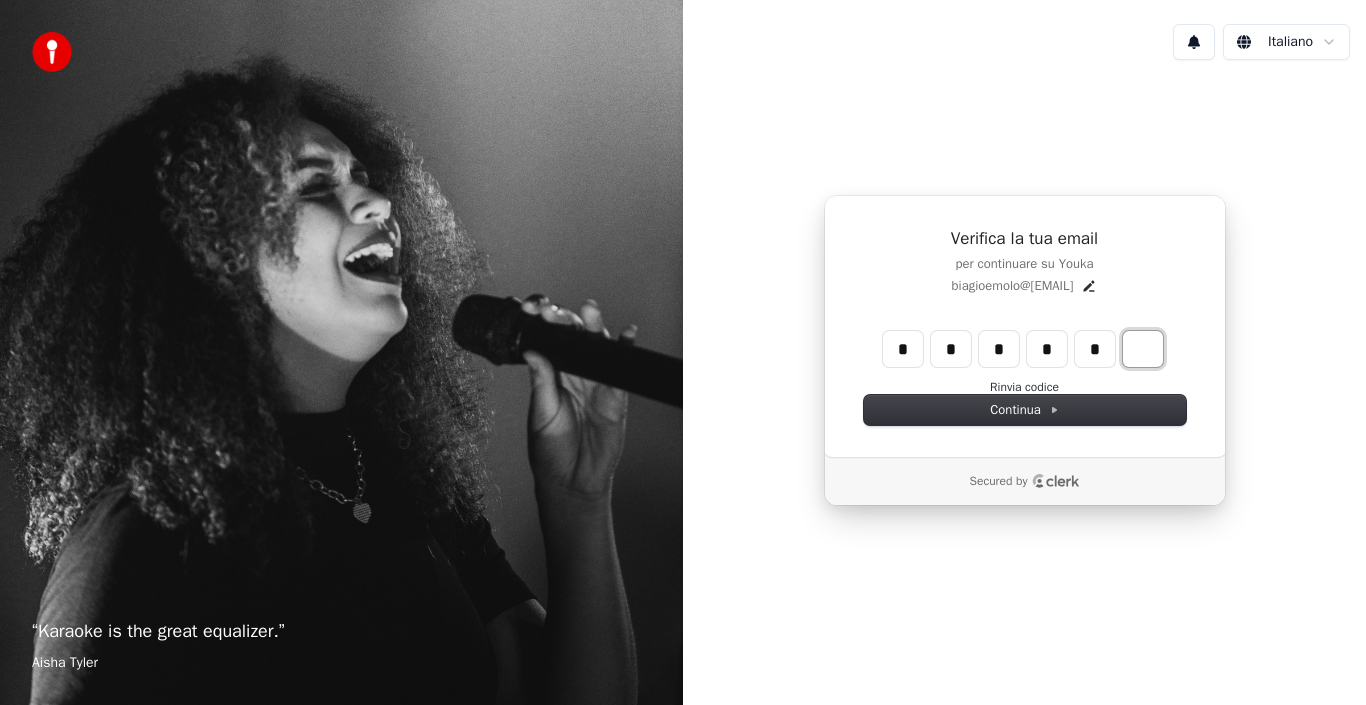 type on "******" 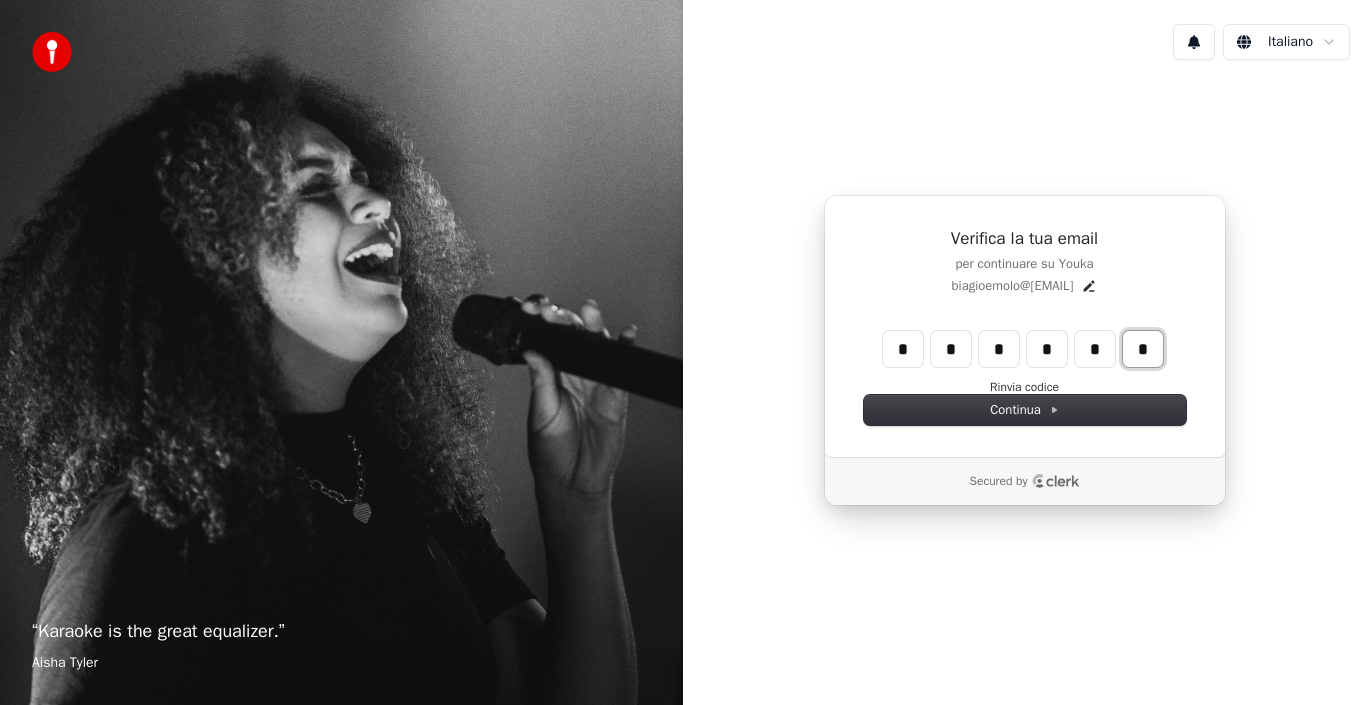 type on "*" 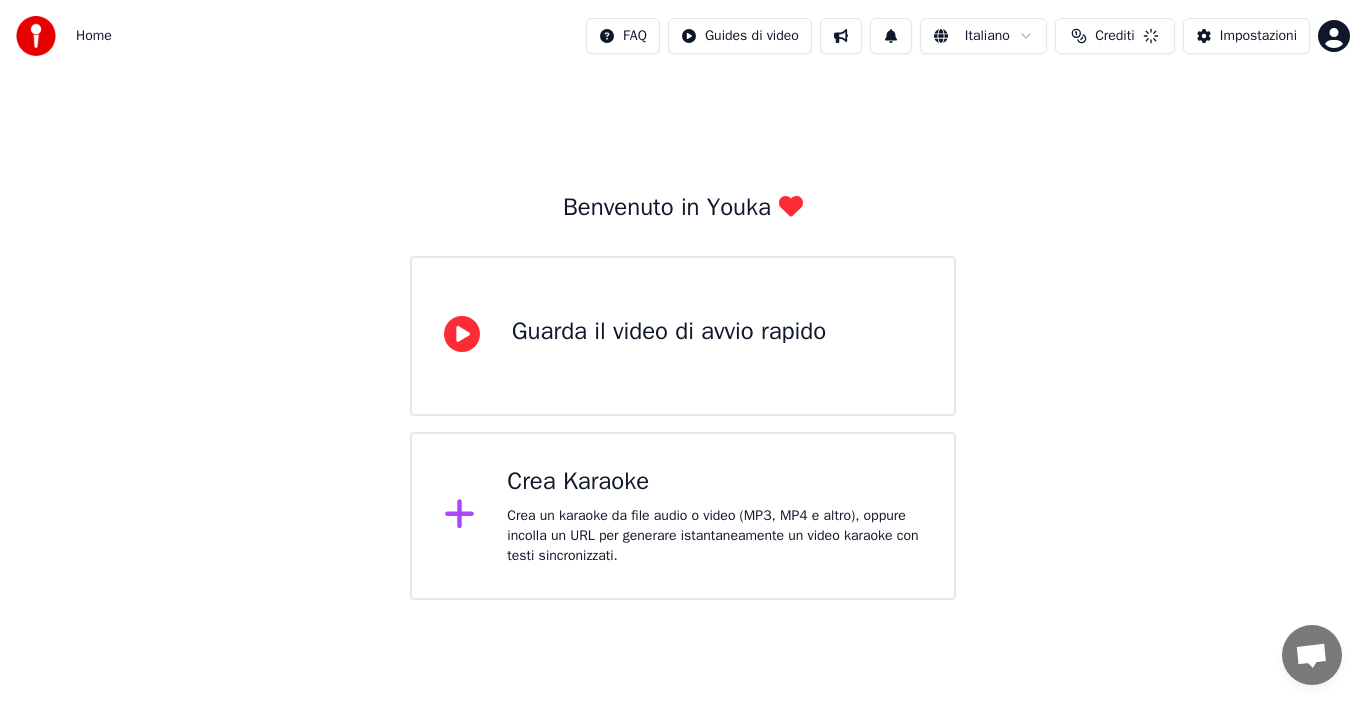 click on "Crea Karaoke Crea un karaoke da file audio o video (MP3, MP4 e altro), oppure incolla un URL per generare istantaneamente un video karaoke con testi sincronizzati." at bounding box center (683, 516) 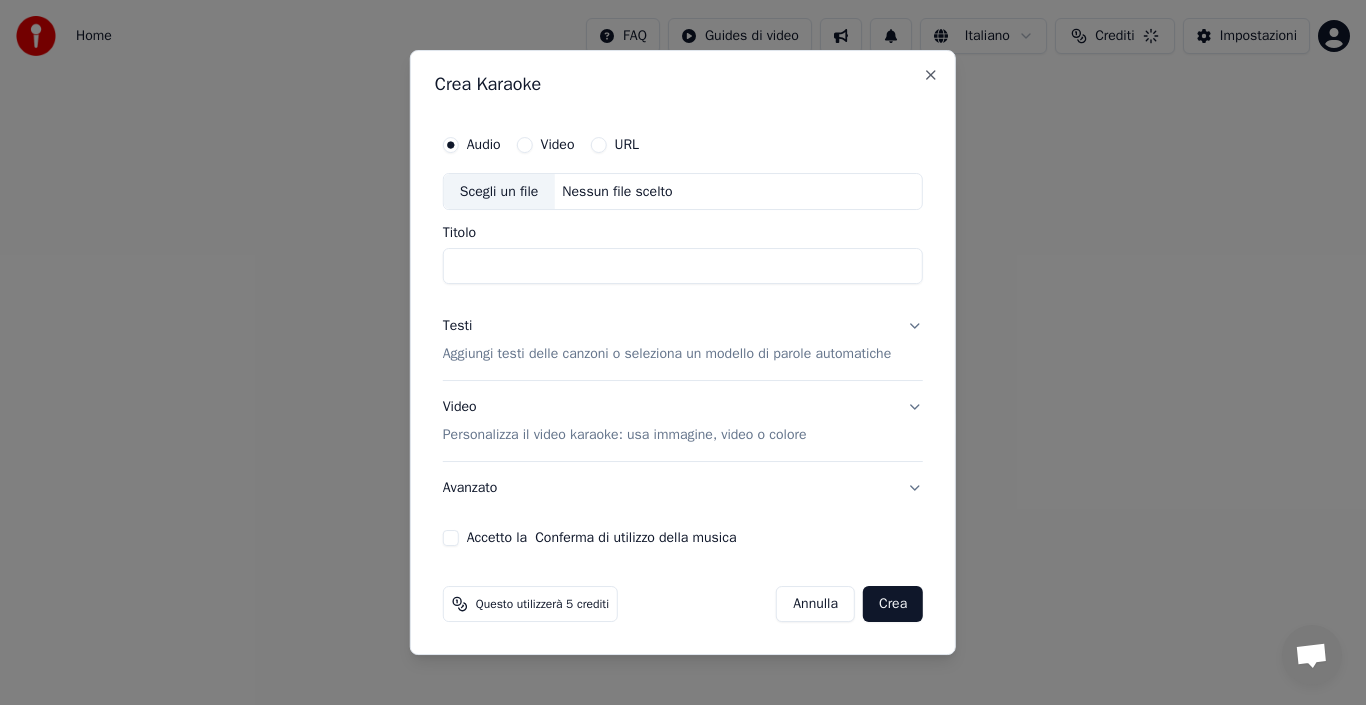click on "URL" at bounding box center [598, 145] 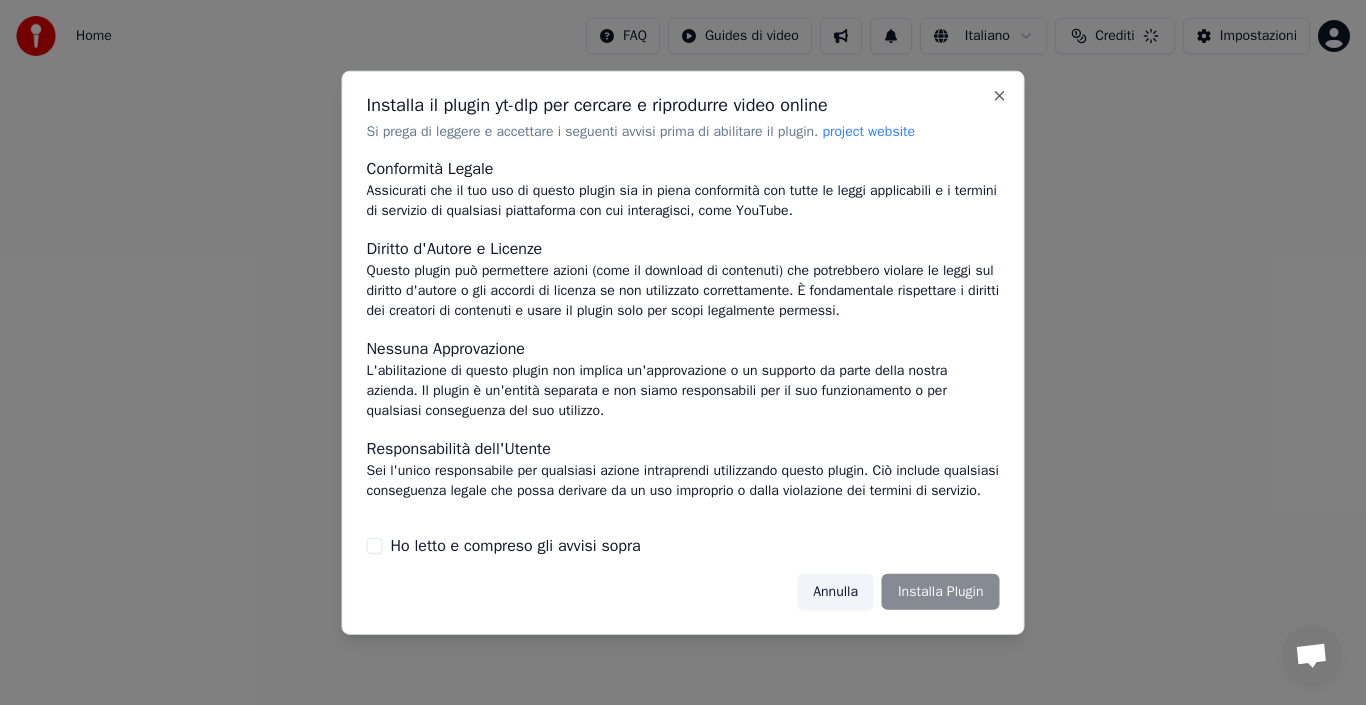 click on "Ho letto e compreso gli avvisi sopra" at bounding box center (375, 546) 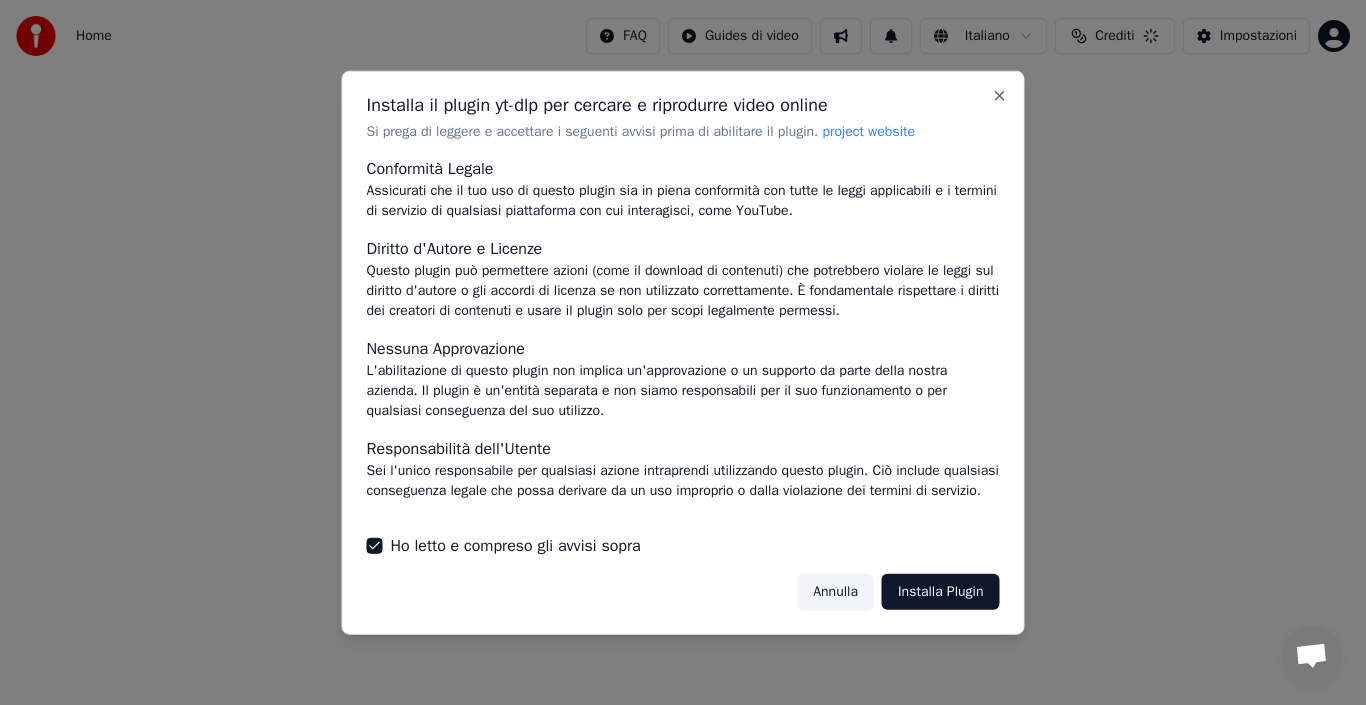 click on "Installa Plugin" at bounding box center [941, 592] 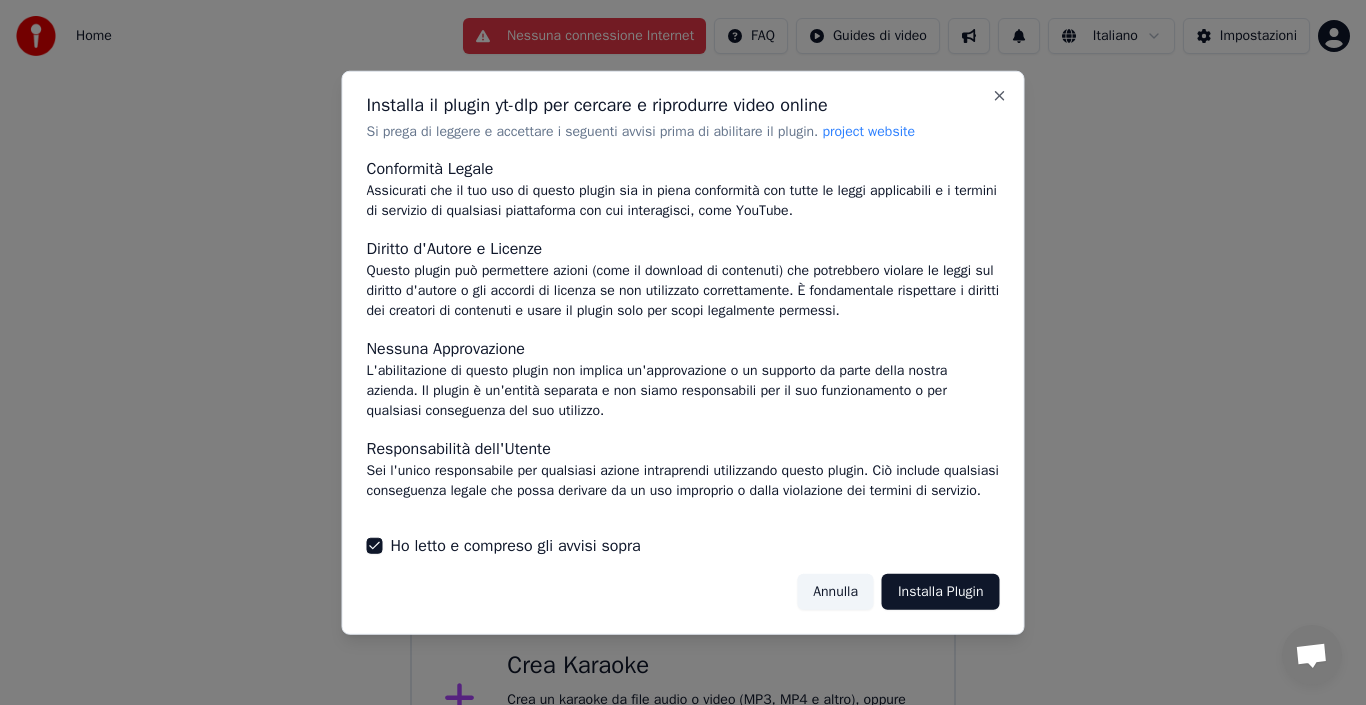 click on "Installa Plugin" at bounding box center [941, 592] 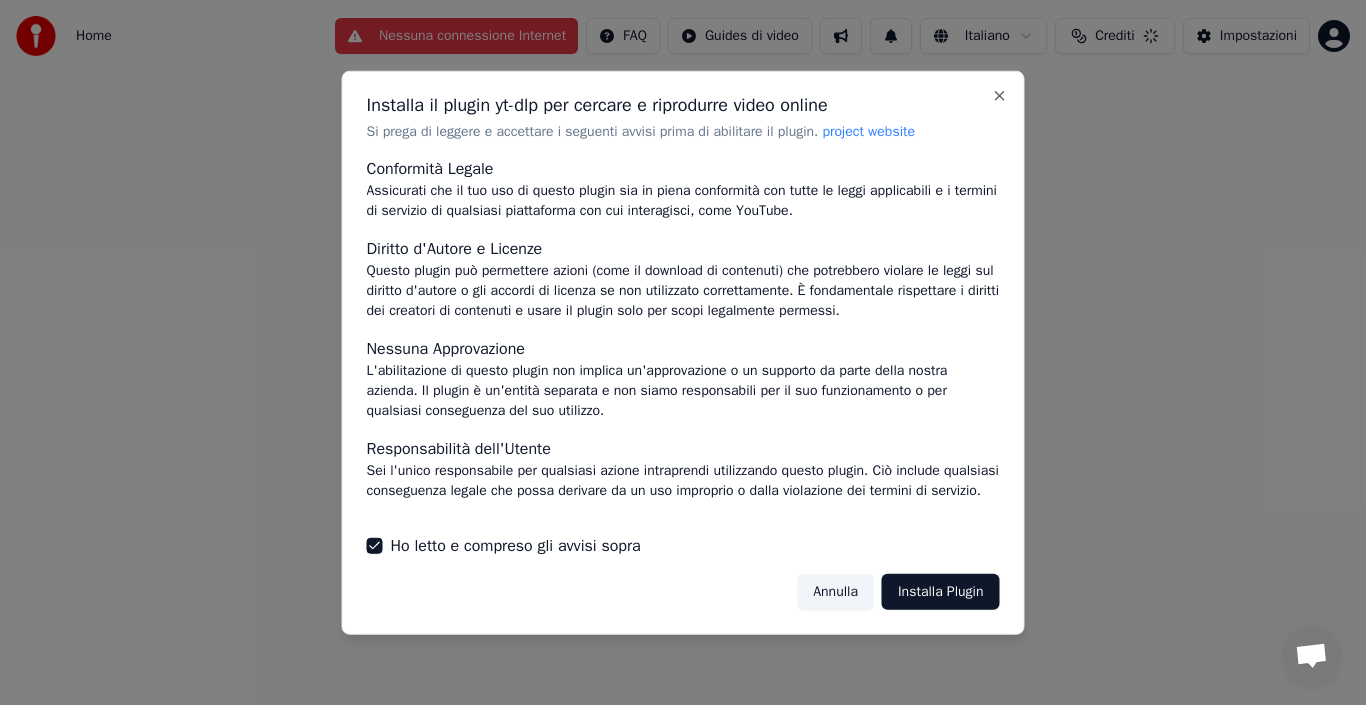click at bounding box center [683, 352] 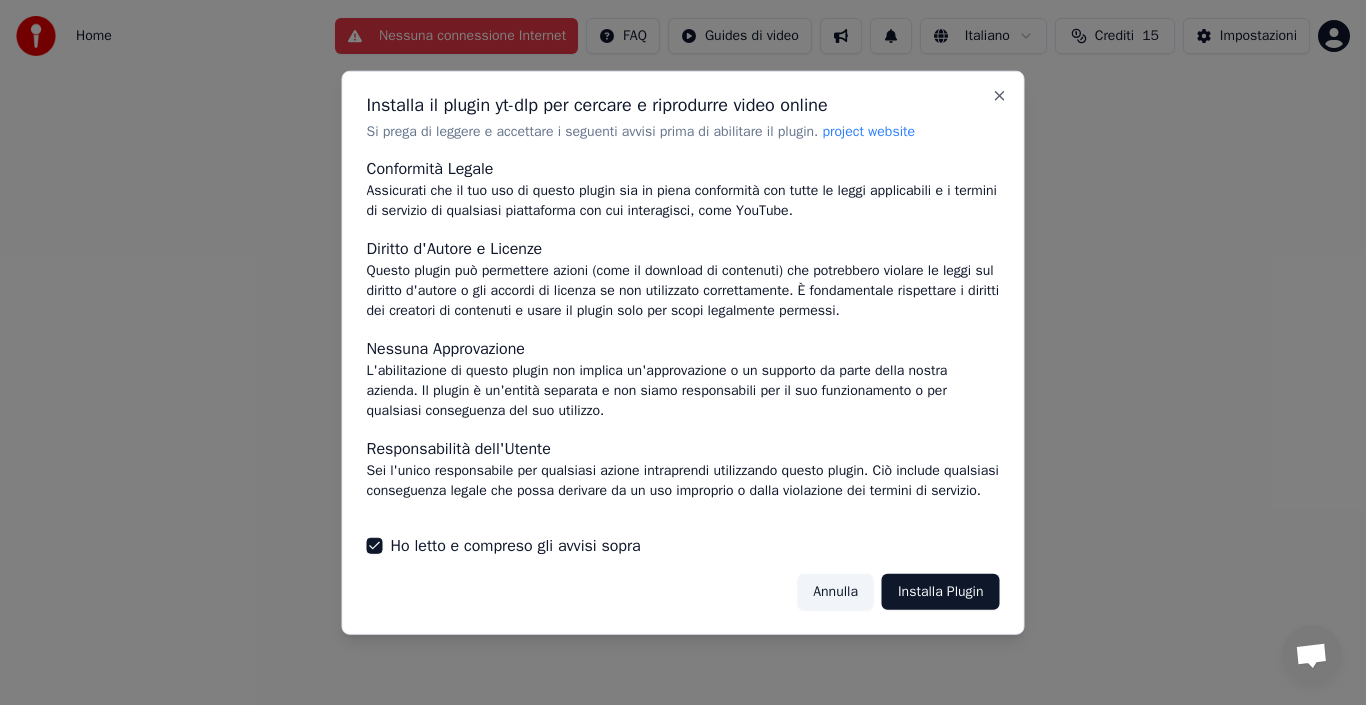 click on "Installa Plugin" at bounding box center [941, 592] 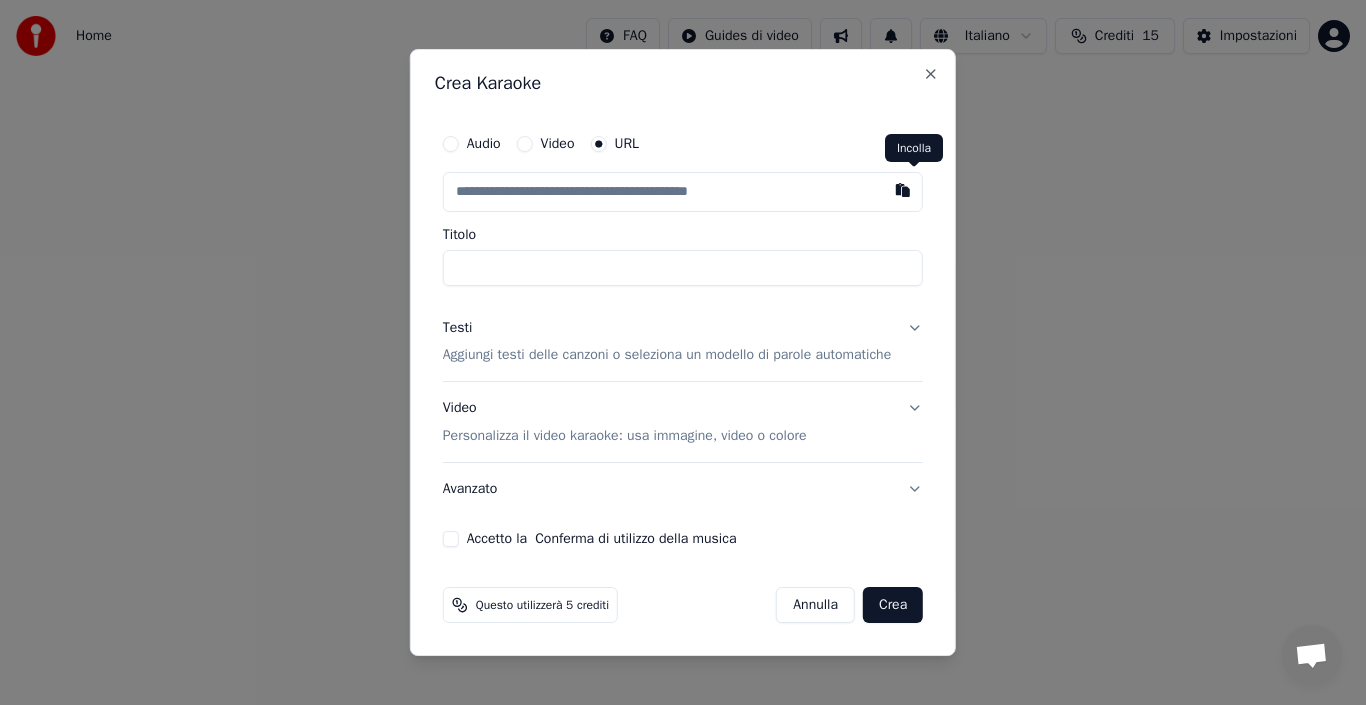click at bounding box center (903, 190) 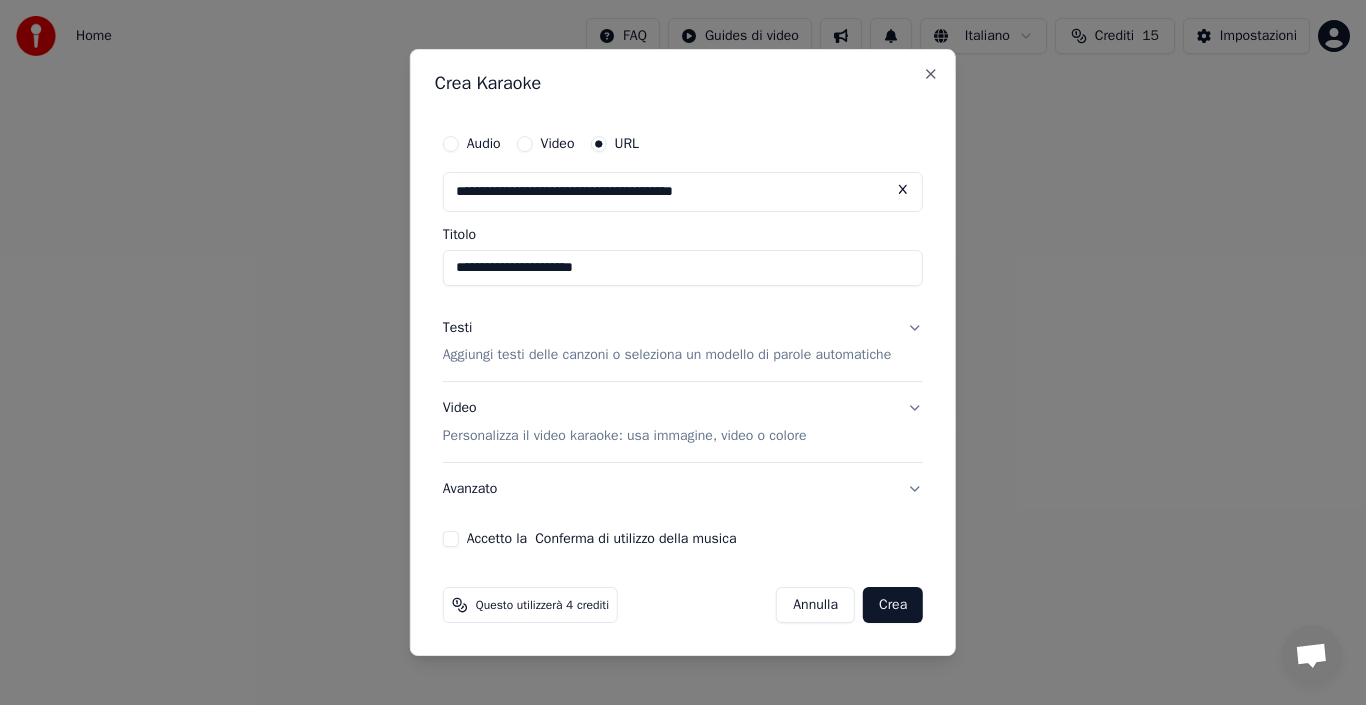 type on "**********" 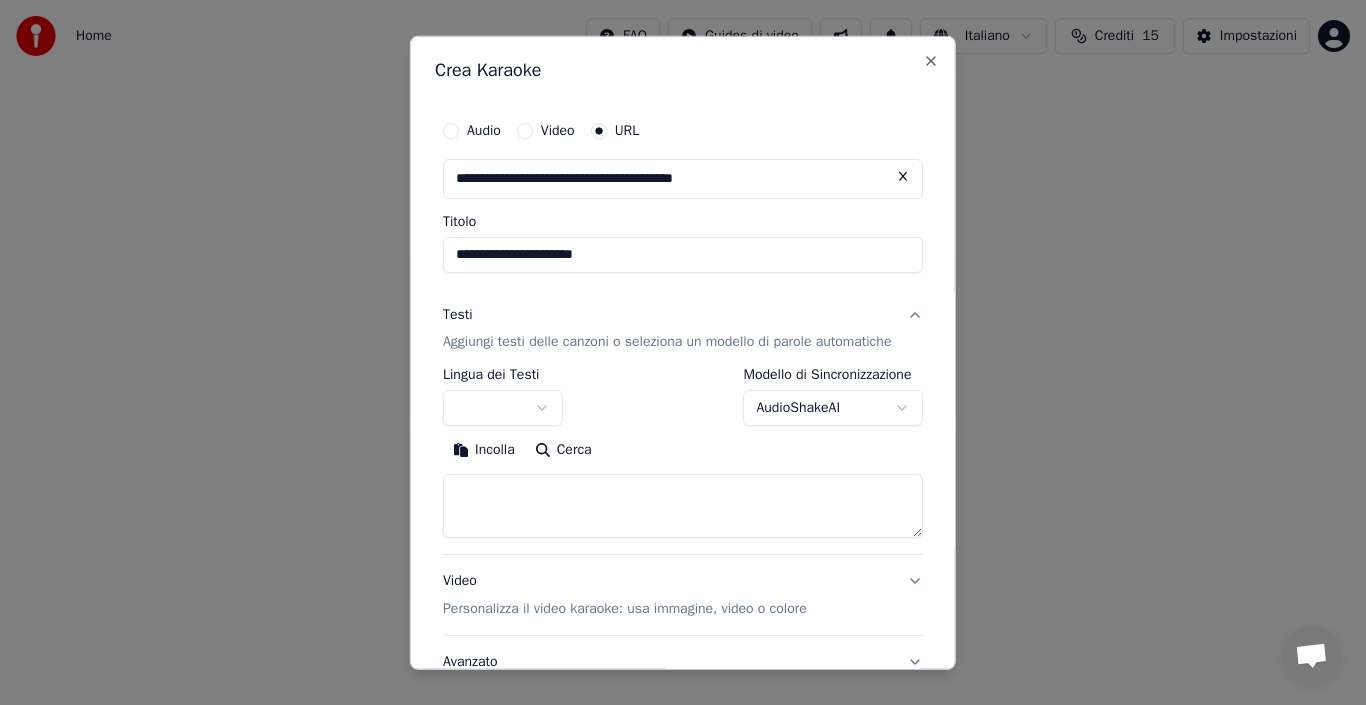 click at bounding box center [503, 408] 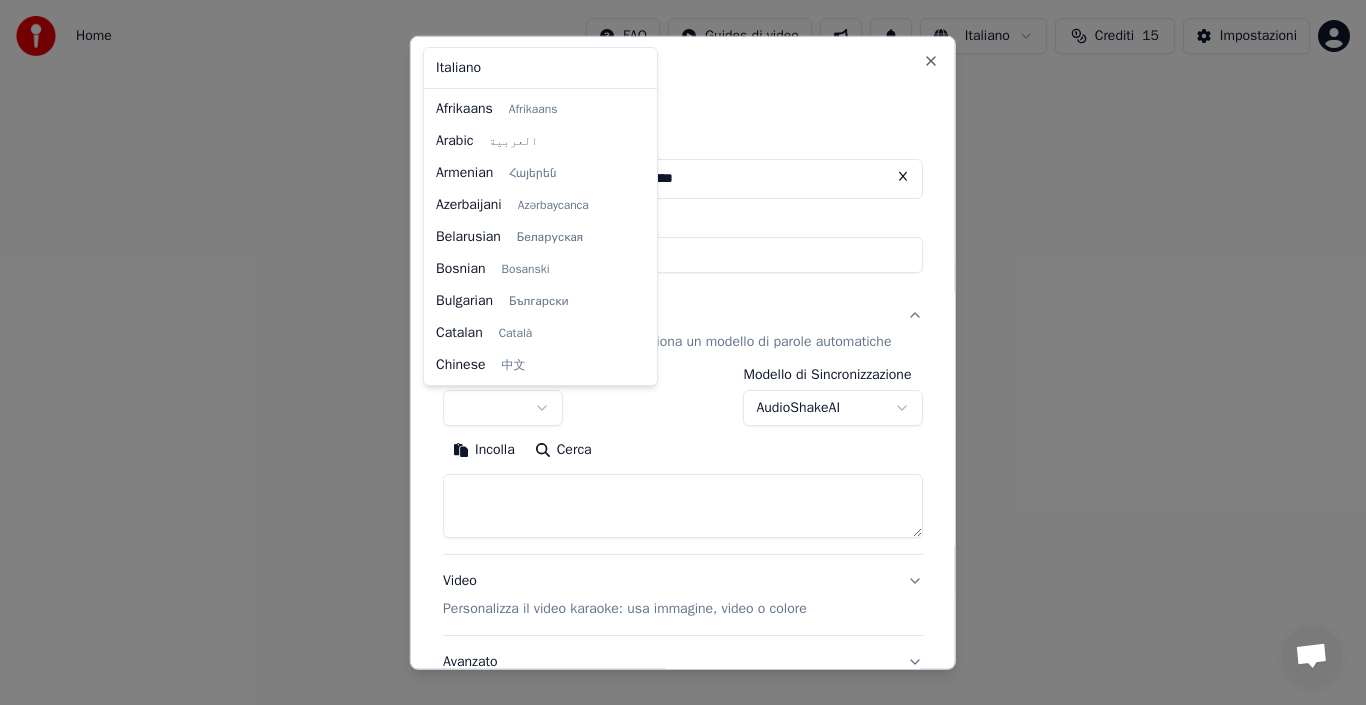 click on "**********" at bounding box center (683, 300) 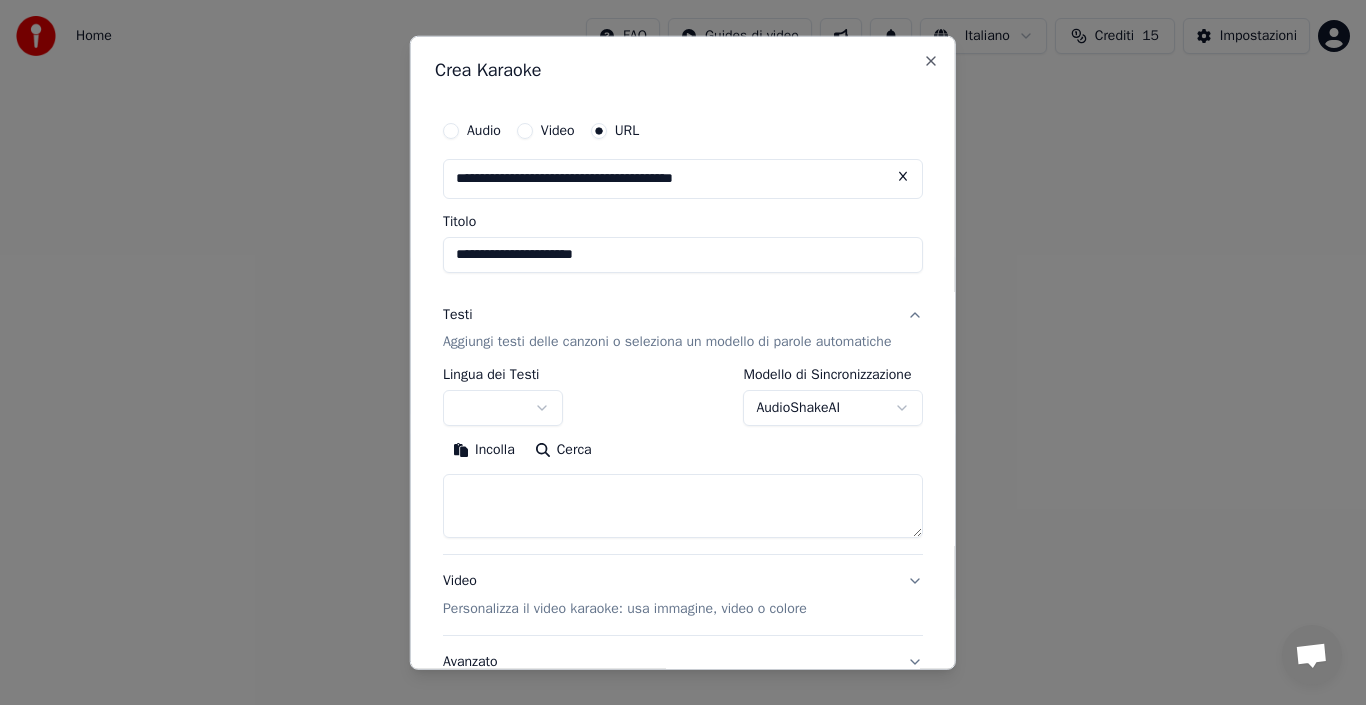 click on "Aggiungi testi delle canzoni o seleziona un modello di parole automatiche" at bounding box center (667, 342) 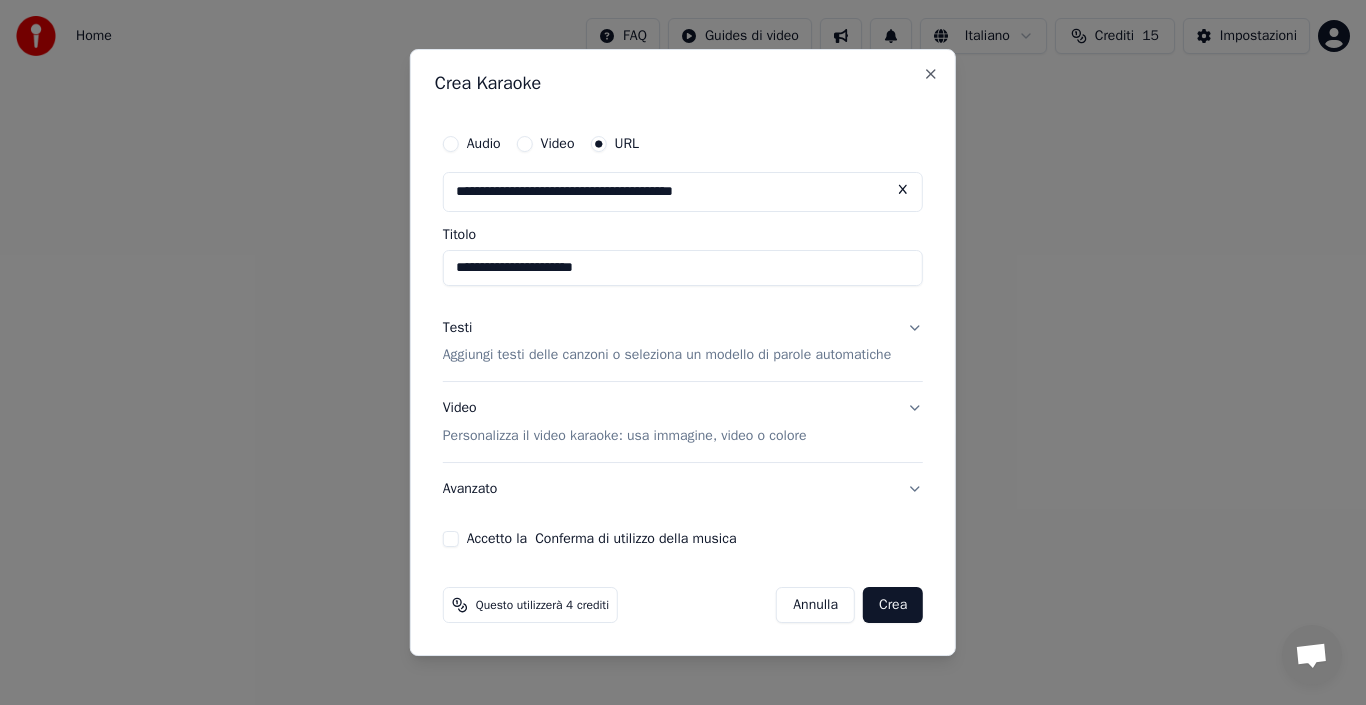 click on "Video Personalizza il video karaoke: usa immagine, video o colore" at bounding box center [683, 423] 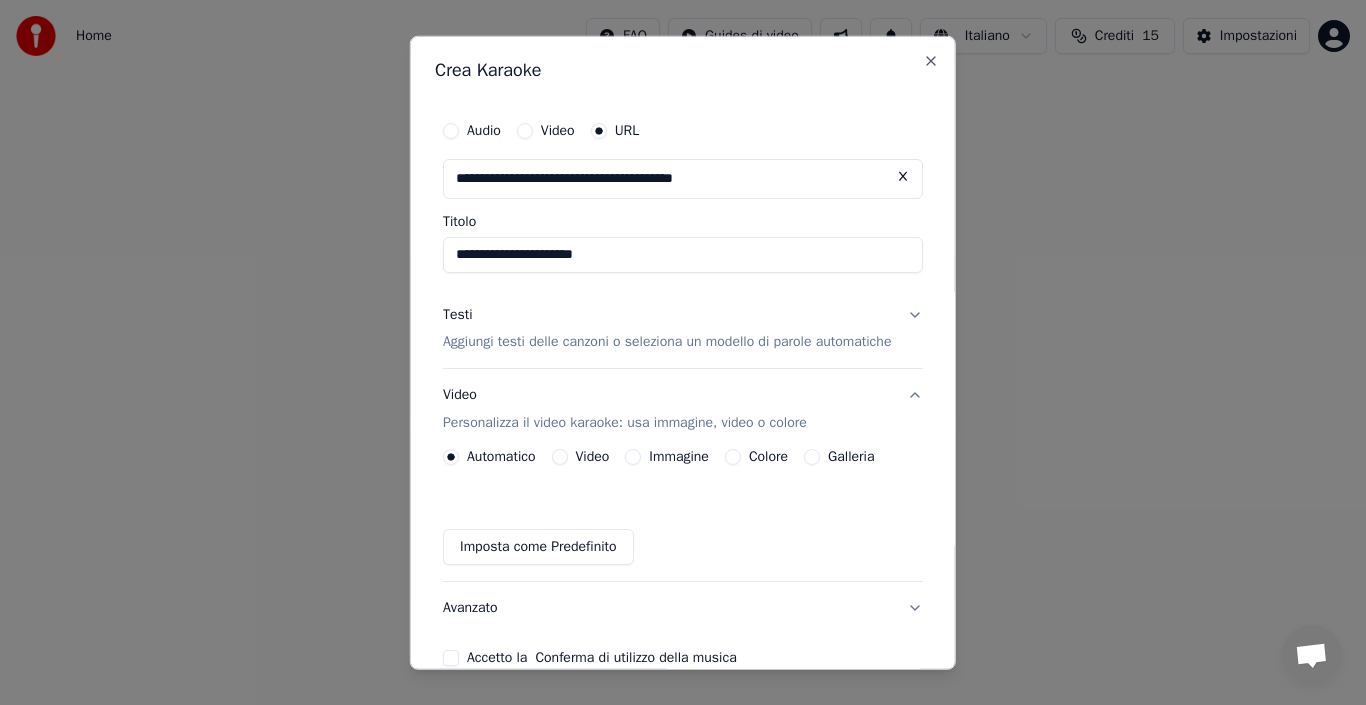 click on "Video Personalizza il video karaoke: usa immagine, video o colore" at bounding box center [683, 409] 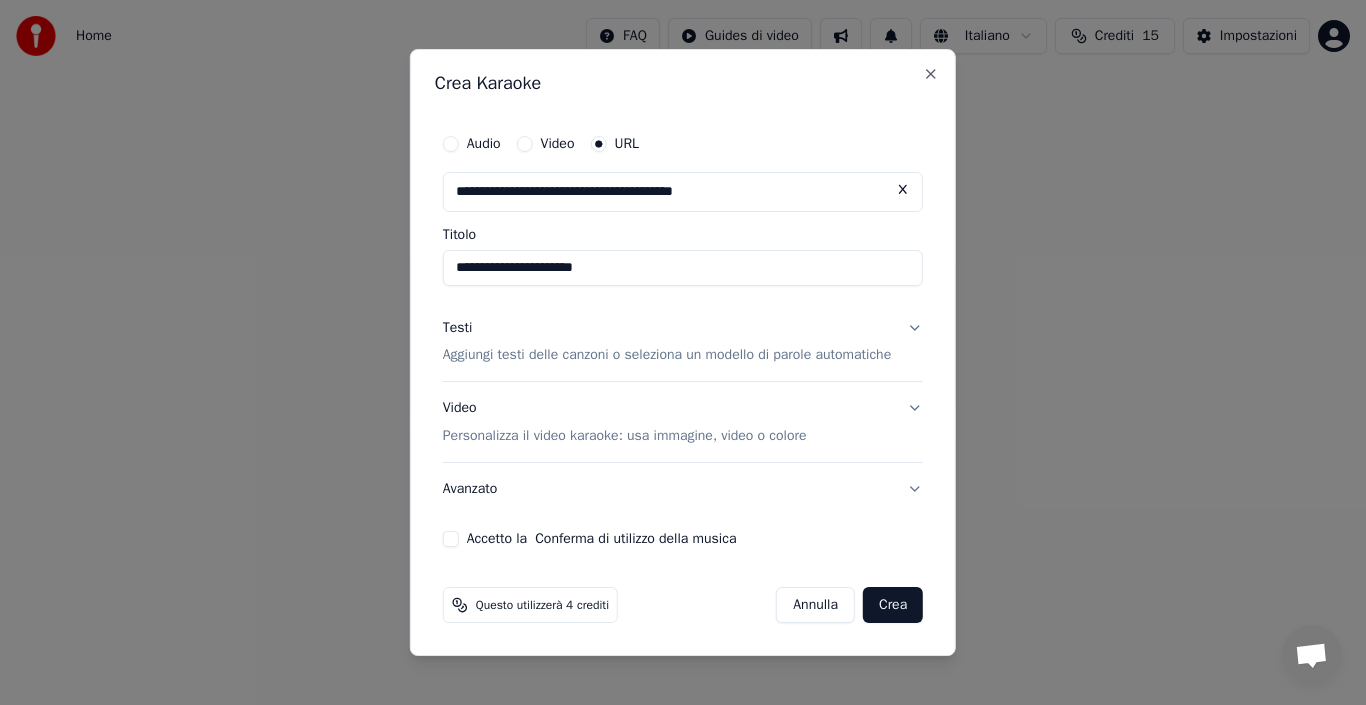 click on "Accetto la   Conferma di utilizzo della musica" at bounding box center (451, 539) 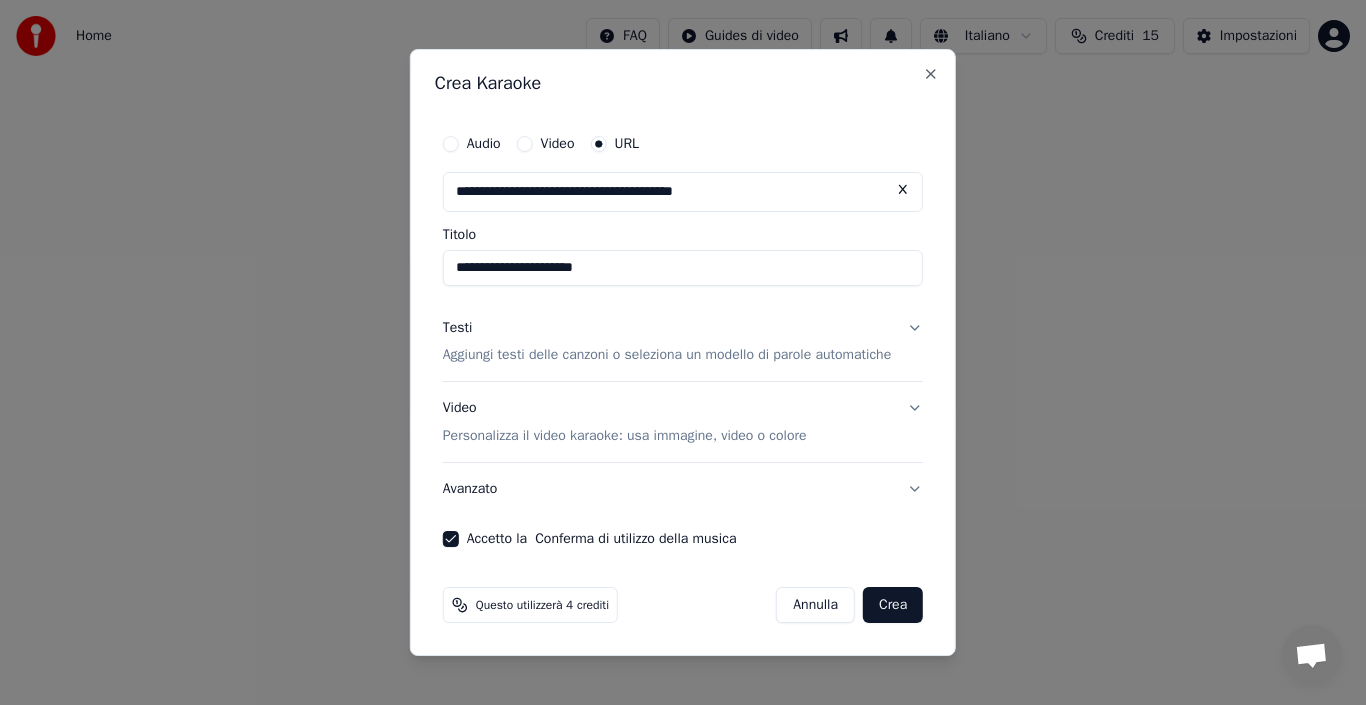 click on "Crea" at bounding box center (893, 605) 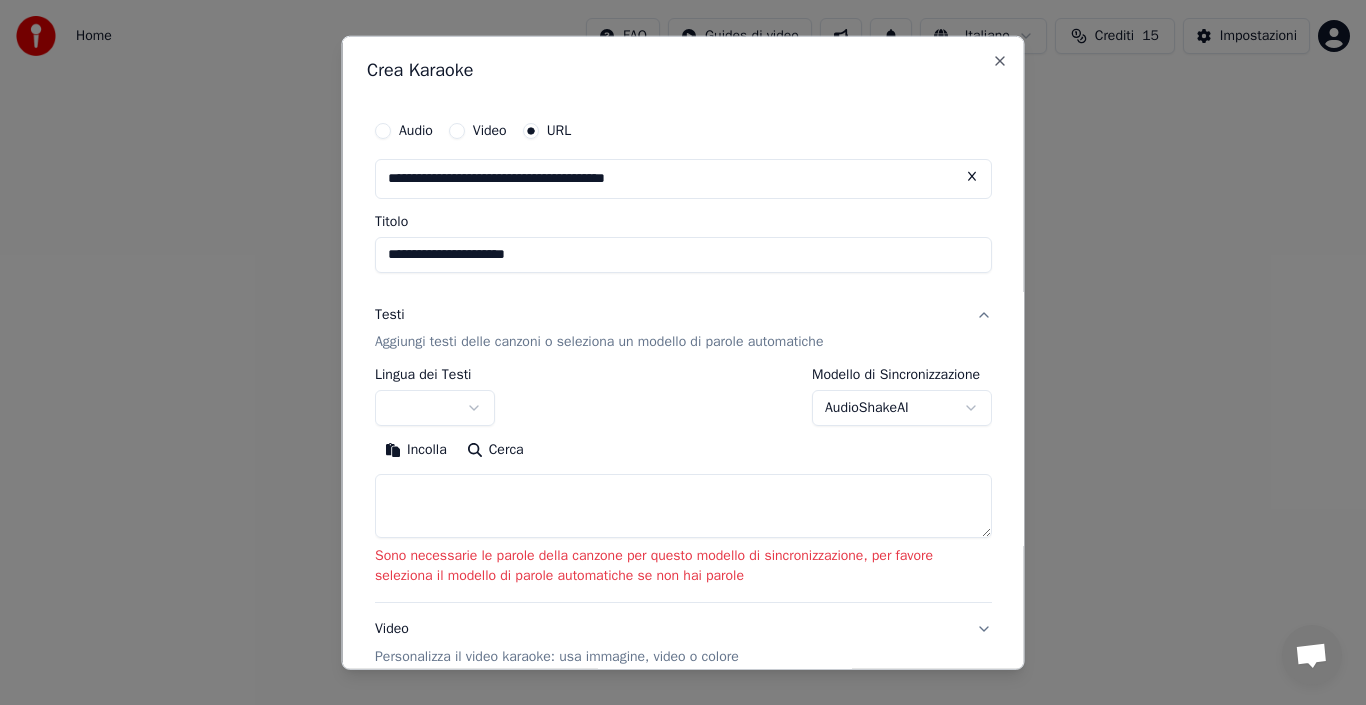 click on "Testi Aggiungi testi delle canzoni o seleziona un modello di parole automatiche" at bounding box center [683, 328] 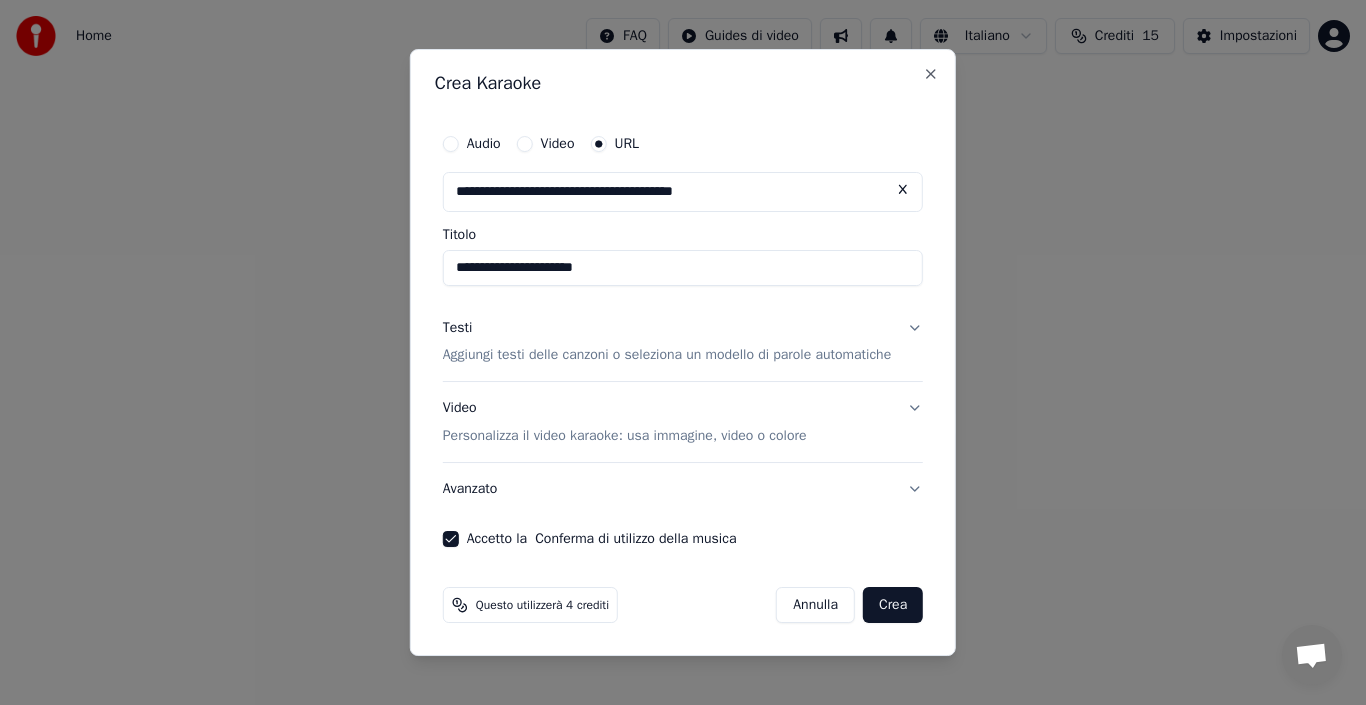 click on "Aggiungi testi delle canzoni o seleziona un modello di parole automatiche" at bounding box center [667, 356] 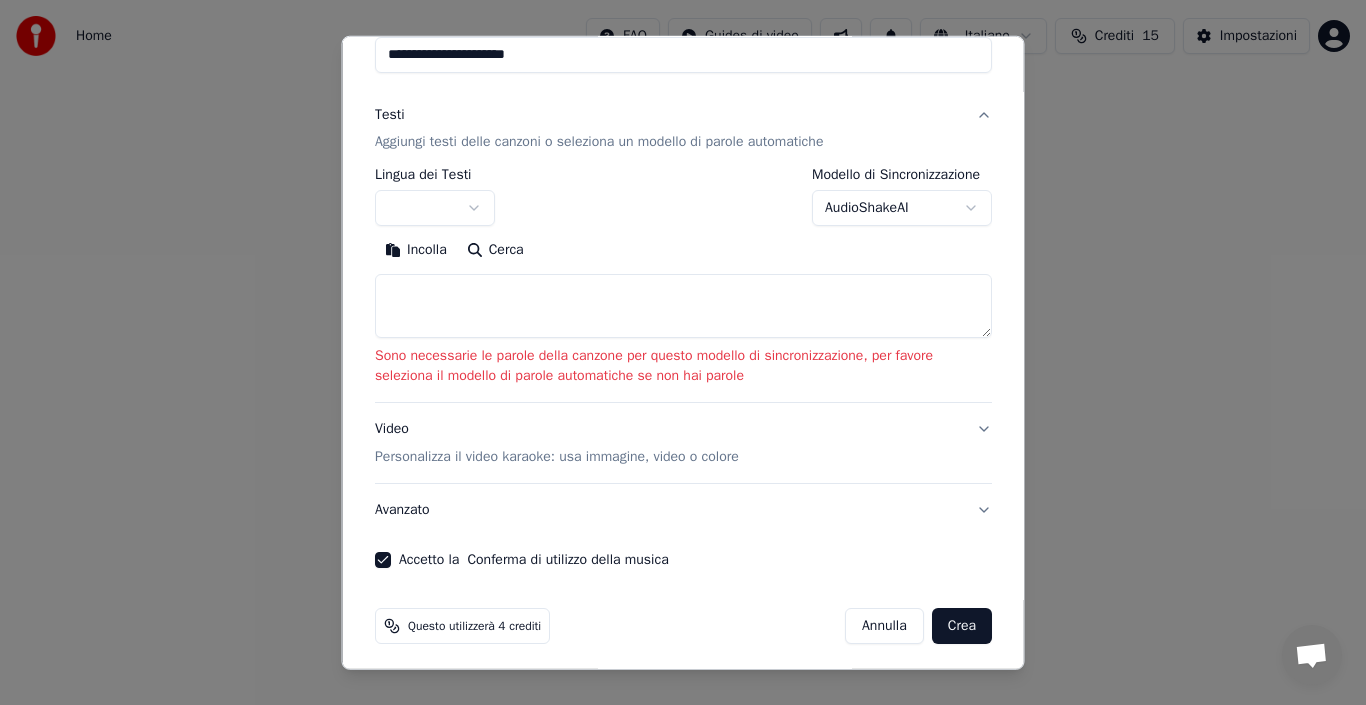 scroll, scrollTop: 207, scrollLeft: 0, axis: vertical 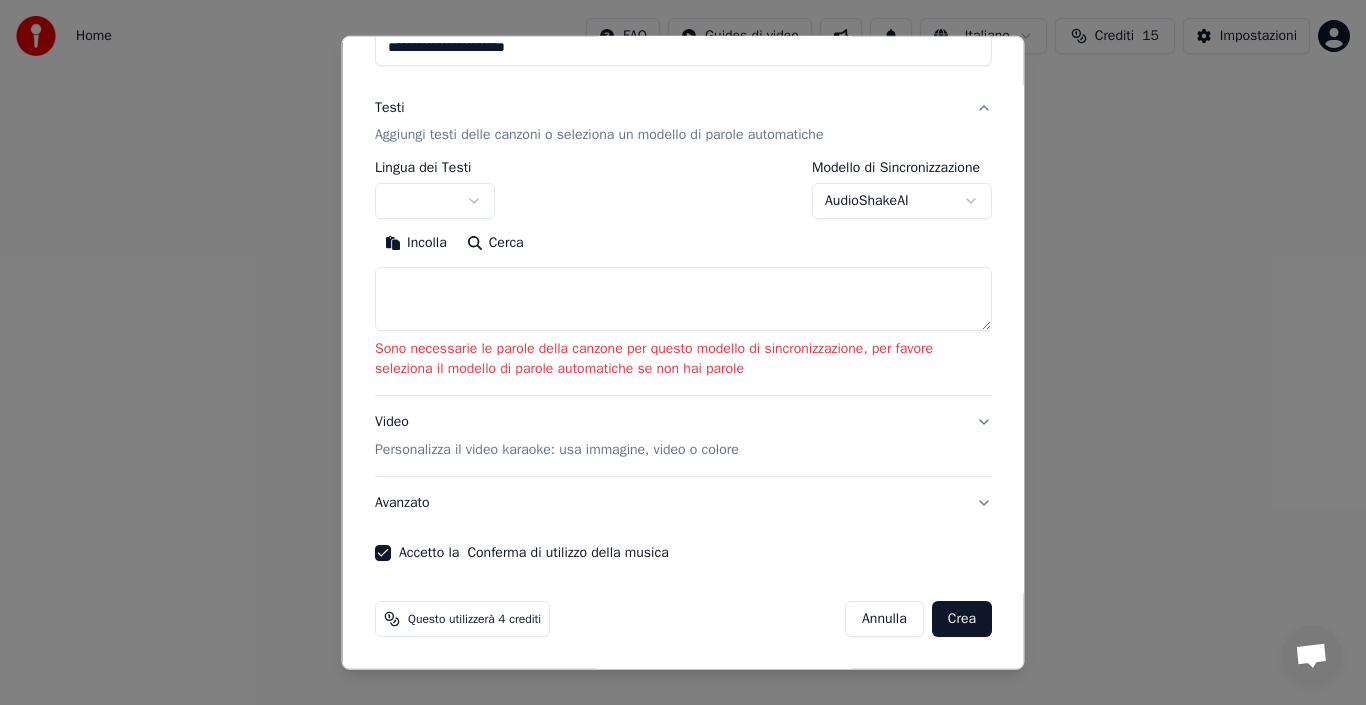 click at bounding box center [435, 201] 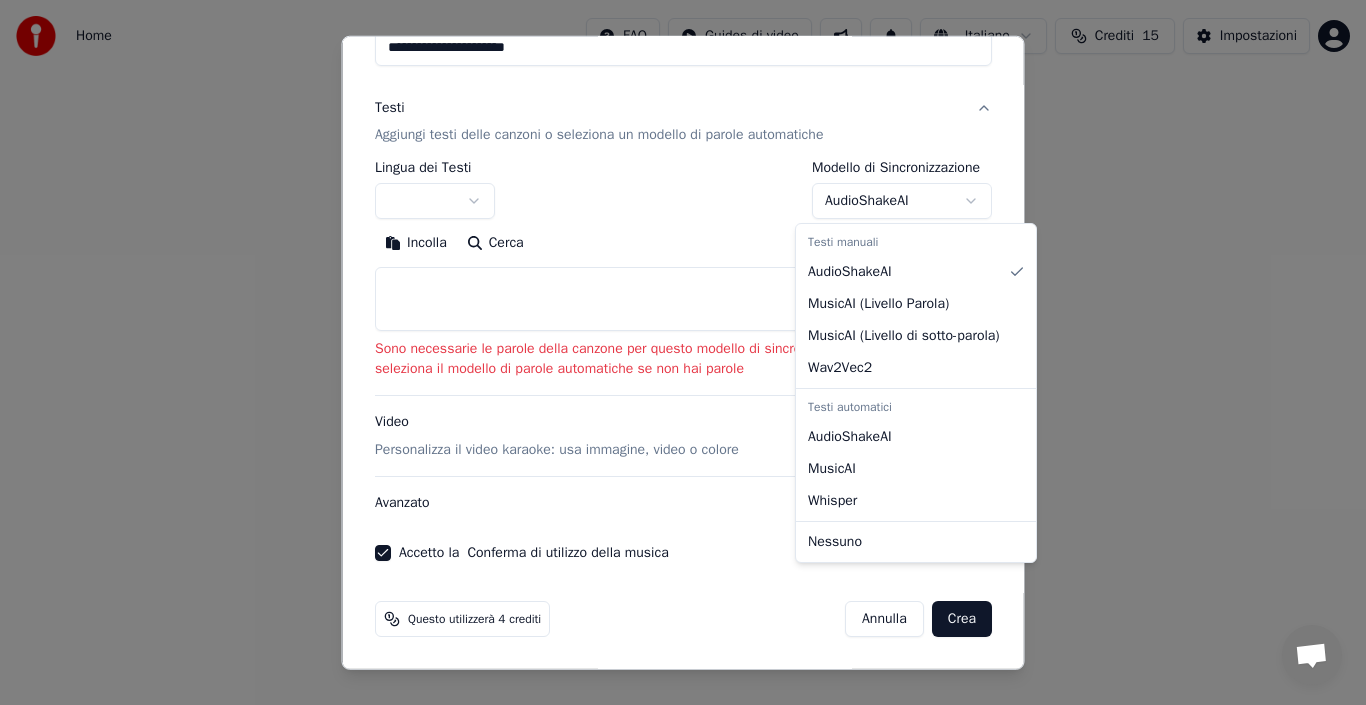 click on "**********" at bounding box center [683, 300] 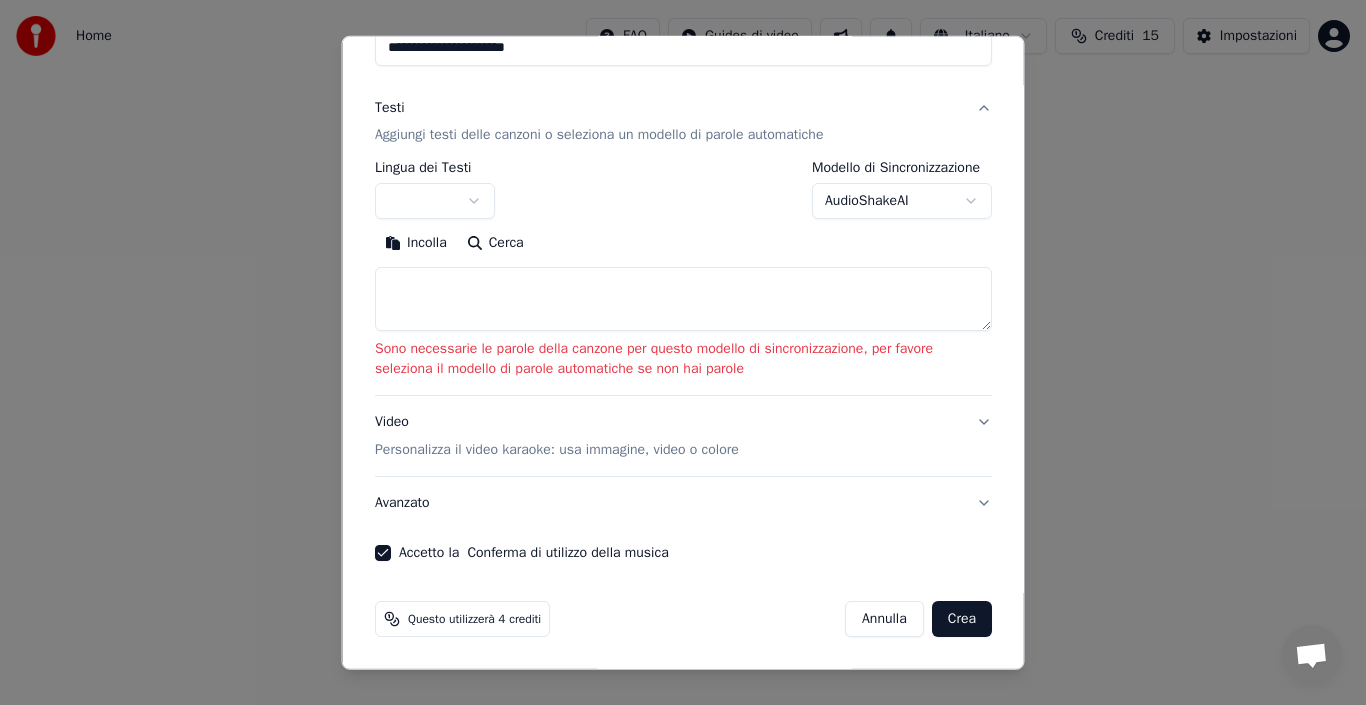 click on "**********" at bounding box center [683, 300] 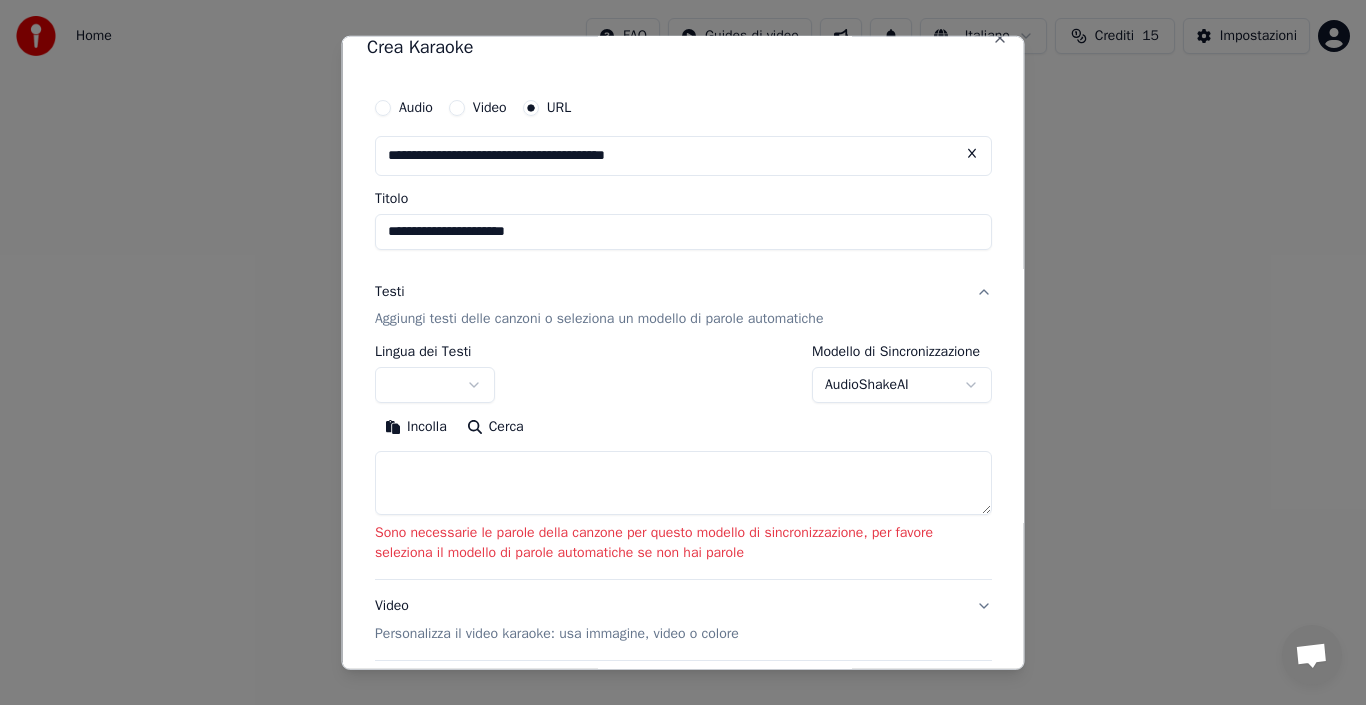scroll, scrollTop: 0, scrollLeft: 0, axis: both 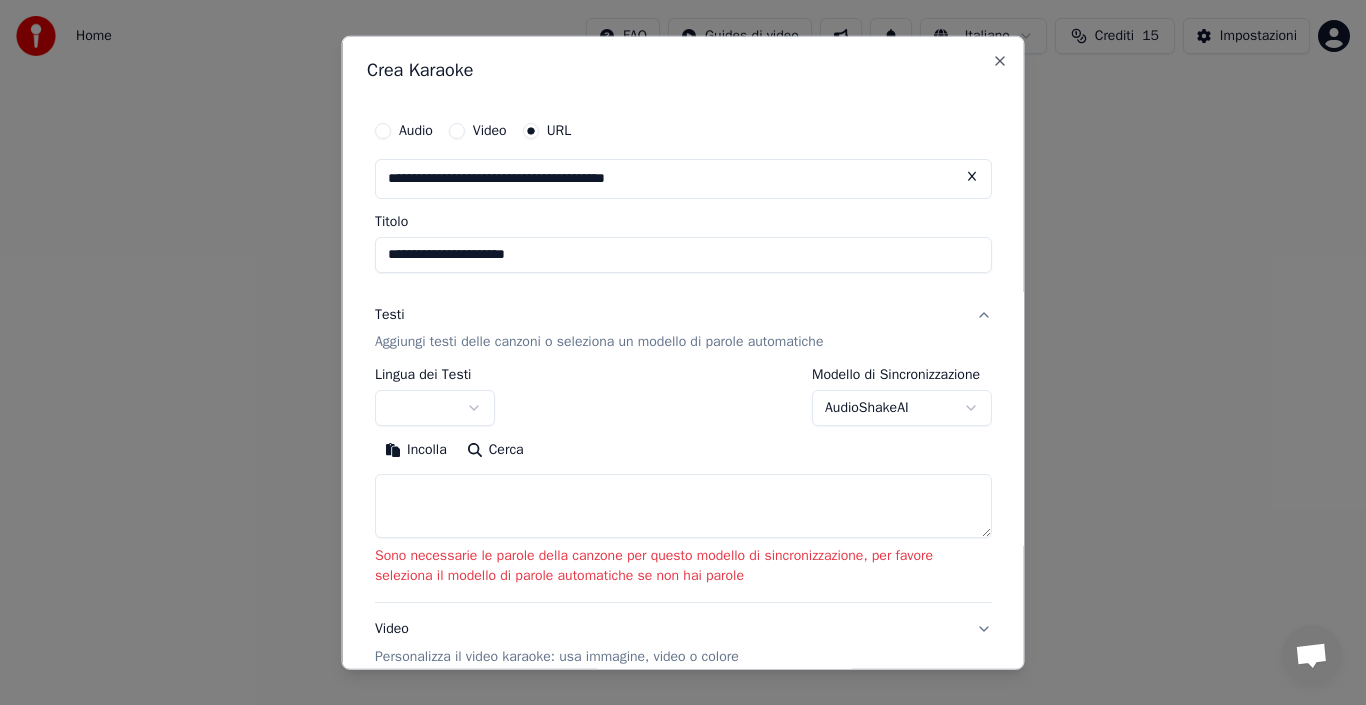 click on "Cerca" at bounding box center (494, 450) 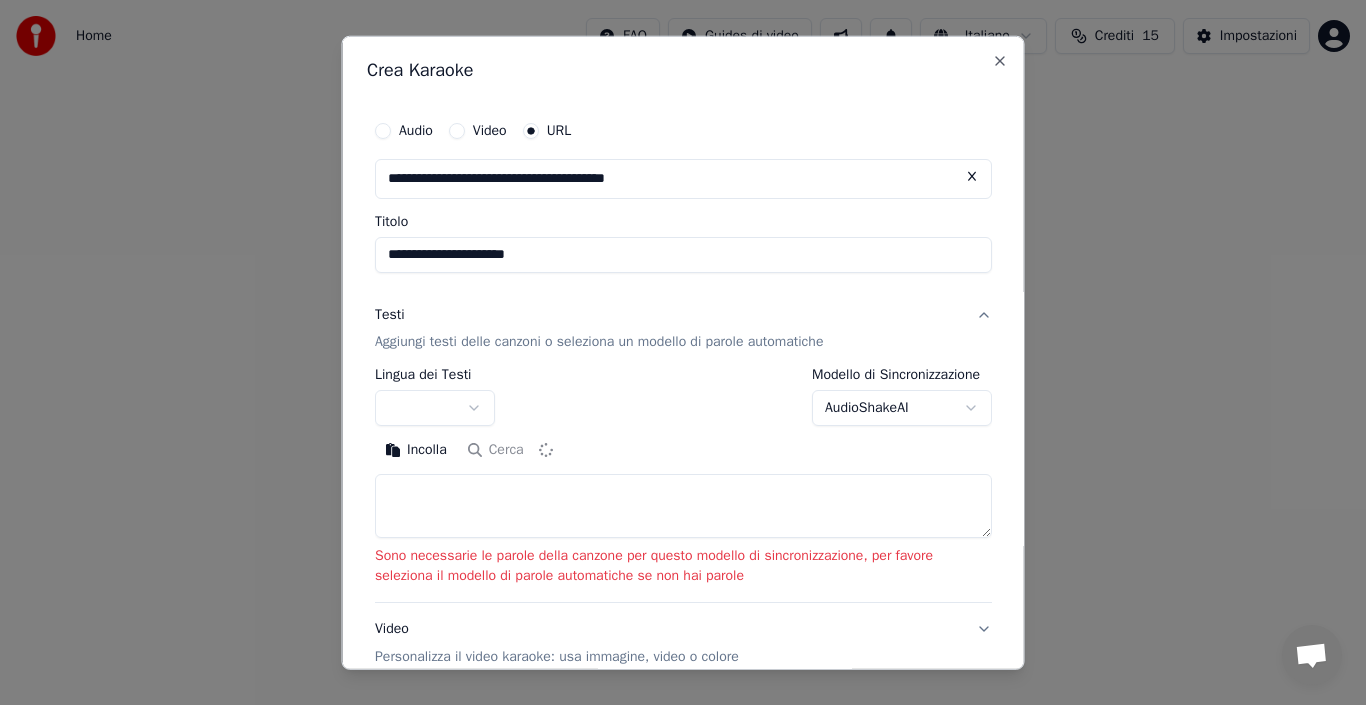 type on "**********" 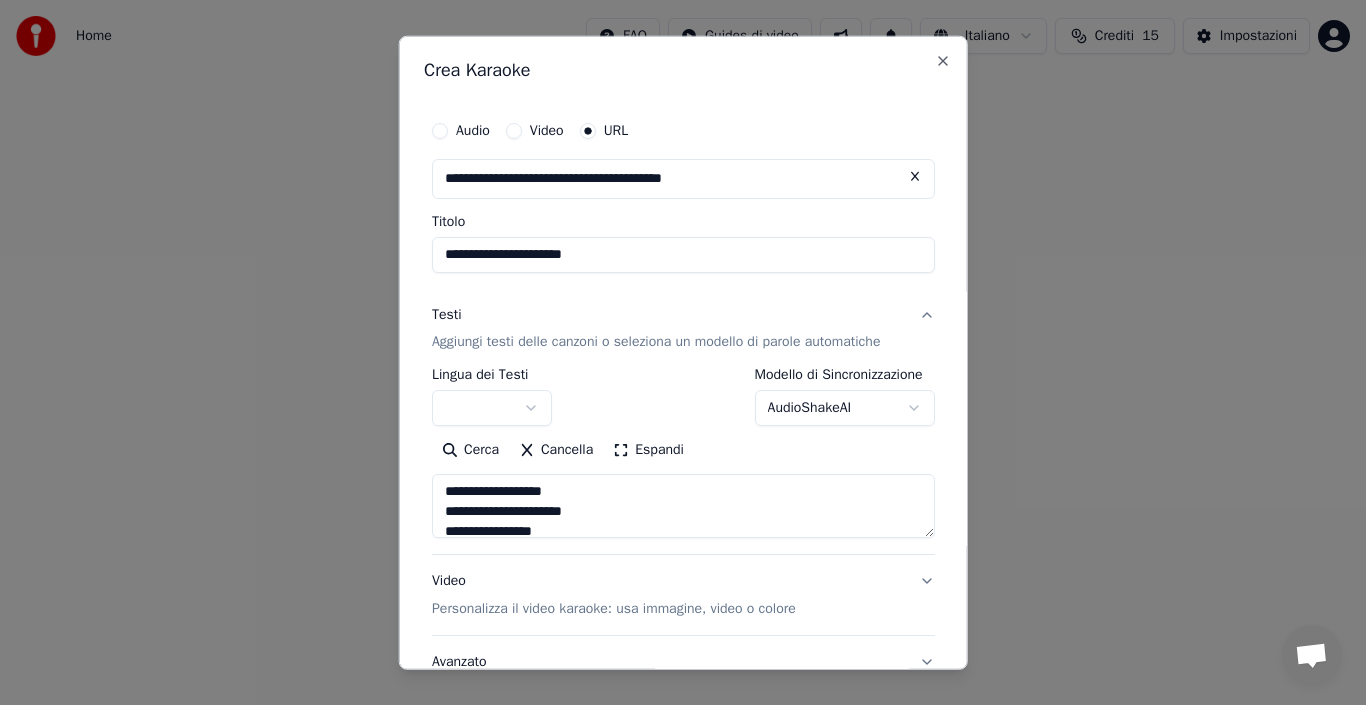 scroll, scrollTop: 0, scrollLeft: 0, axis: both 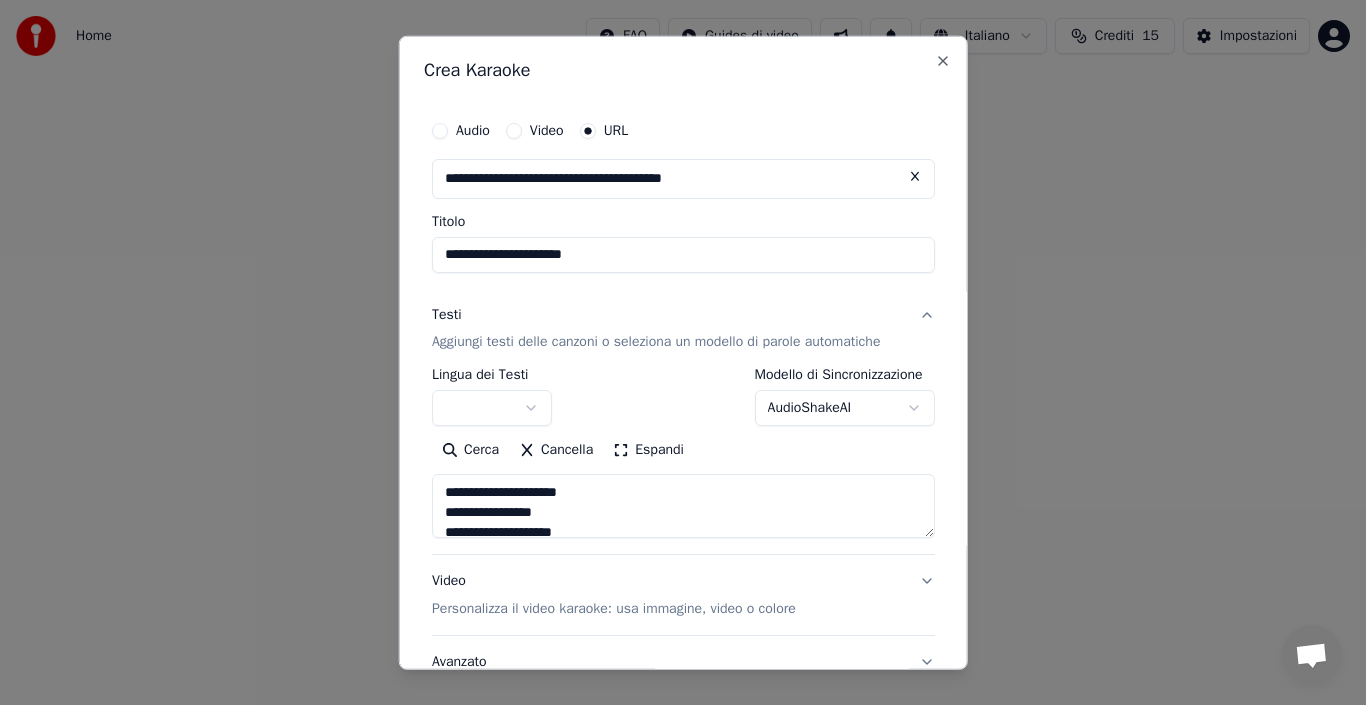 click on "**********" at bounding box center [683, 300] 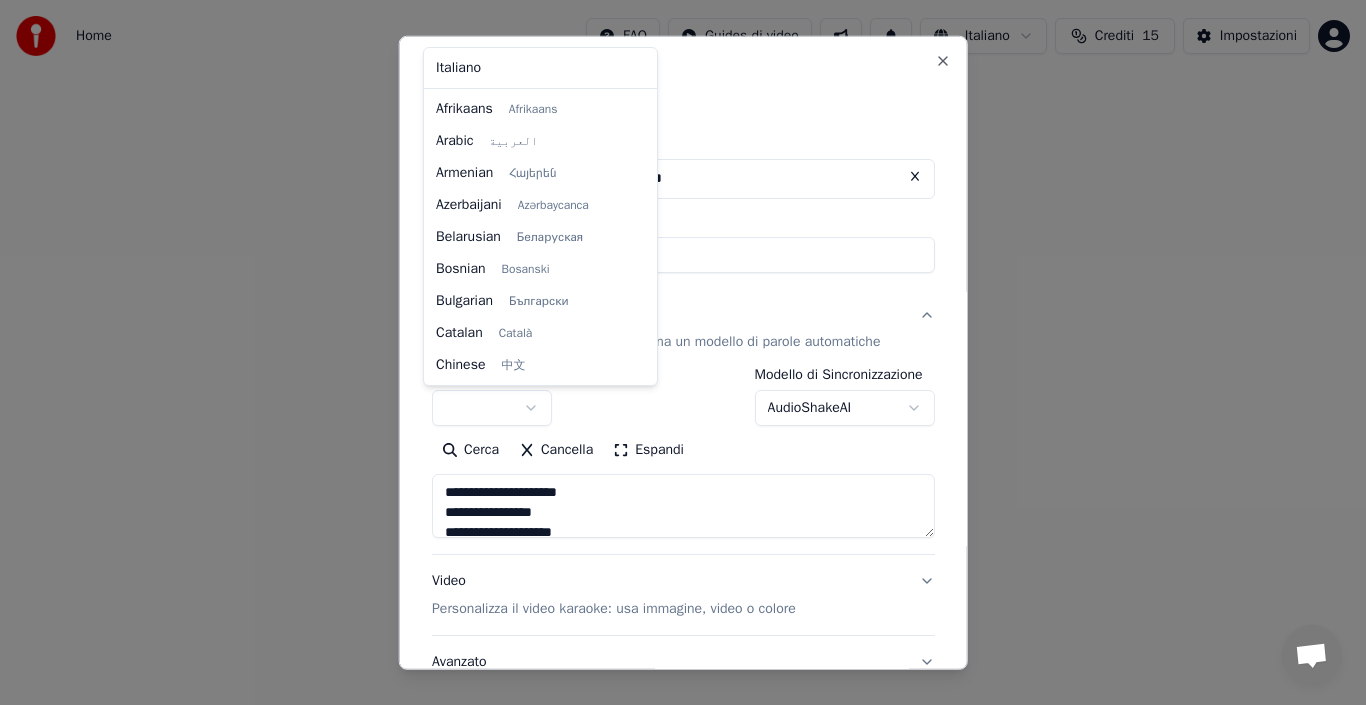 select on "**" 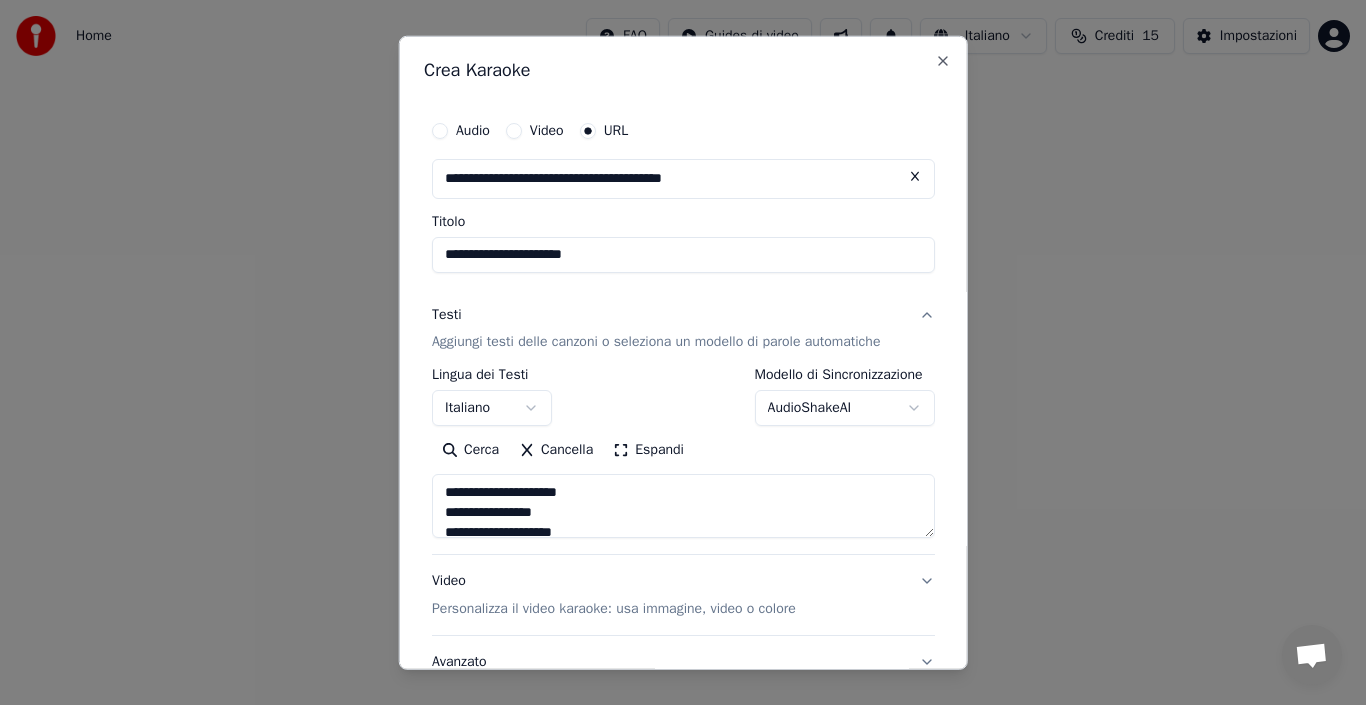 click on "Cerca" at bounding box center (470, 450) 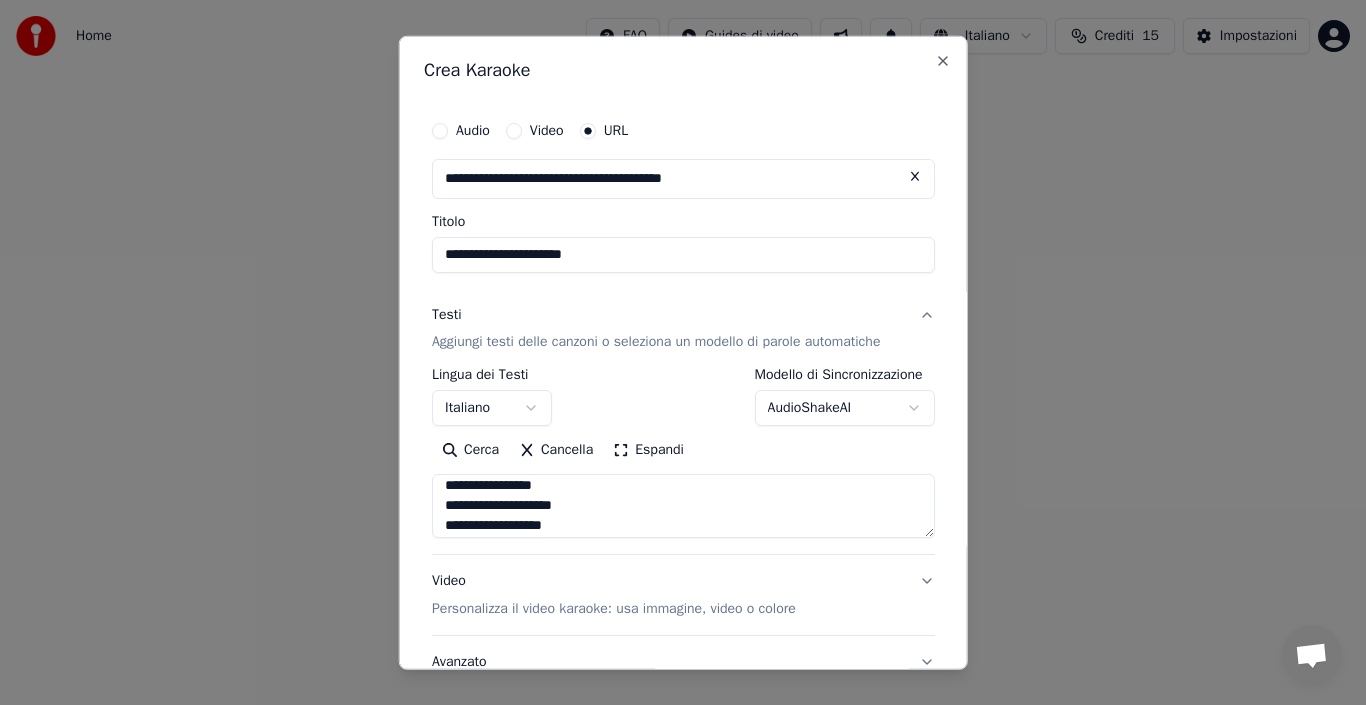 scroll, scrollTop: 0, scrollLeft: 0, axis: both 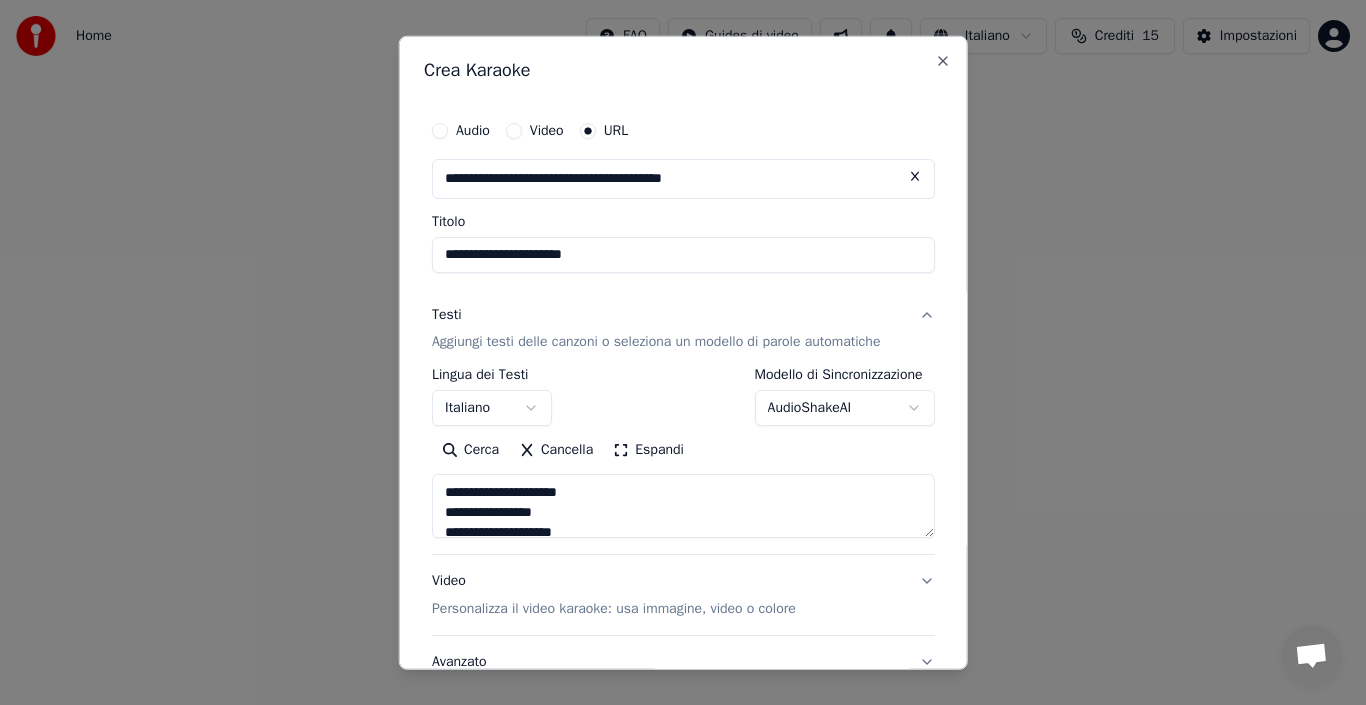 click on "Testi Aggiungi testi delle canzoni o seleziona un modello di parole automatiche" at bounding box center [683, 328] 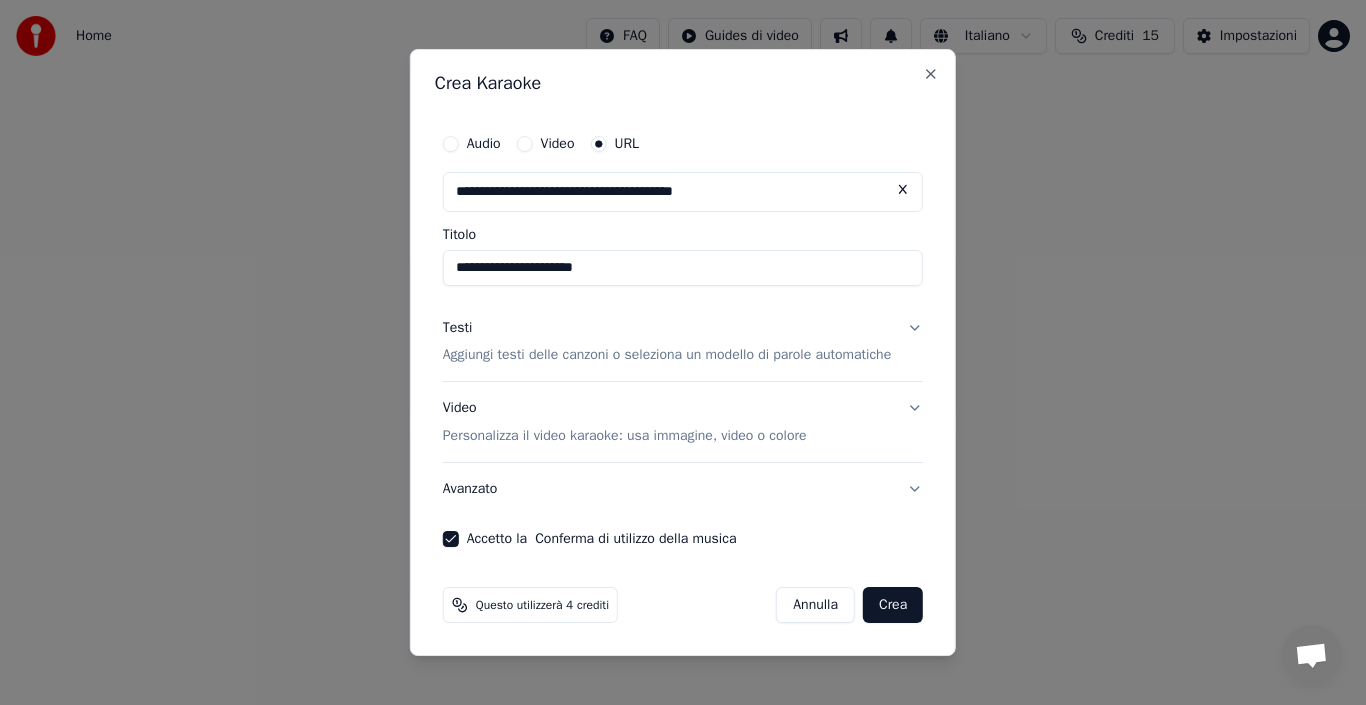 click on "Testi Aggiungi testi delle canzoni o seleziona un modello di parole automatiche" at bounding box center [683, 342] 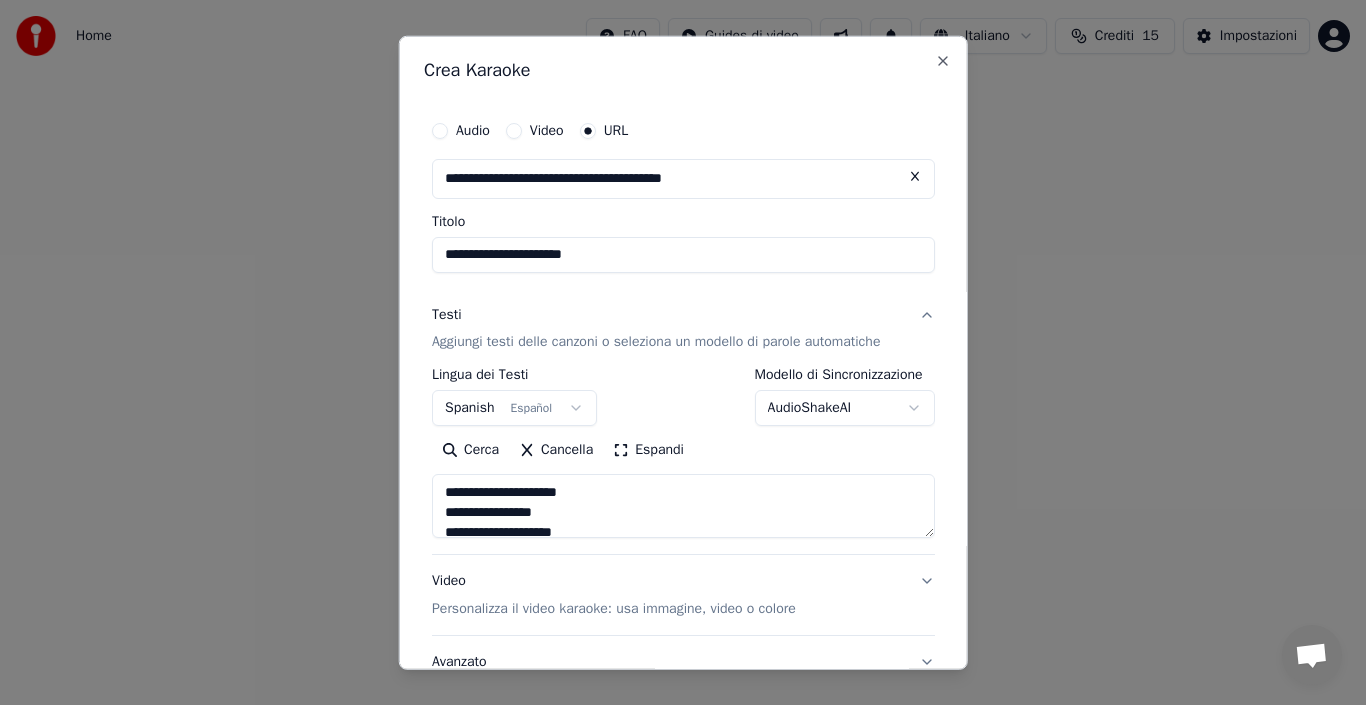 click on "Aggiungi testi delle canzoni o seleziona un modello di parole automatiche" at bounding box center [656, 342] 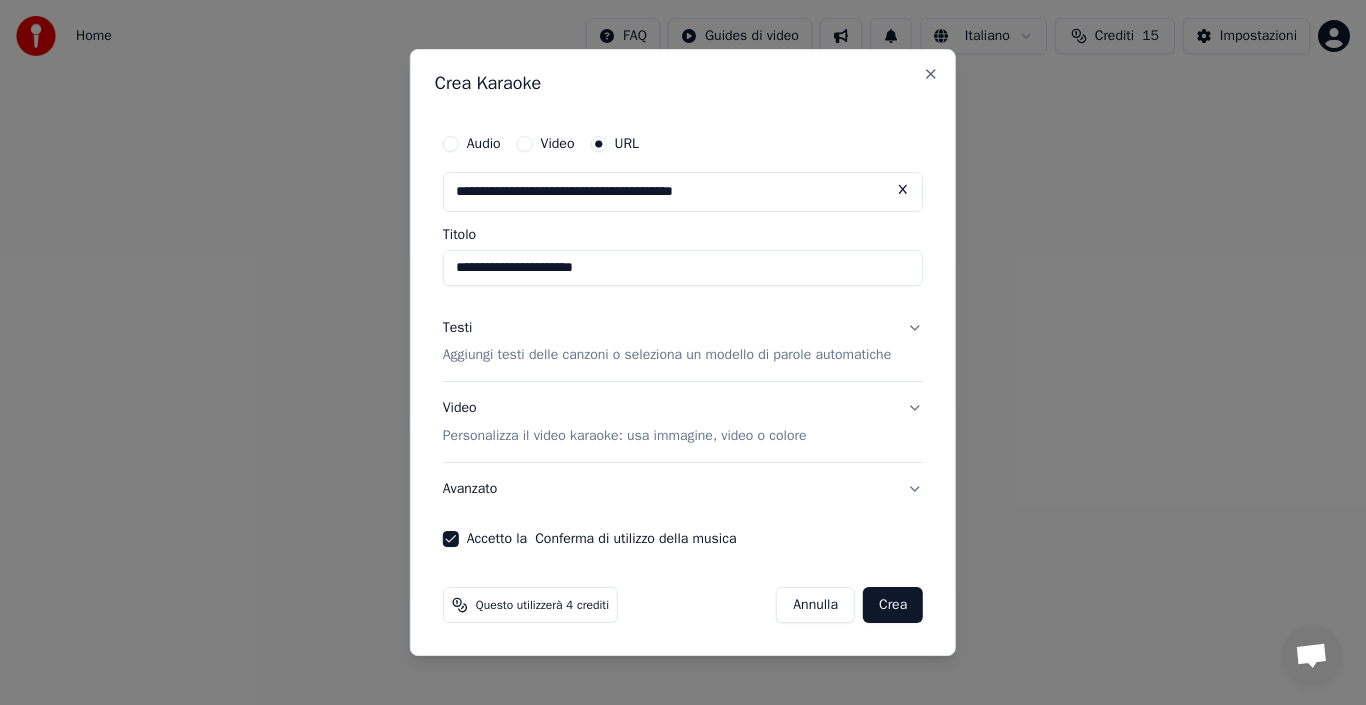 click on "Aggiungi testi delle canzoni o seleziona un modello di parole automatiche" at bounding box center (667, 356) 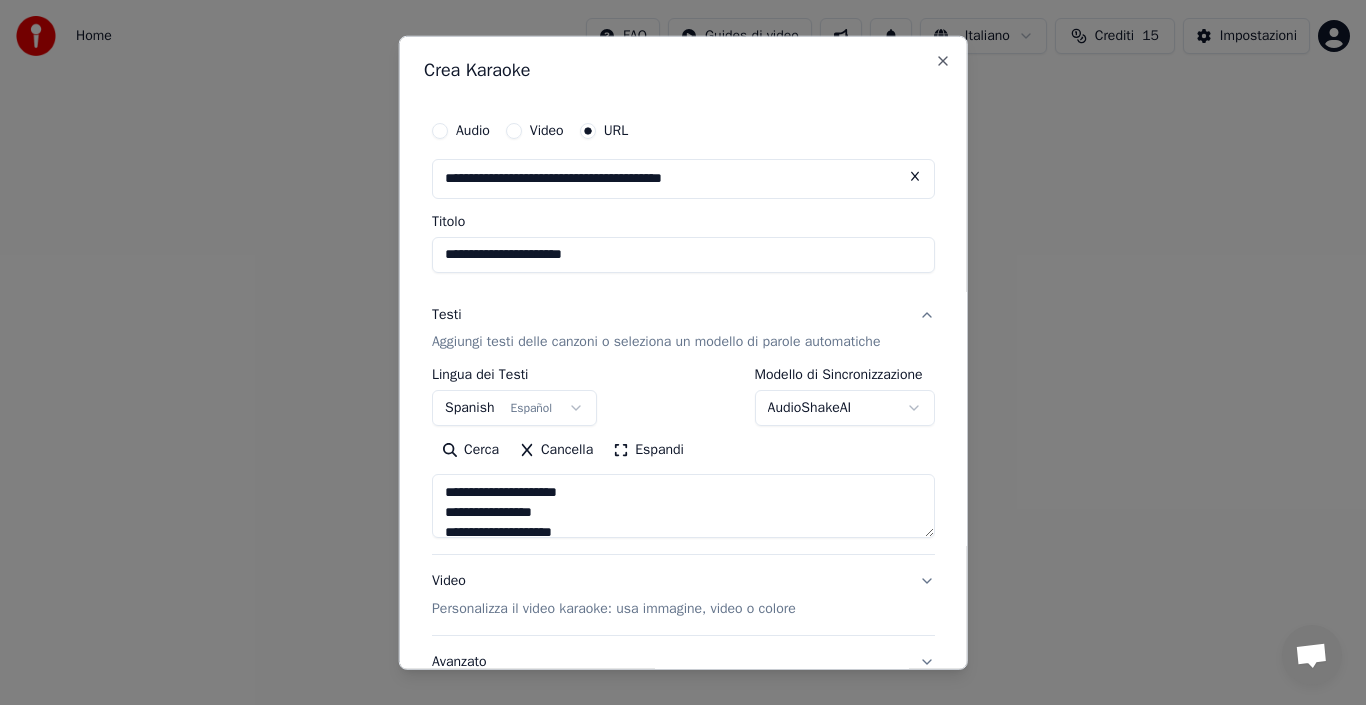 click on "**********" at bounding box center (683, 300) 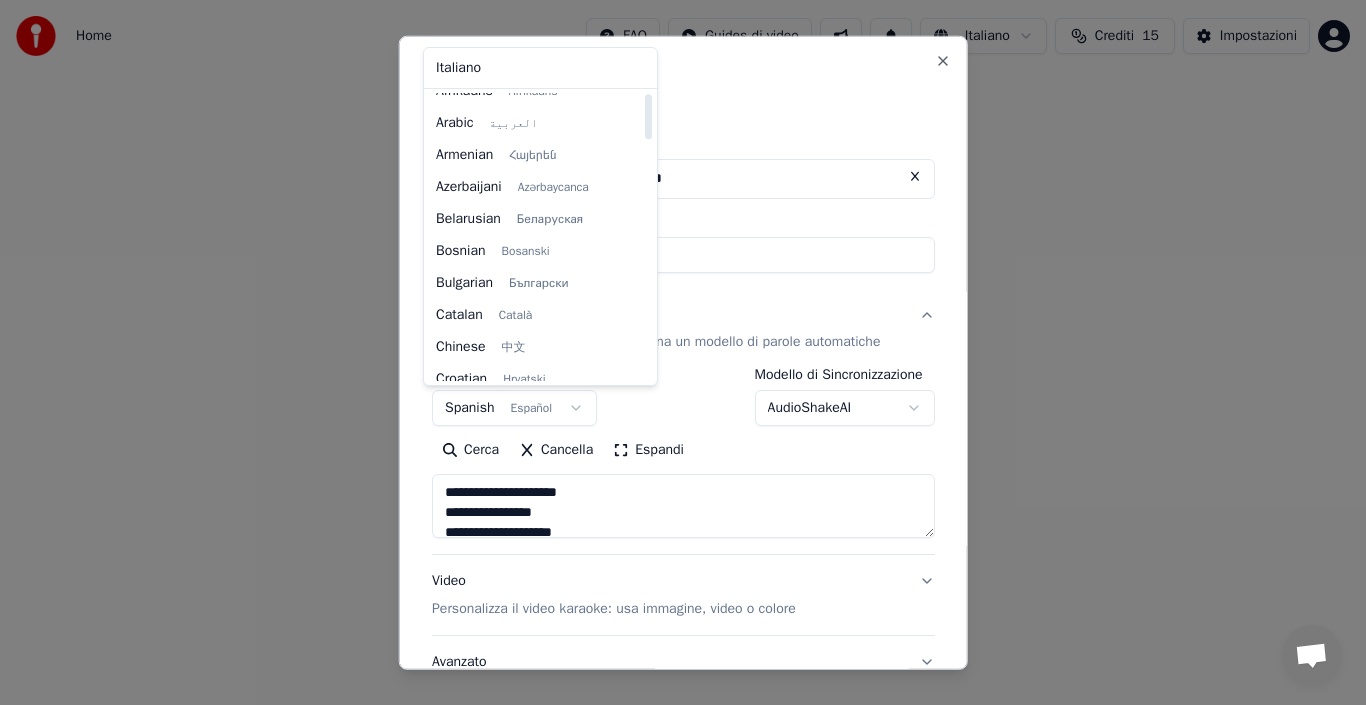 scroll, scrollTop: 0, scrollLeft: 0, axis: both 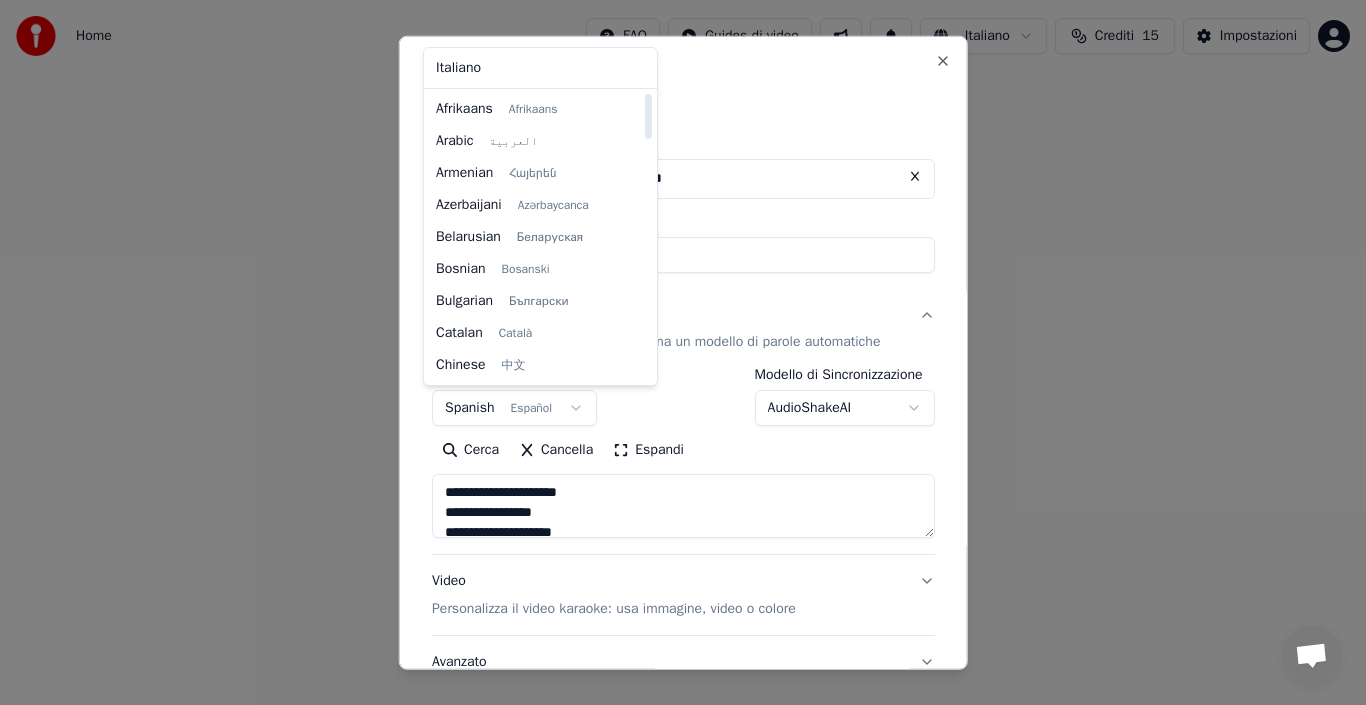drag, startPoint x: 648, startPoint y: 122, endPoint x: 636, endPoint y: 52, distance: 71.021126 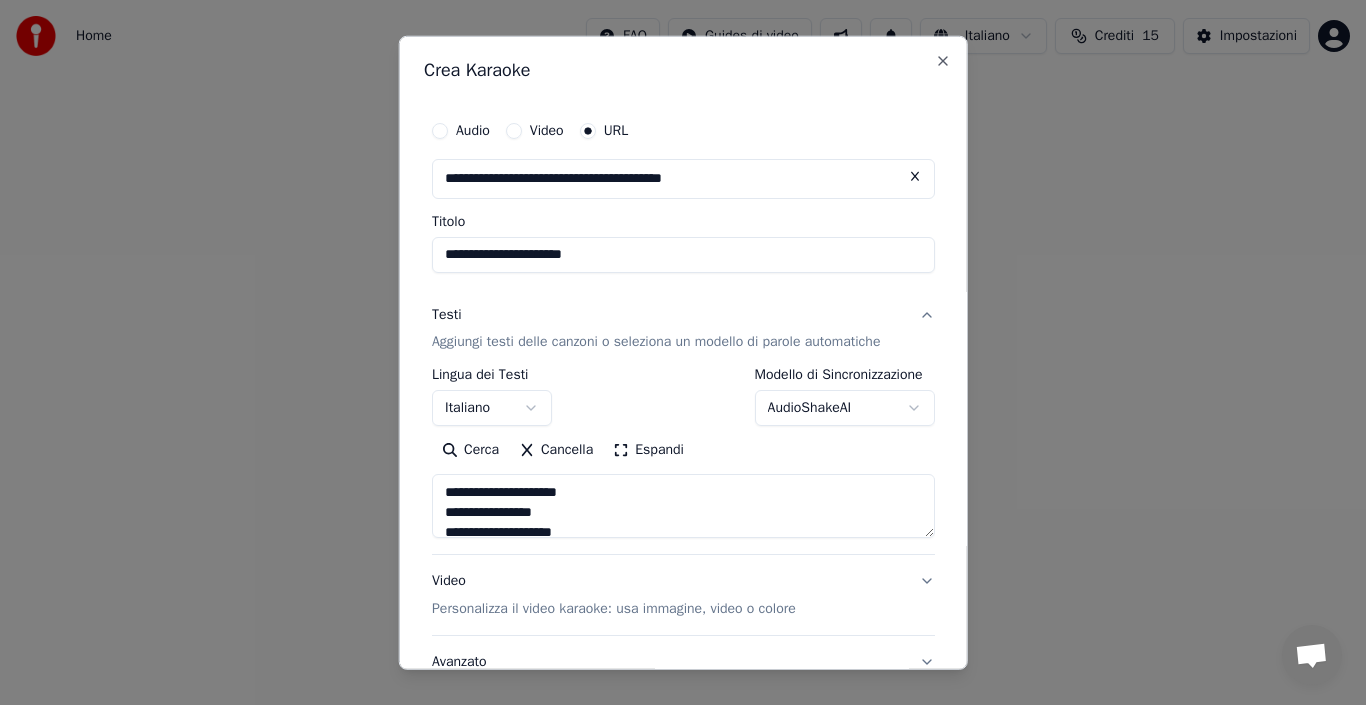 click on "Cerca" at bounding box center (470, 450) 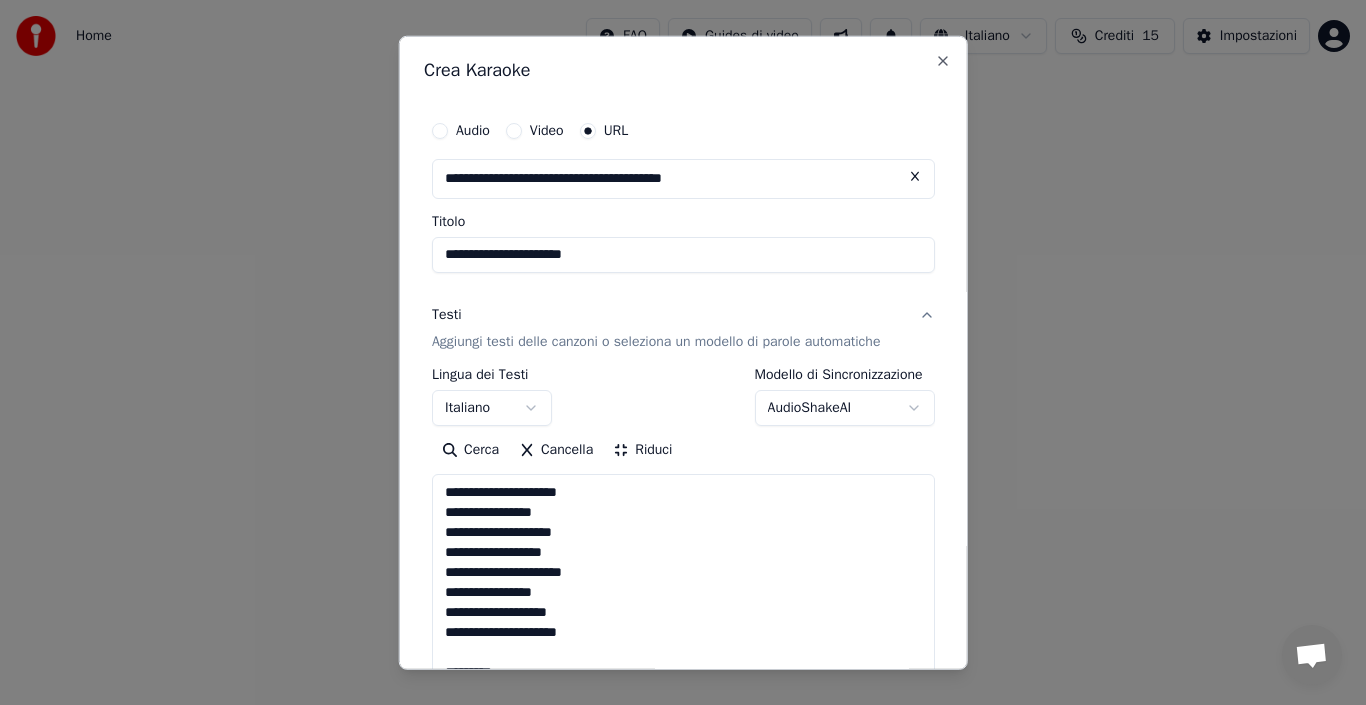 scroll, scrollTop: 2, scrollLeft: 0, axis: vertical 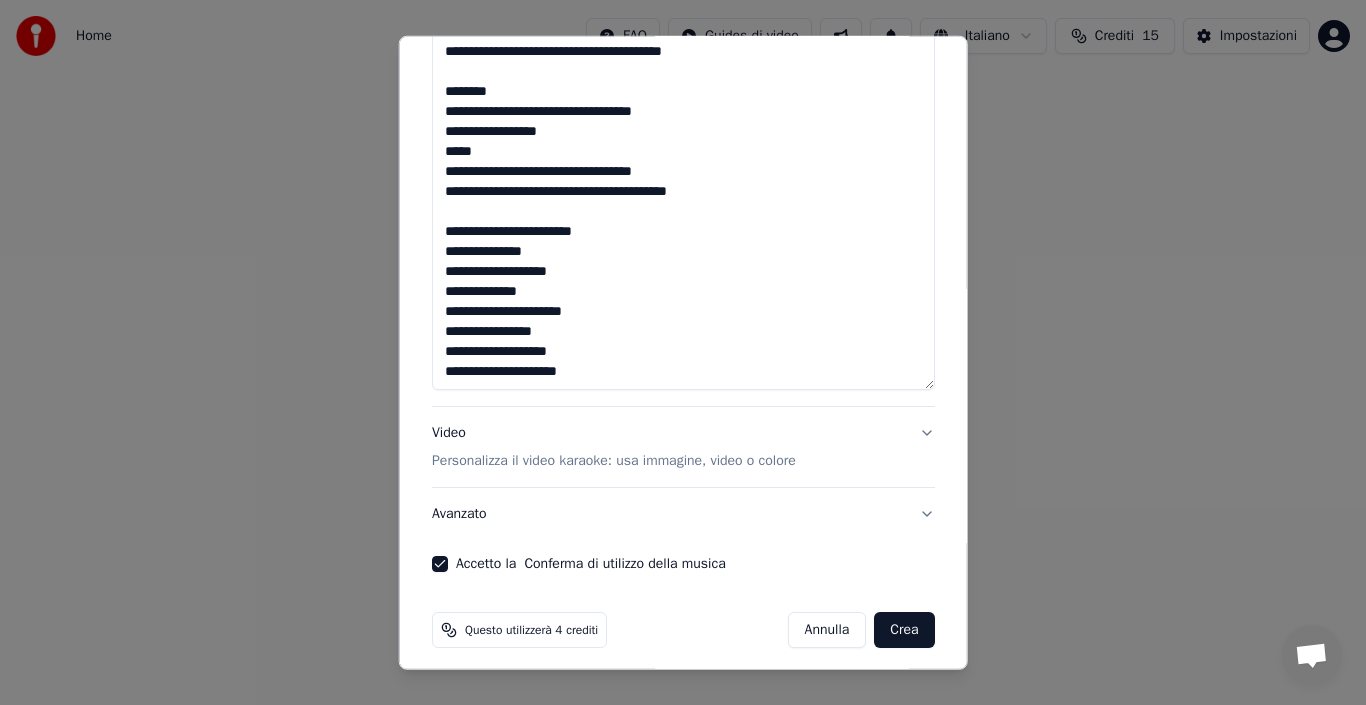 click on "Video Personalizza il video karaoke: usa immagine, video o colore" at bounding box center [683, 447] 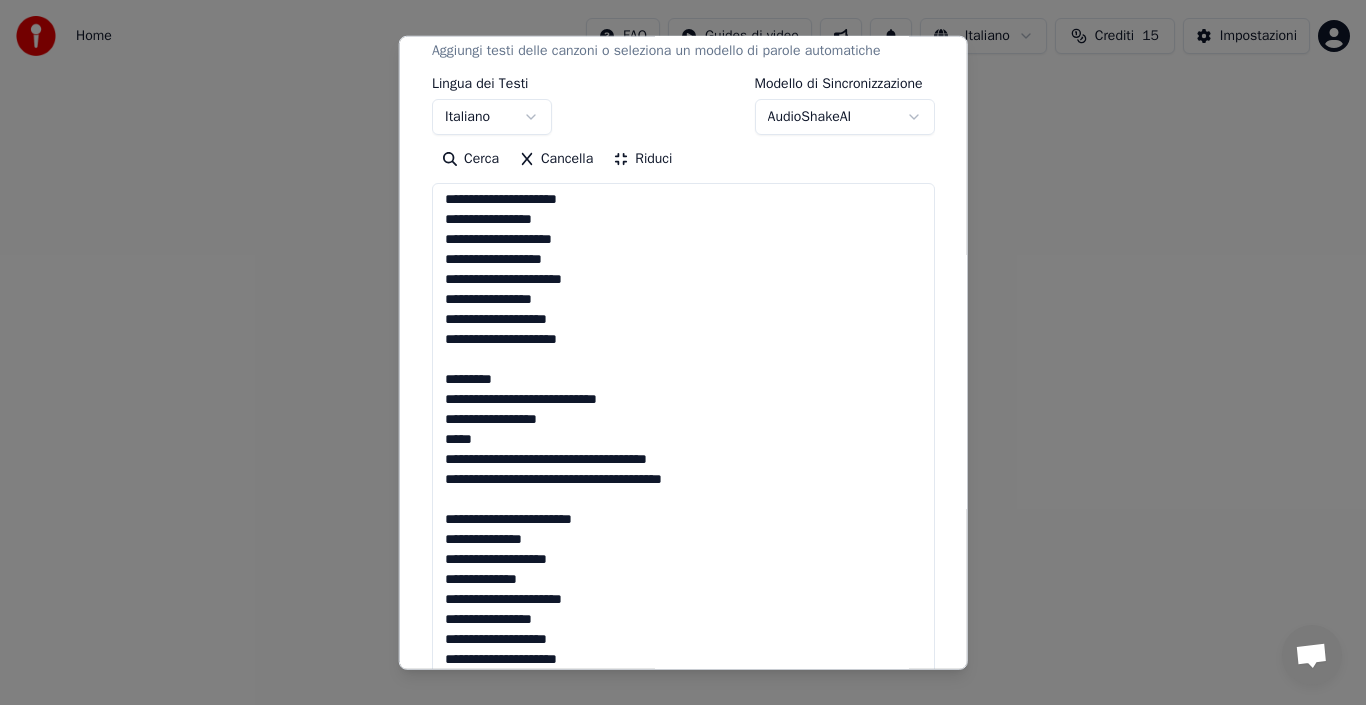 scroll, scrollTop: 105, scrollLeft: 0, axis: vertical 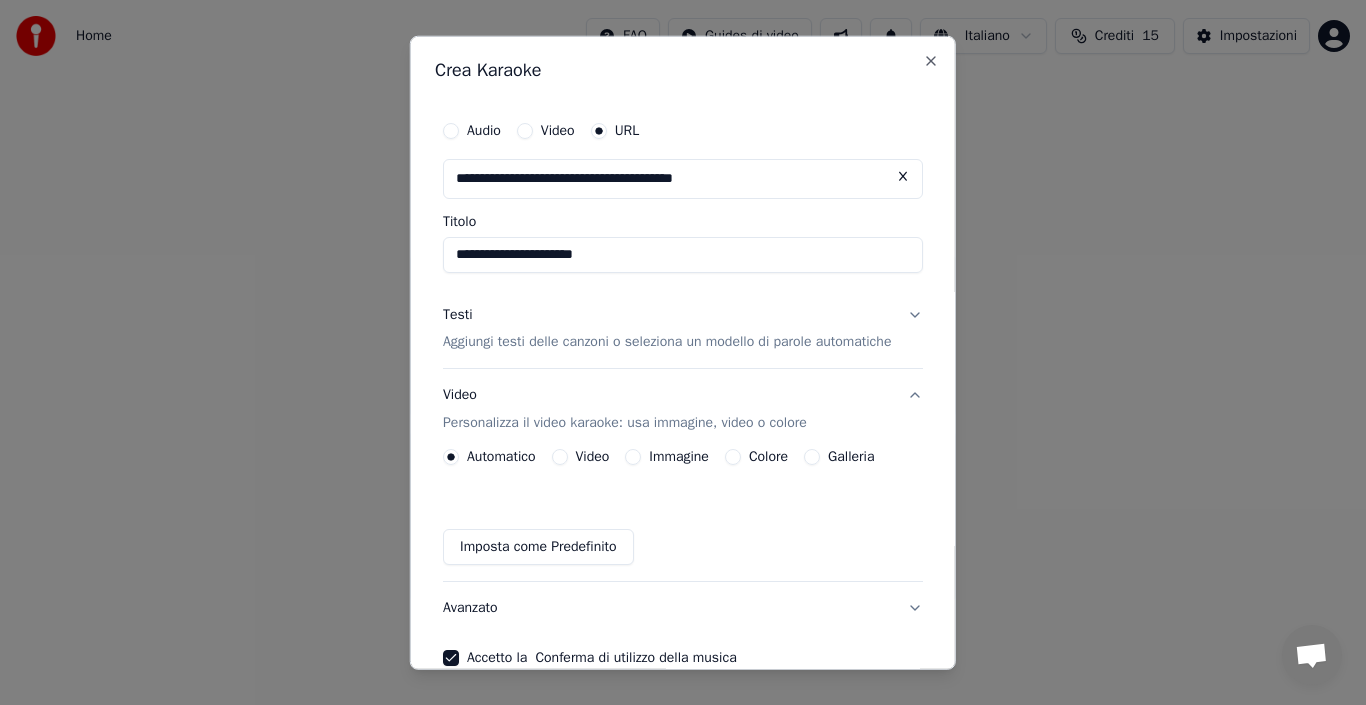 click on "Aggiungi testi delle canzoni o seleziona un modello di parole automatiche" at bounding box center [667, 342] 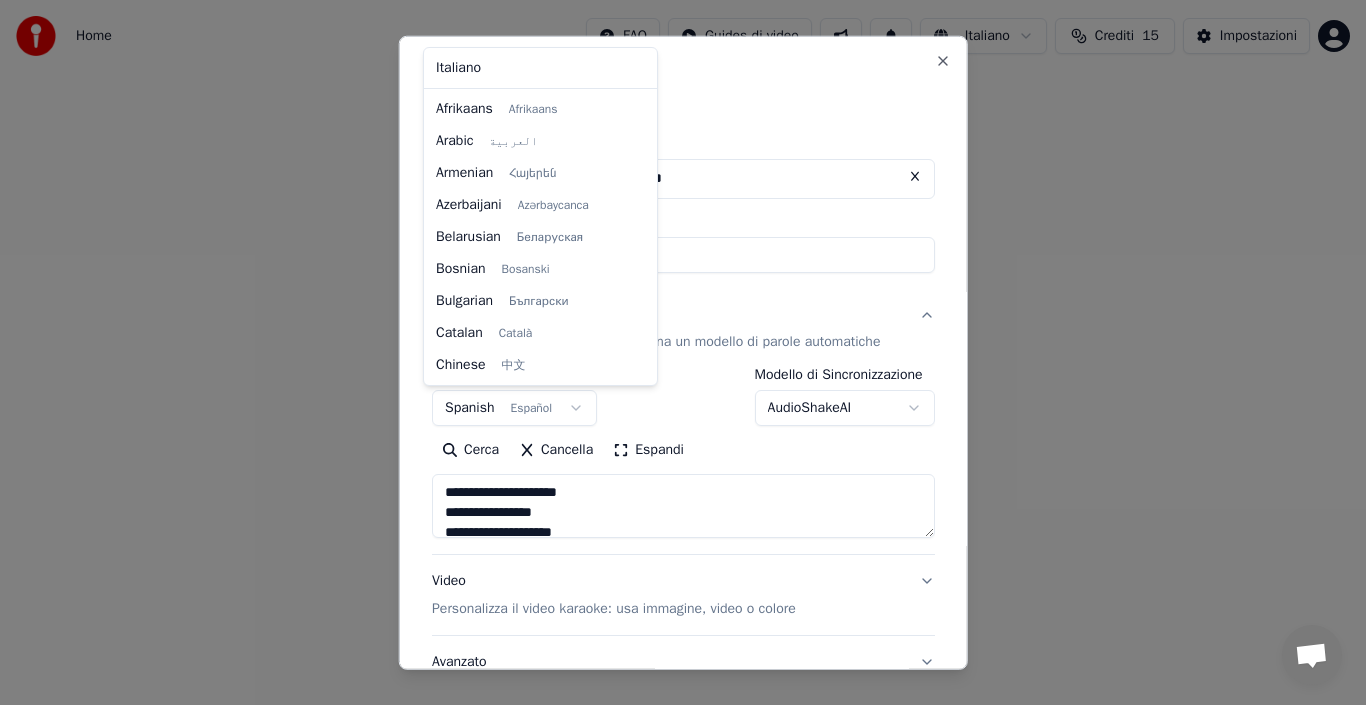 click on "**********" at bounding box center [683, 300] 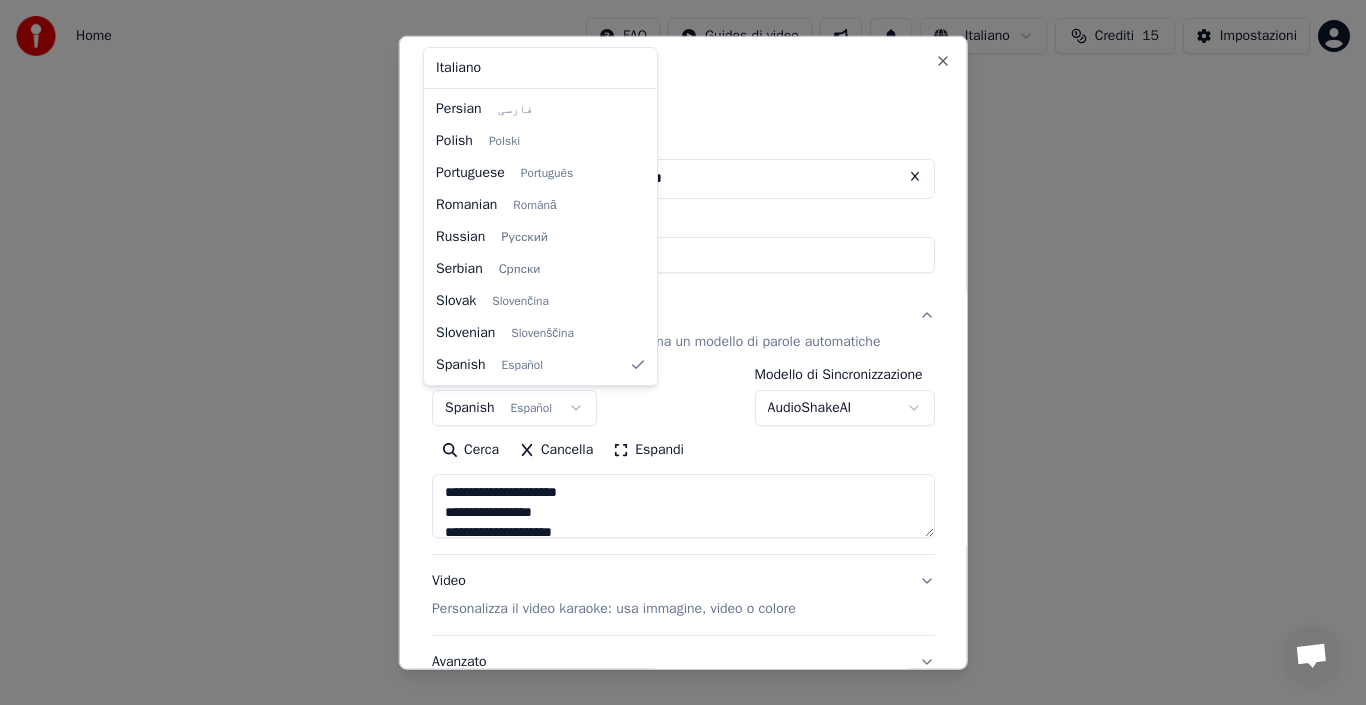 select on "**" 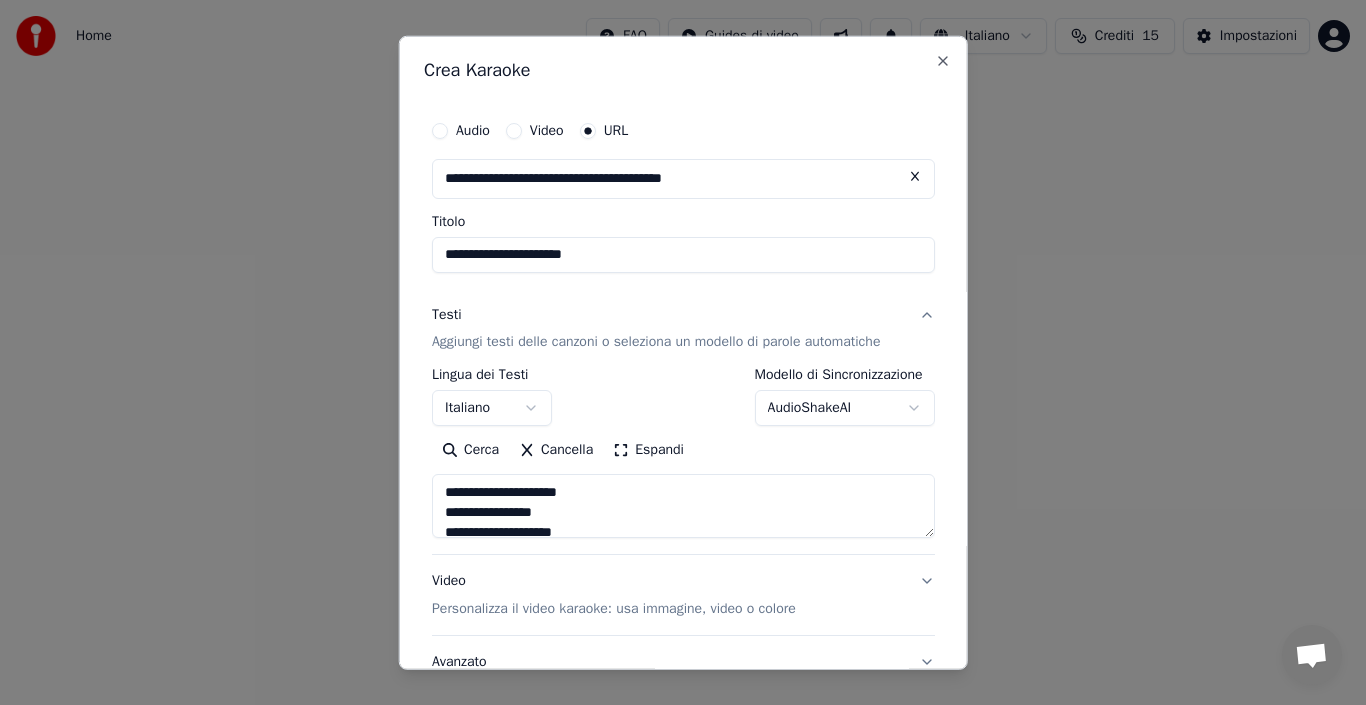click on "Cerca" at bounding box center [470, 450] 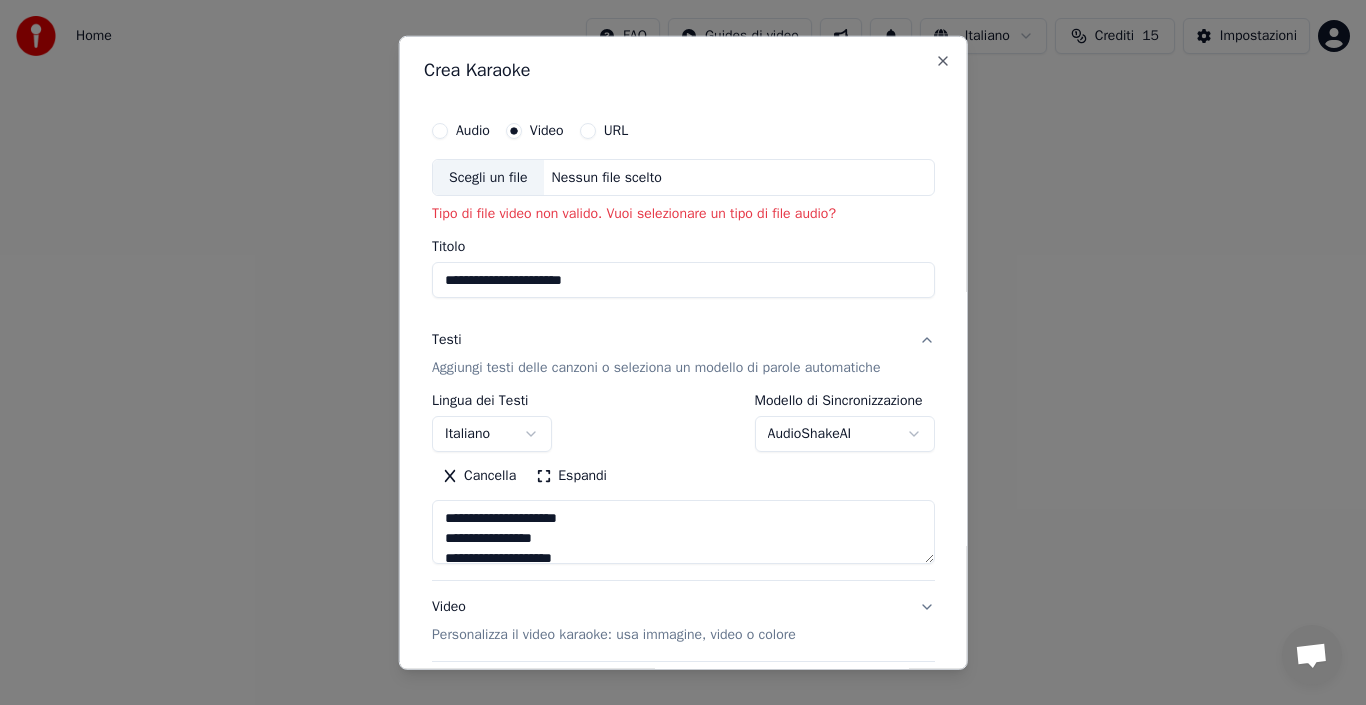 type 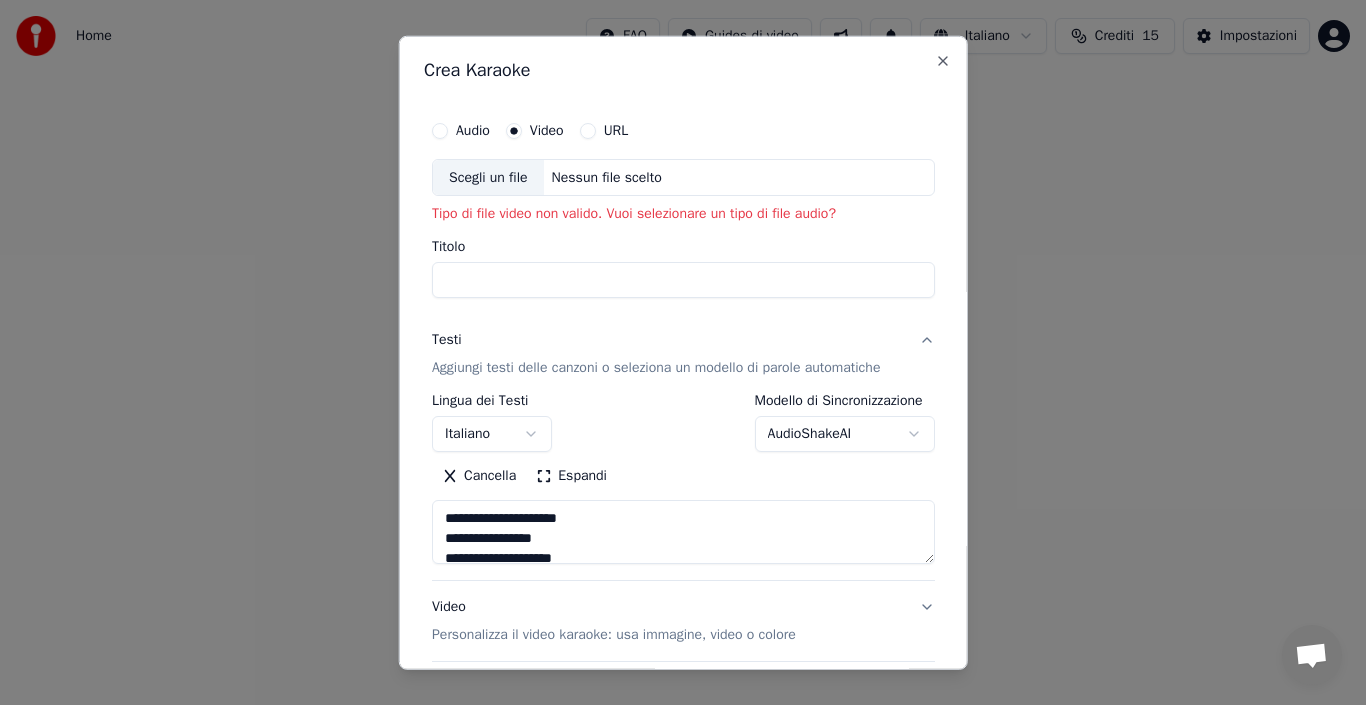 click on "URL" at bounding box center (587, 130) 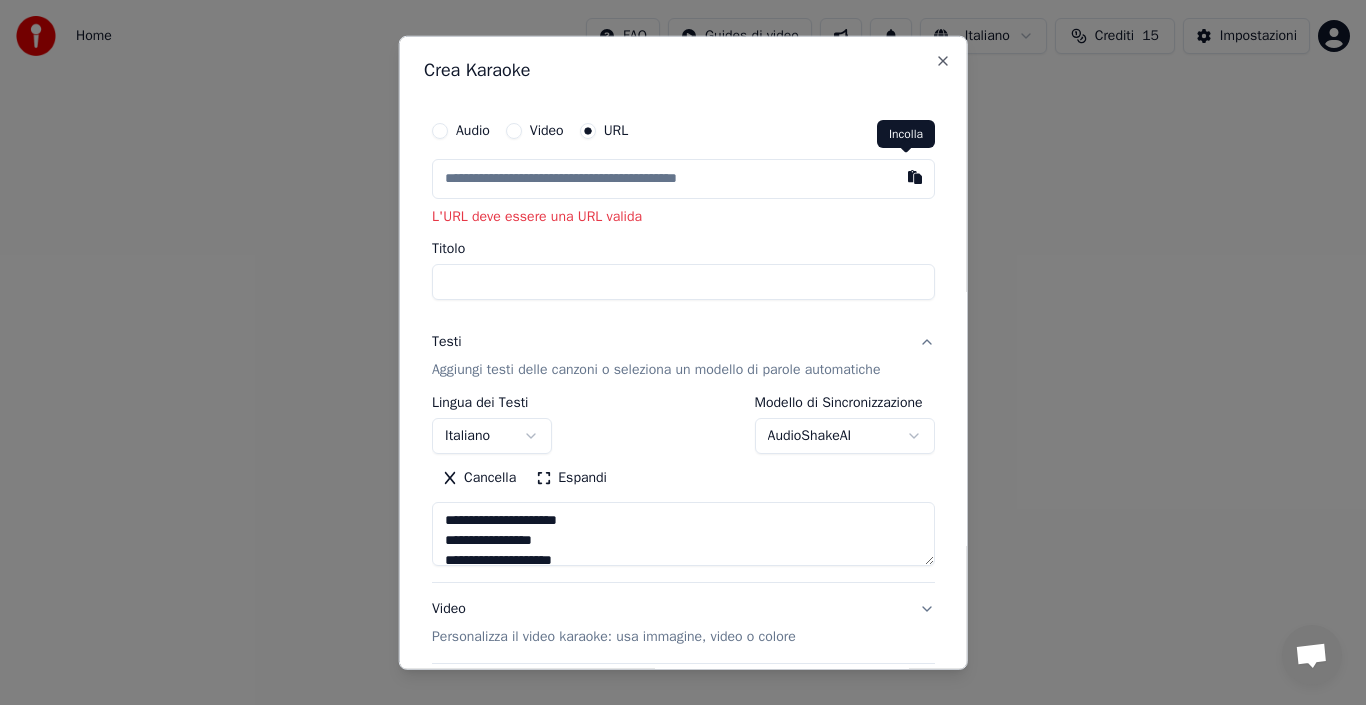 click at bounding box center (914, 176) 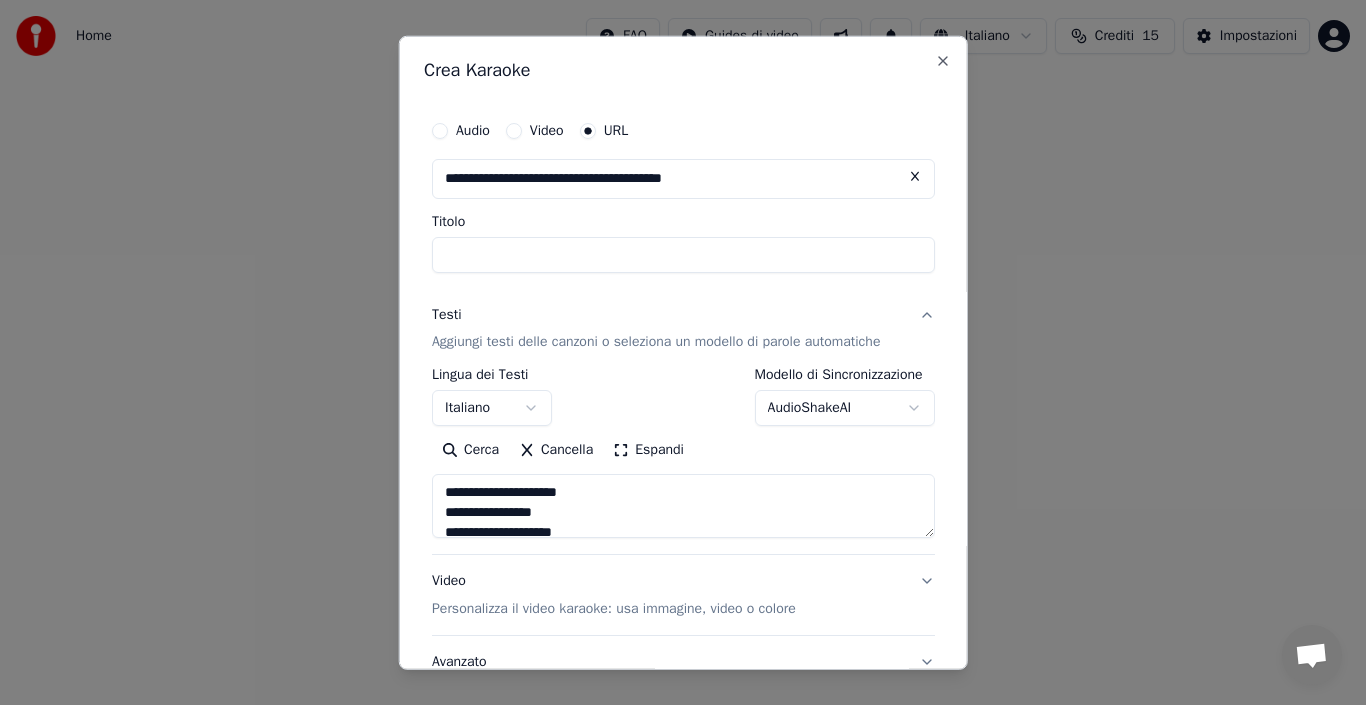 type on "**********" 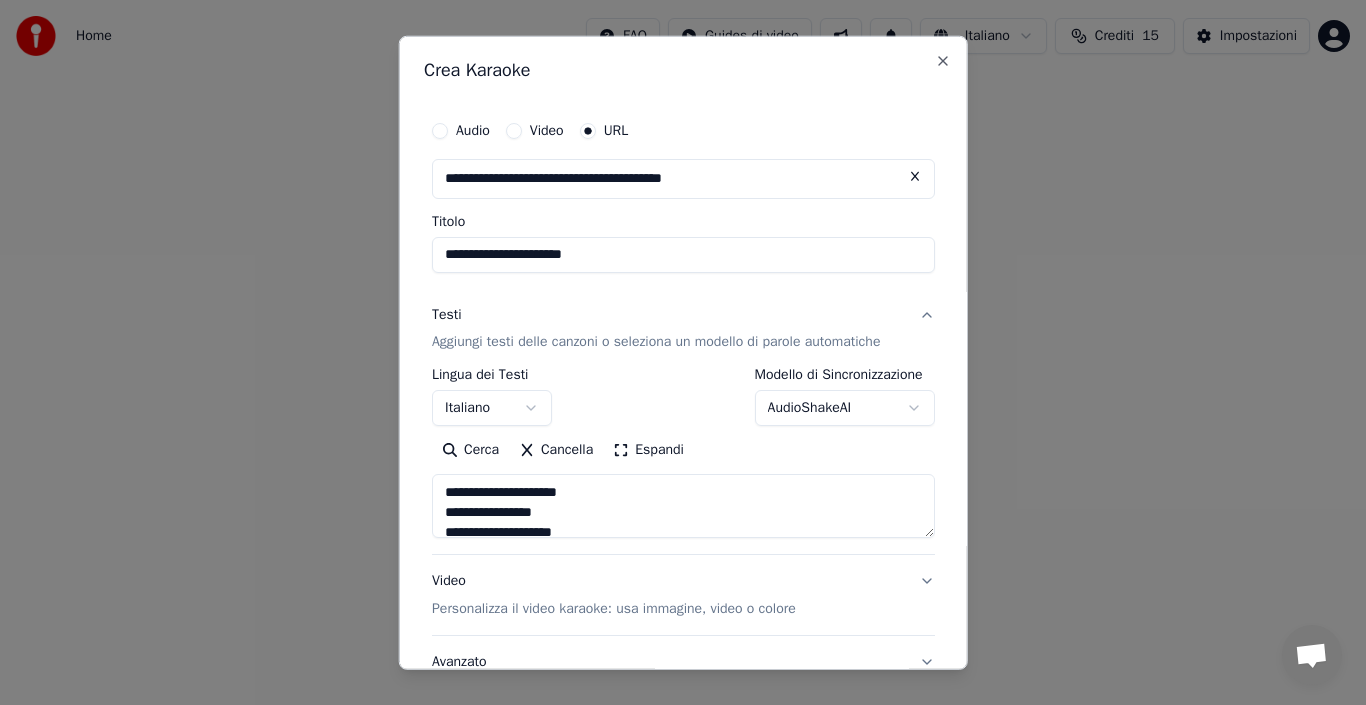 click on "Cancella" at bounding box center [556, 450] 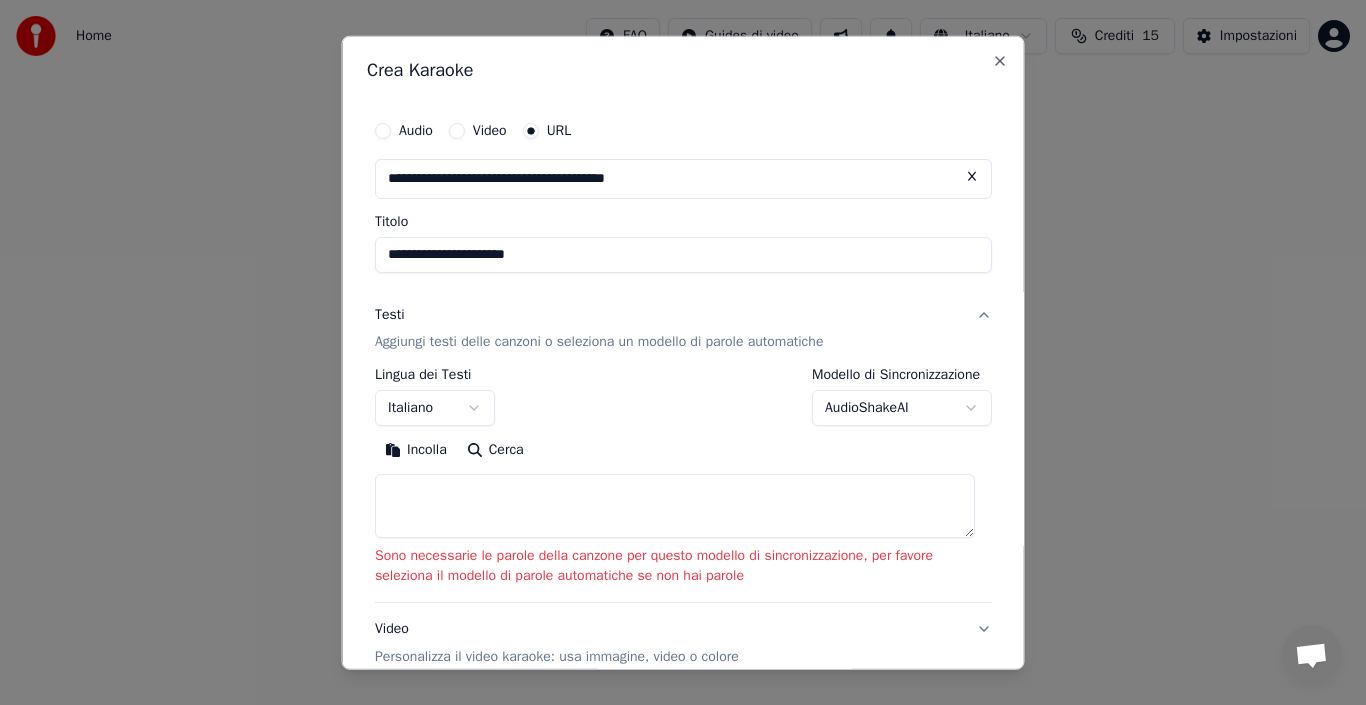 click on "Cerca" at bounding box center (494, 450) 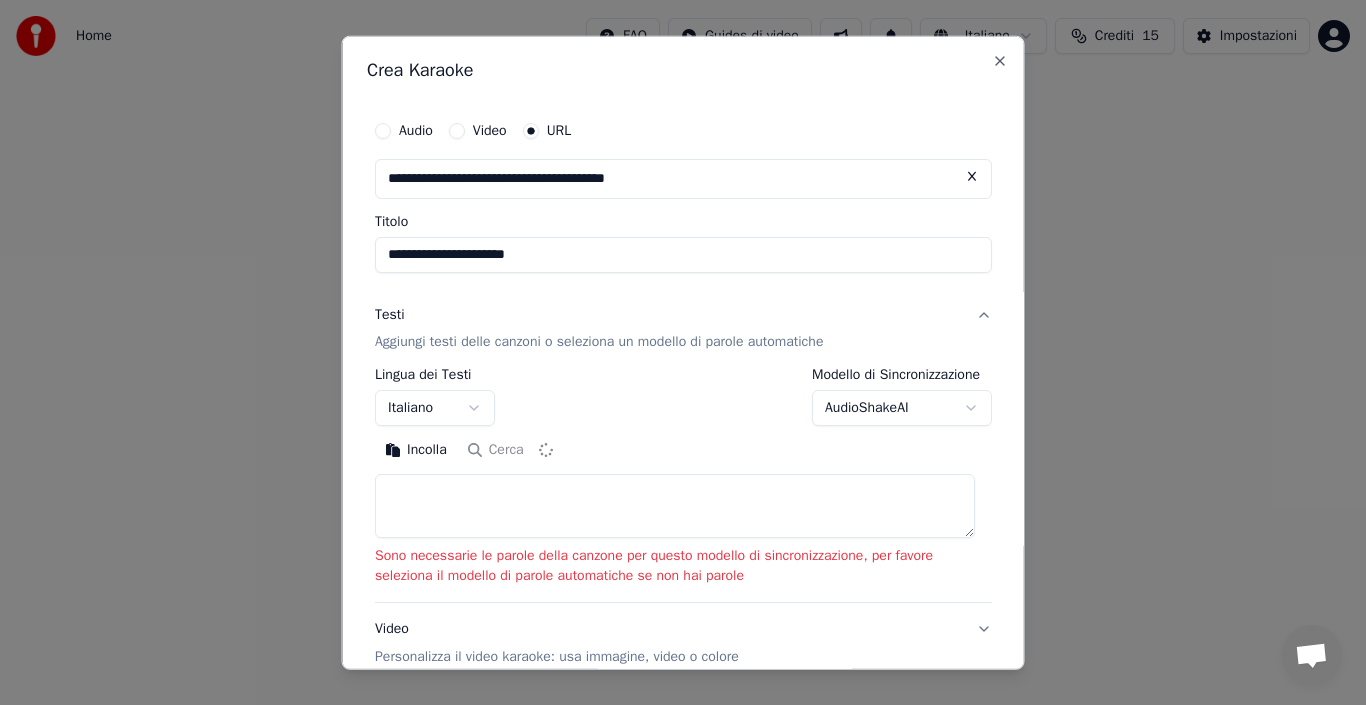 type on "**********" 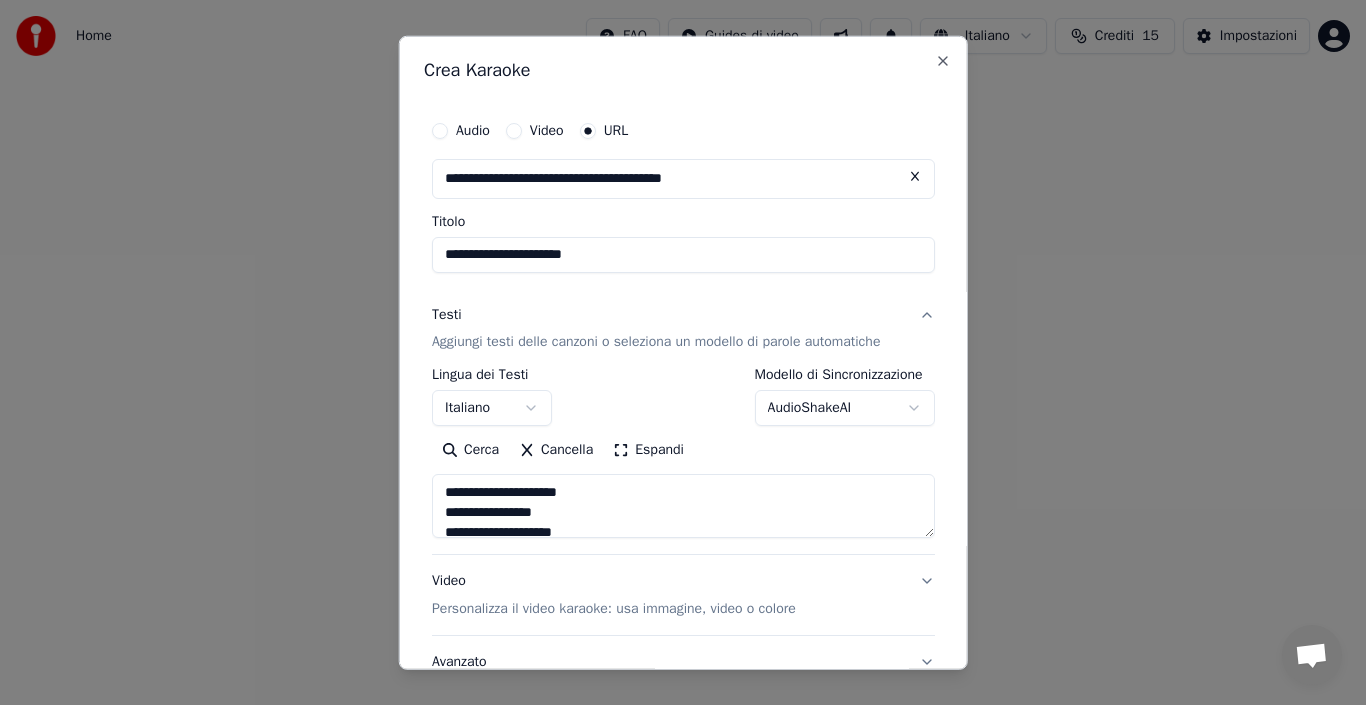 click on "Cancella" at bounding box center (556, 450) 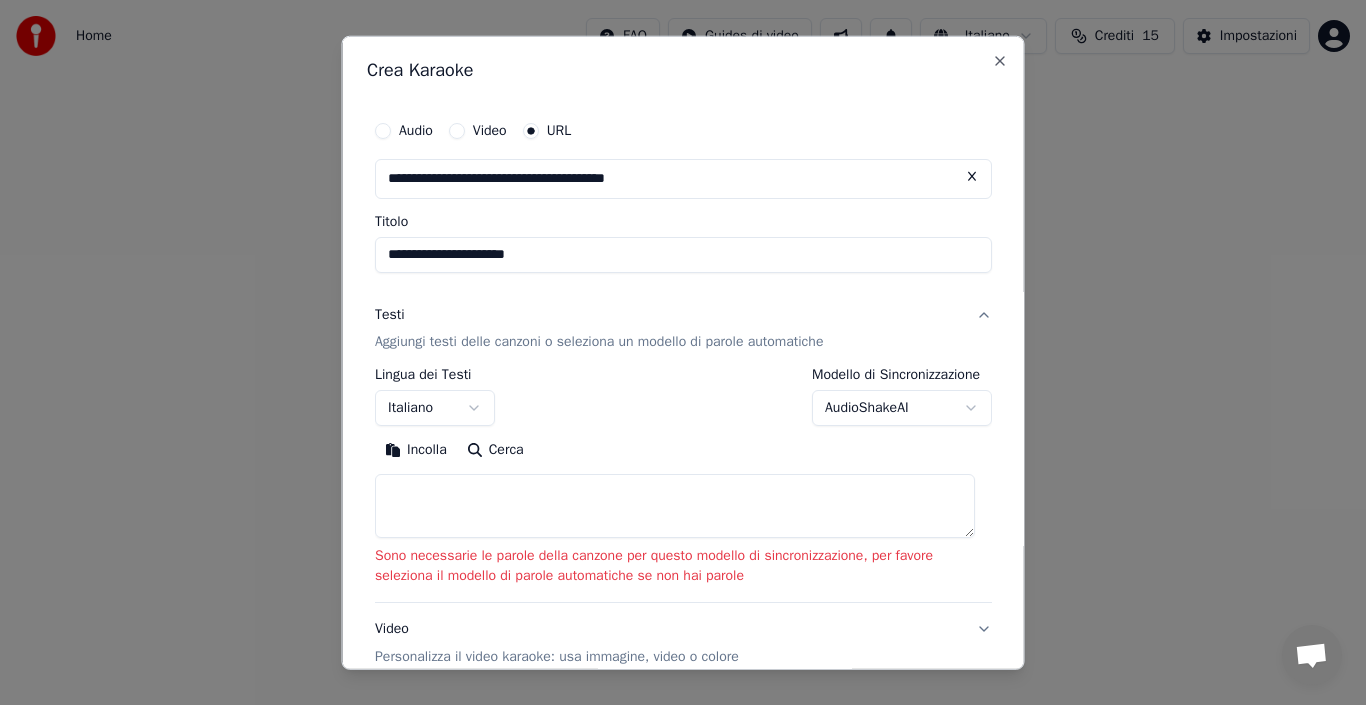 click on "Incolla" at bounding box center [416, 450] 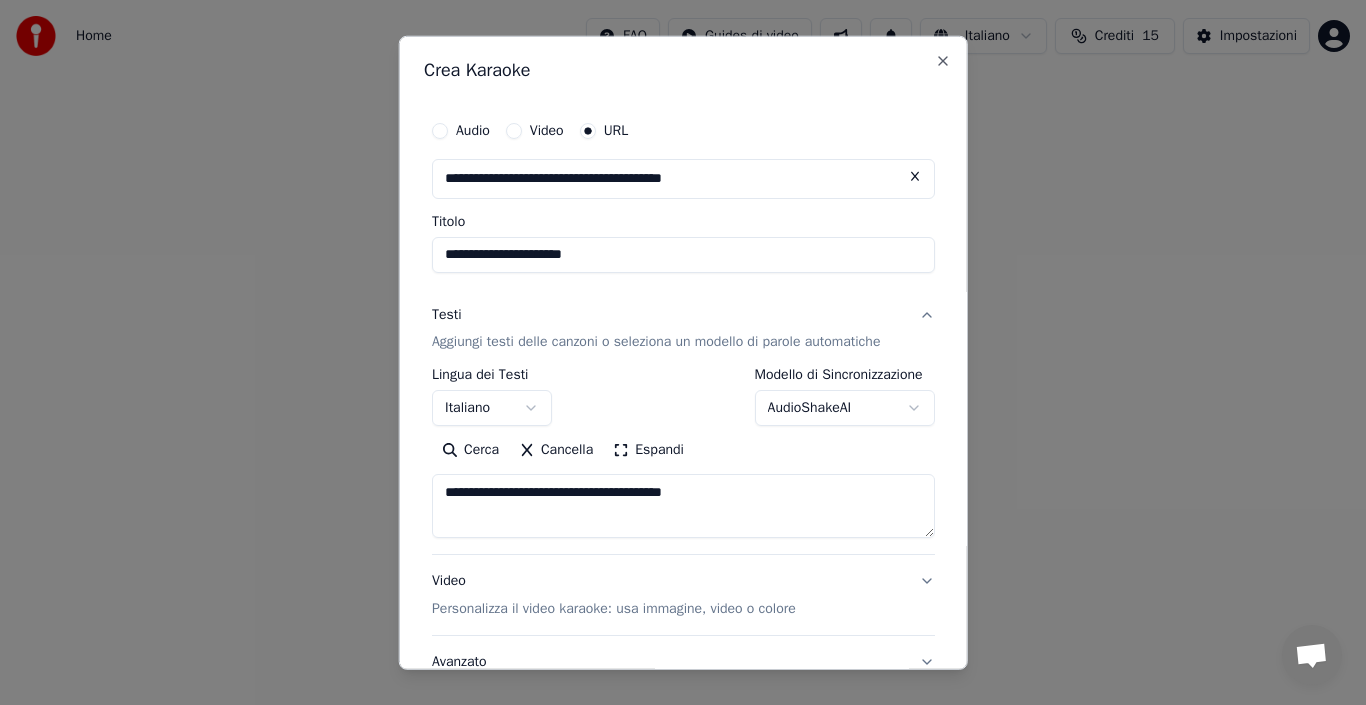 click on "Cerca" at bounding box center (470, 450) 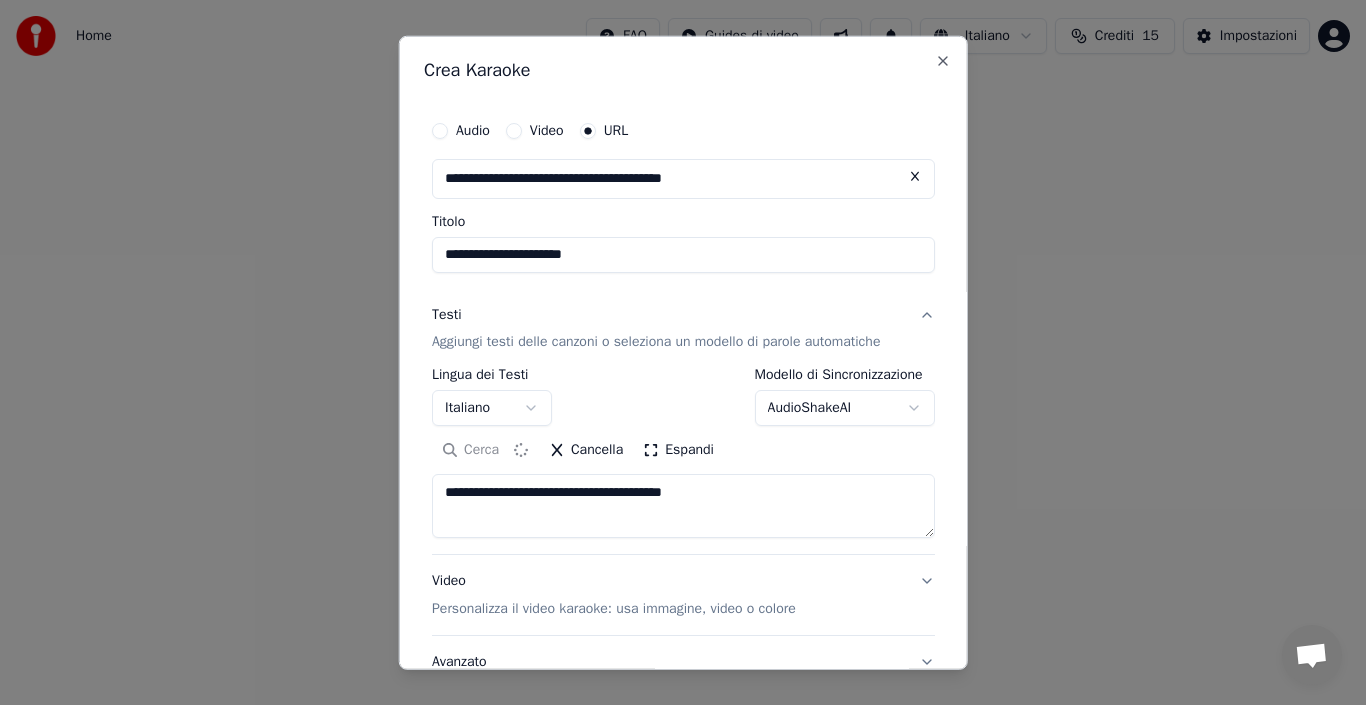 type on "**********" 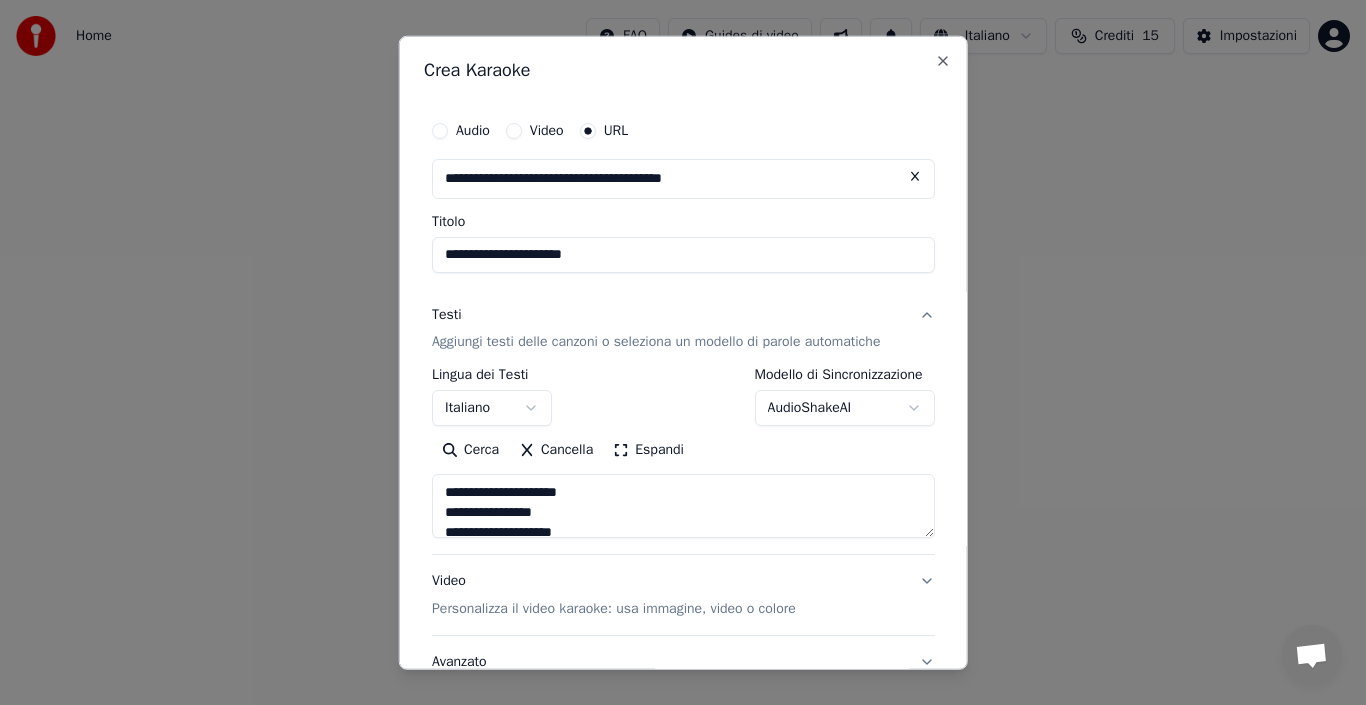 scroll, scrollTop: 159, scrollLeft: 0, axis: vertical 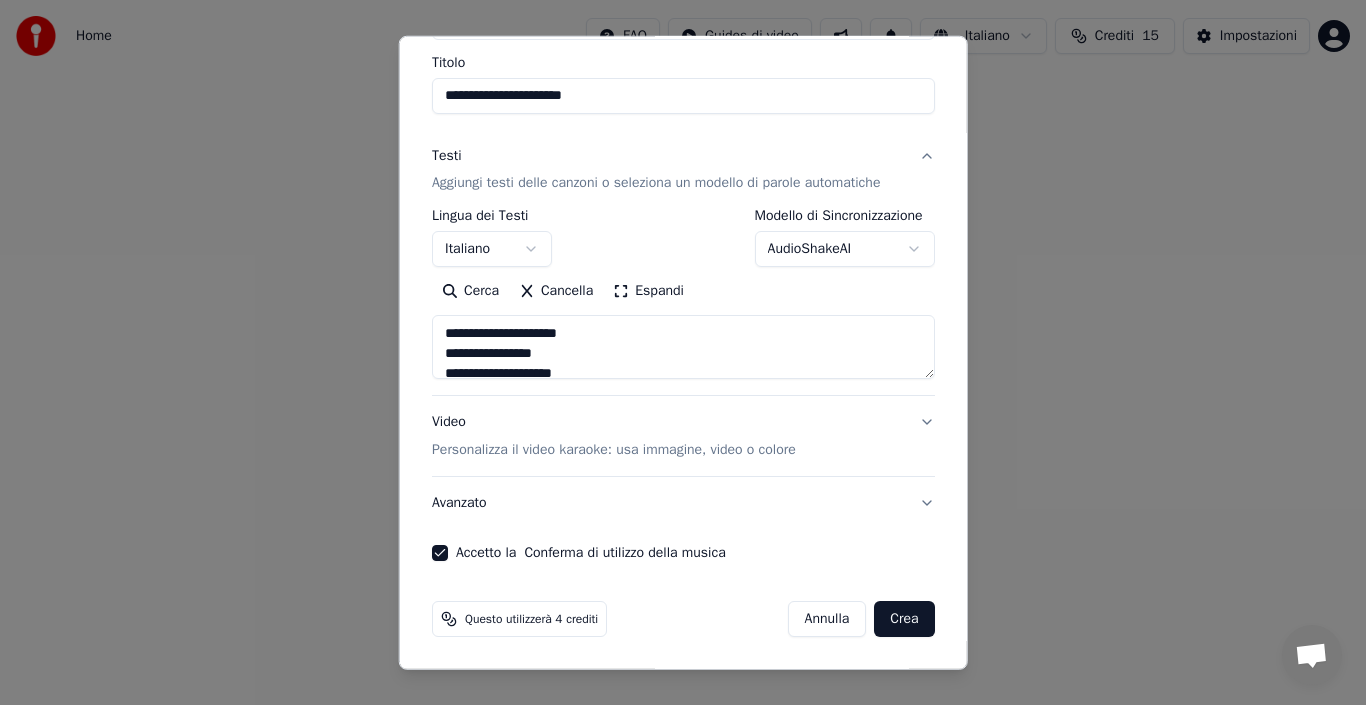 click on "Annulla" at bounding box center (826, 619) 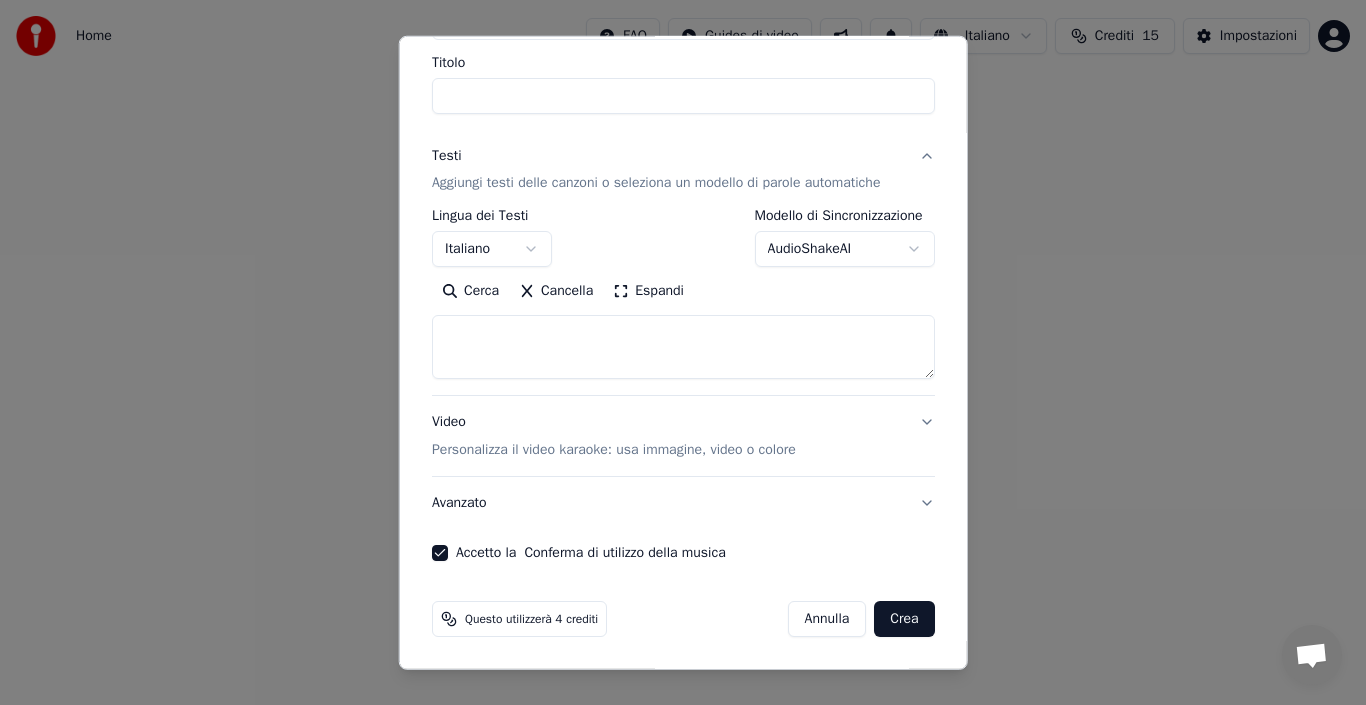 select 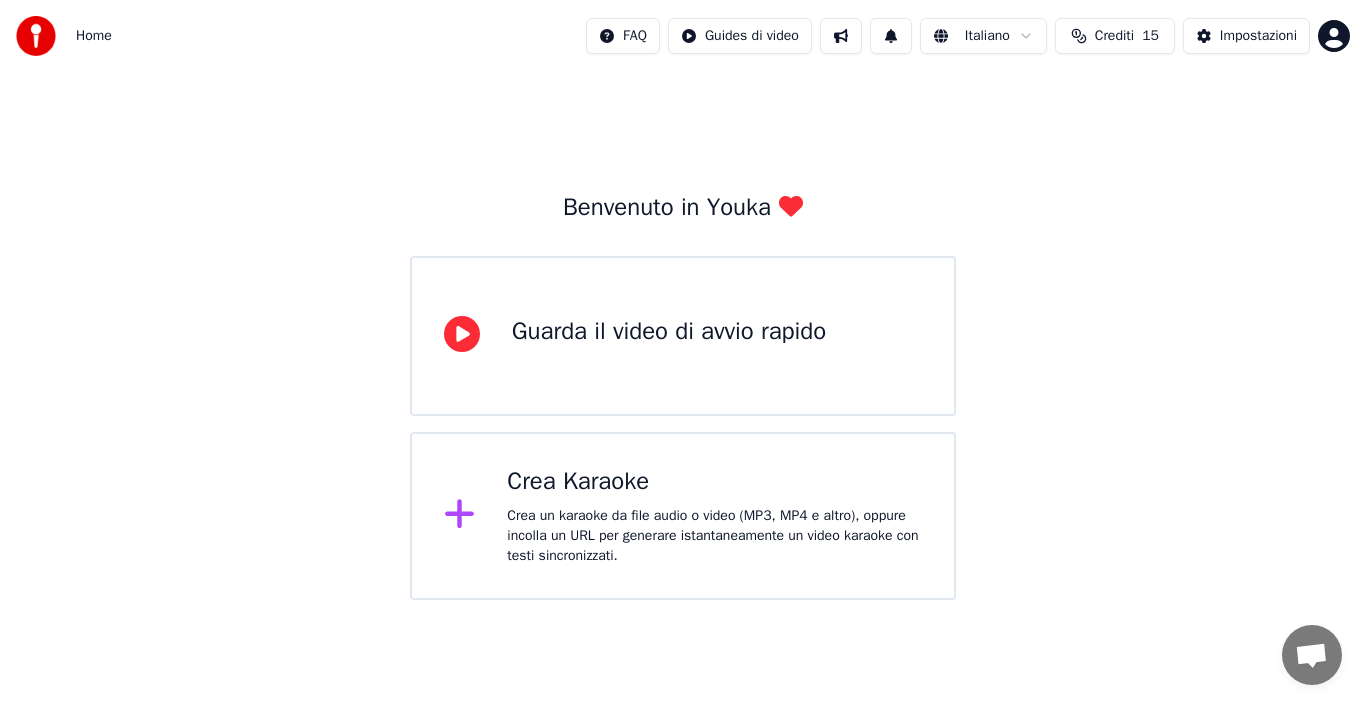 click on "Crea Karaoke Crea un karaoke da file audio o video (MP3, MP4 e altro), oppure incolla un URL per generare istantaneamente un video karaoke con testi sincronizzati." at bounding box center [714, 516] 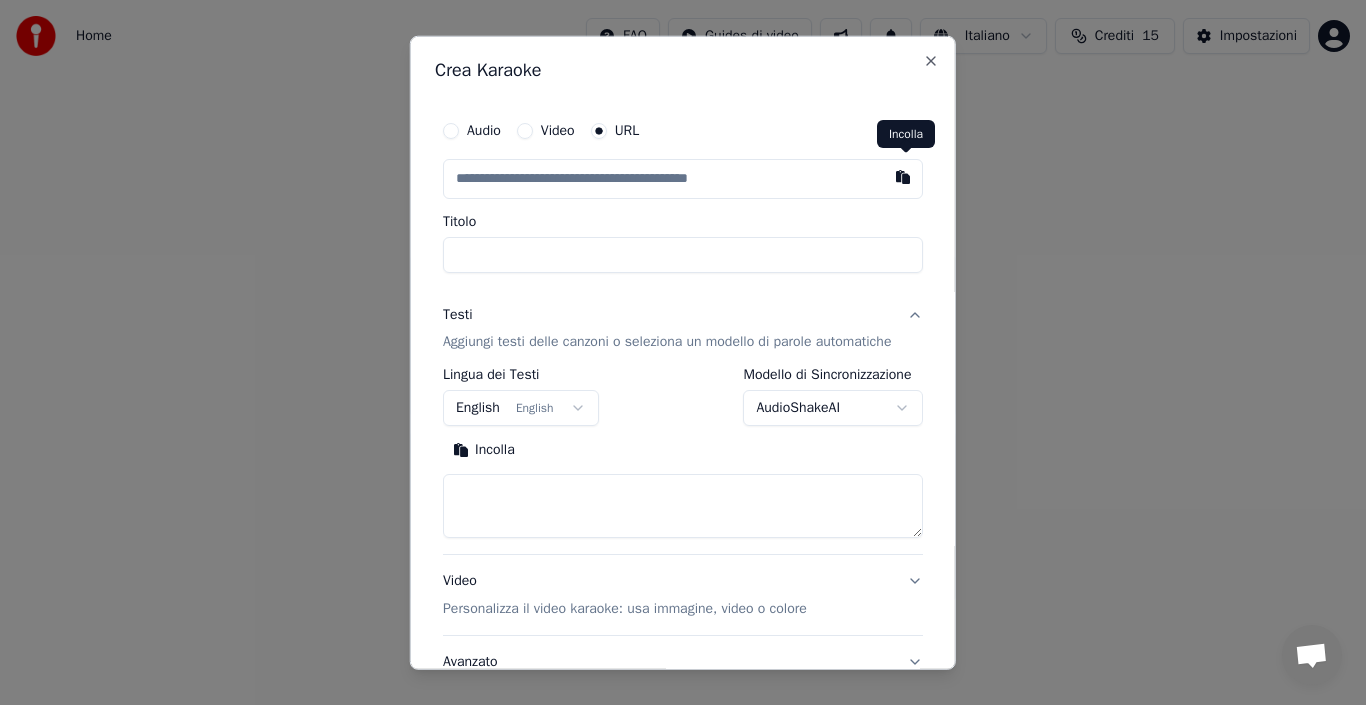 click at bounding box center (903, 176) 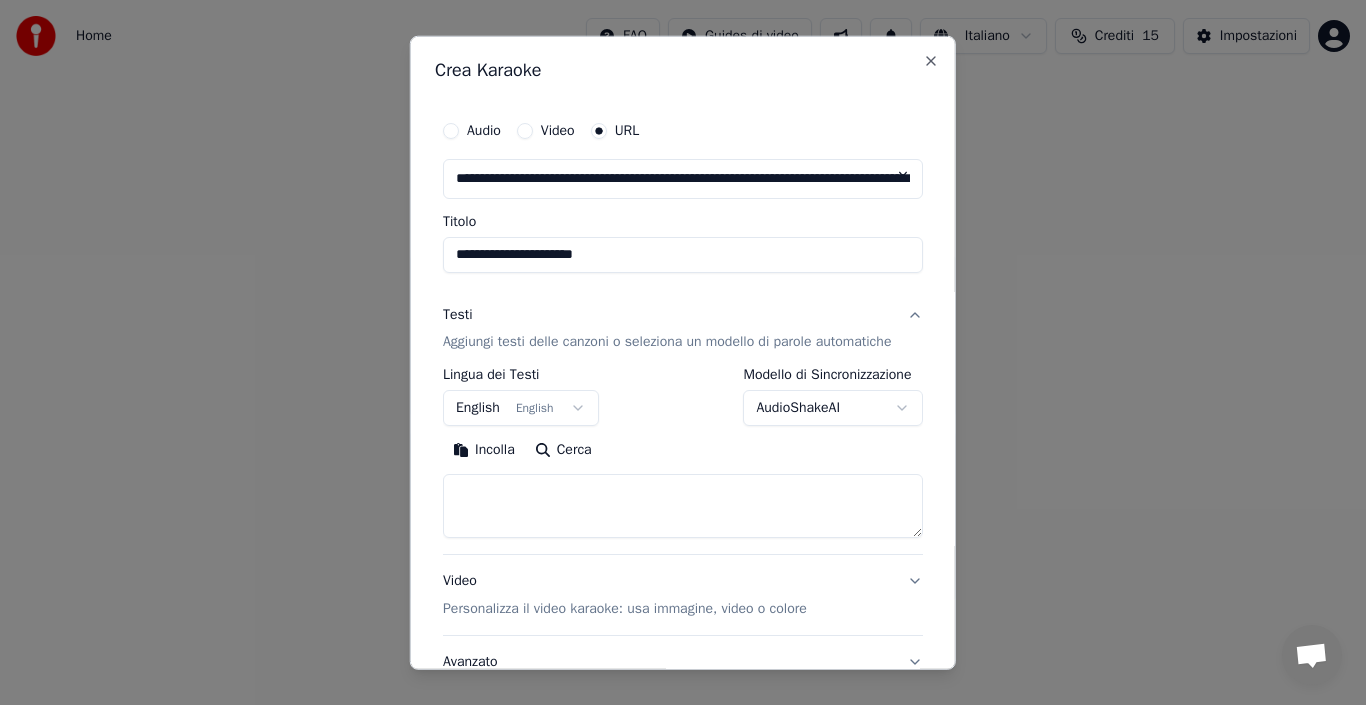 type on "**********" 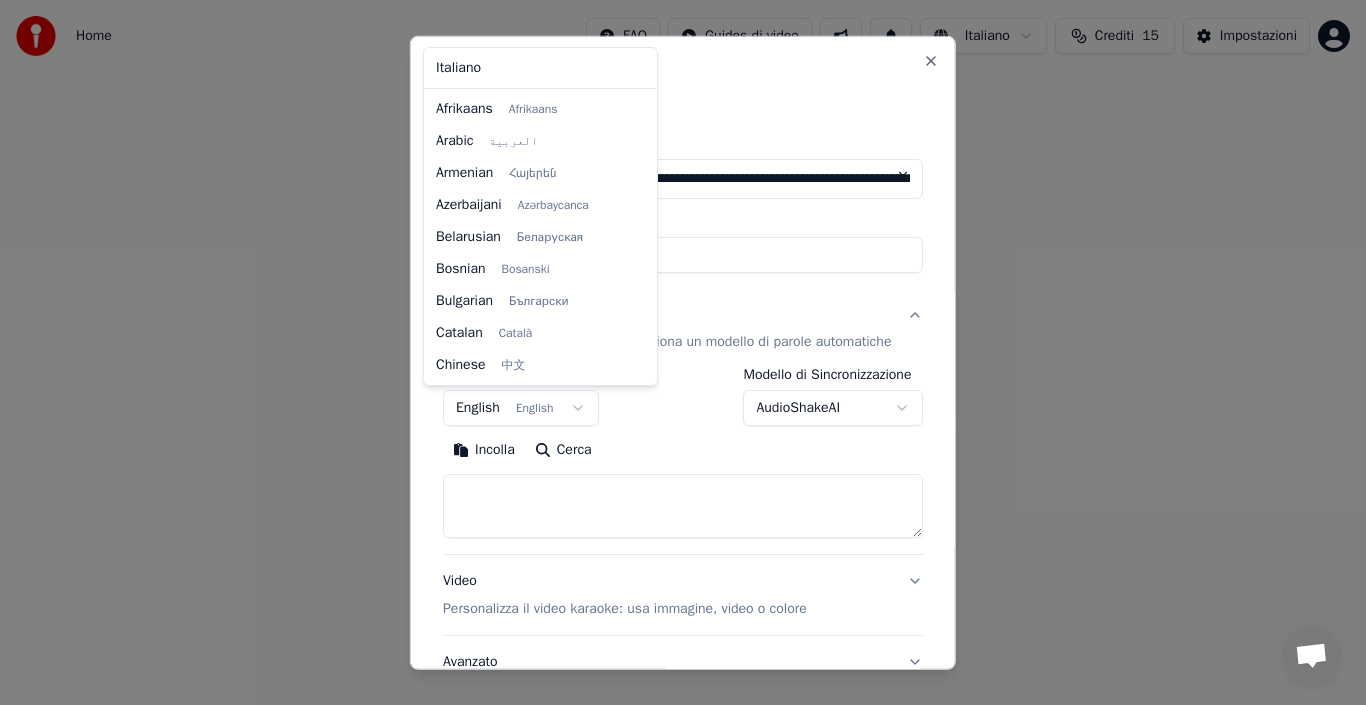 scroll, scrollTop: 160, scrollLeft: 0, axis: vertical 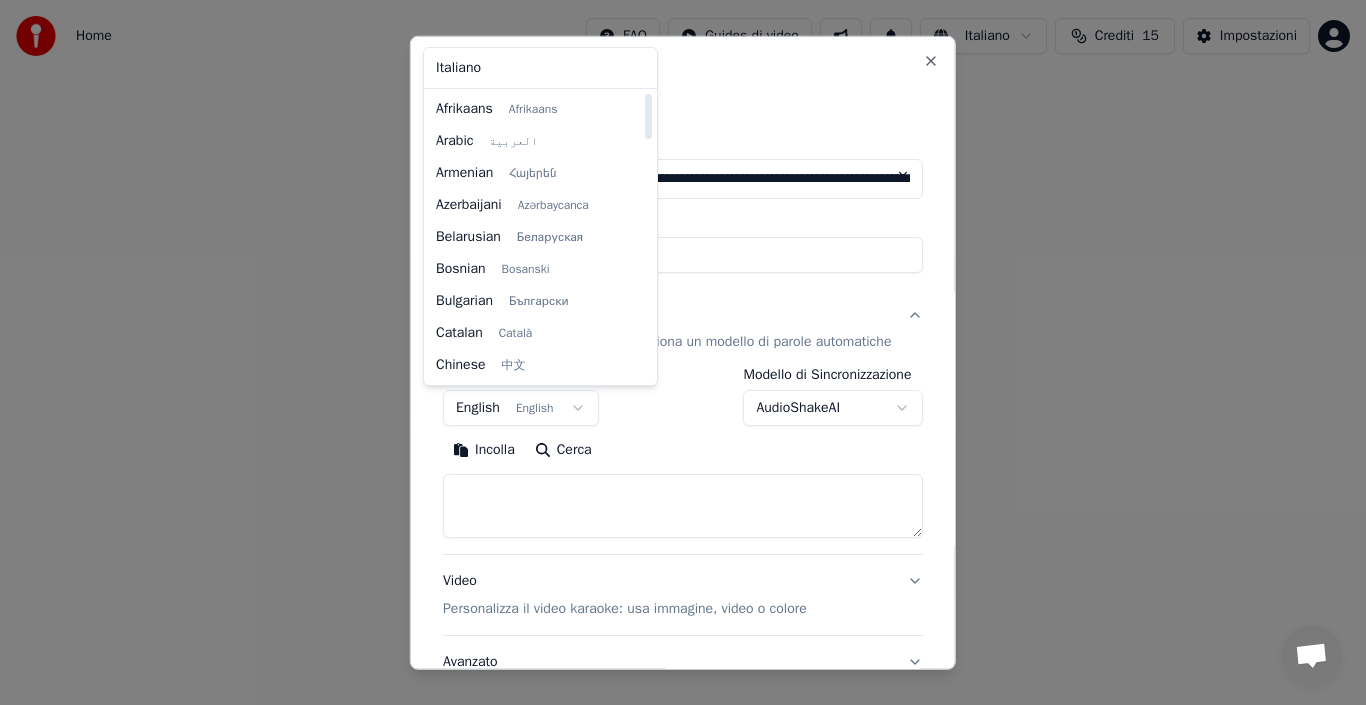 drag, startPoint x: 646, startPoint y: 271, endPoint x: 627, endPoint y: 63, distance: 208.86598 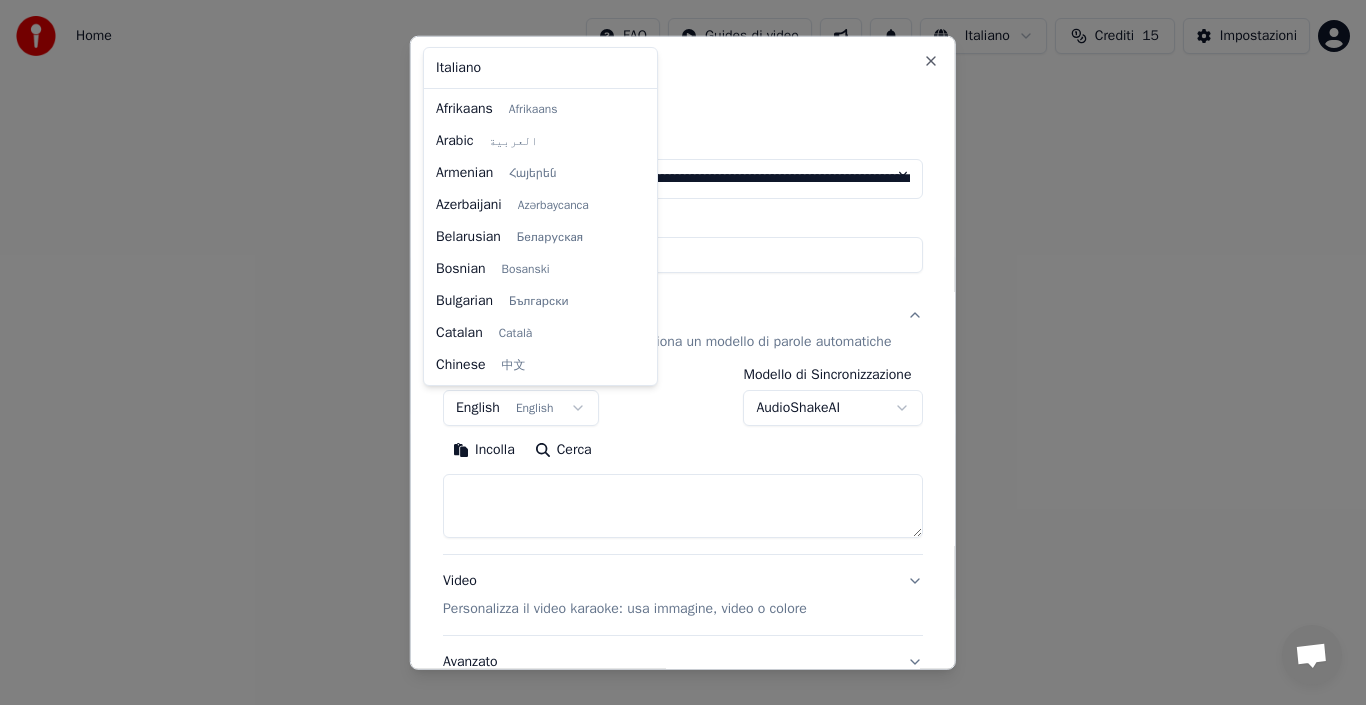 select on "**" 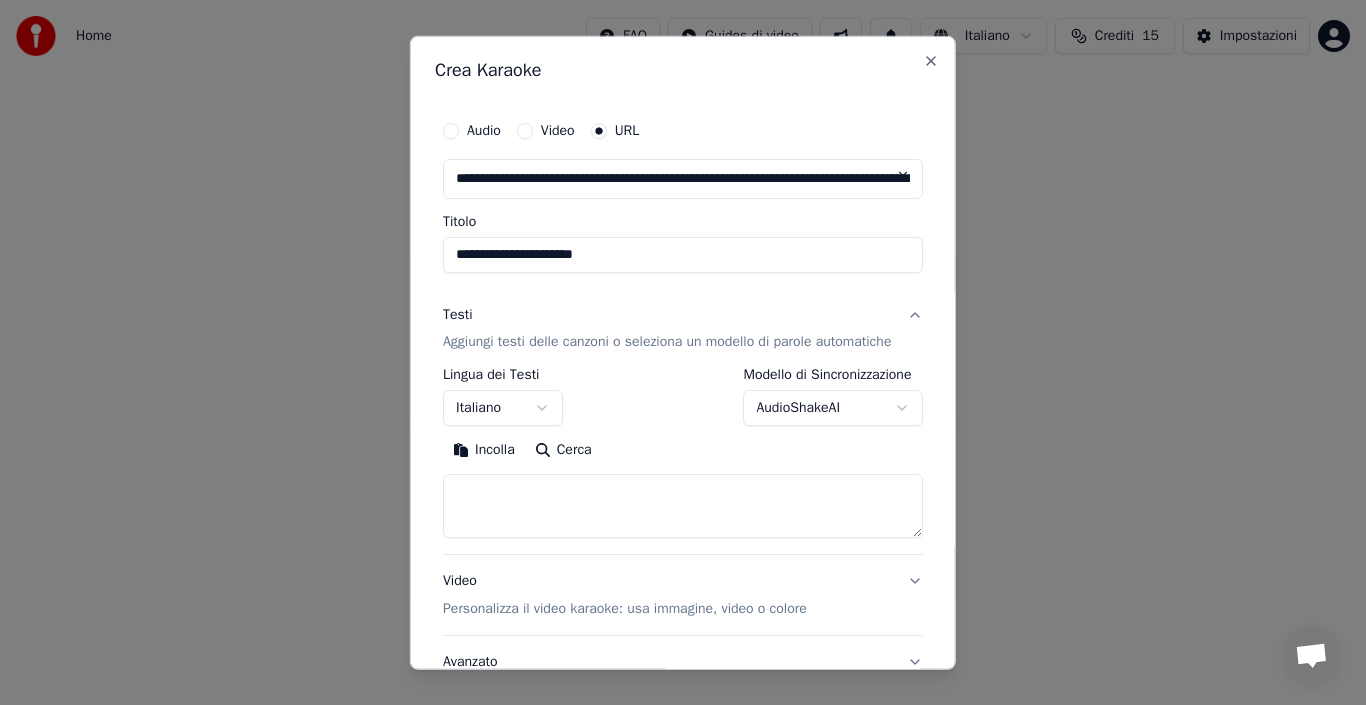click on "Cerca" at bounding box center (562, 450) 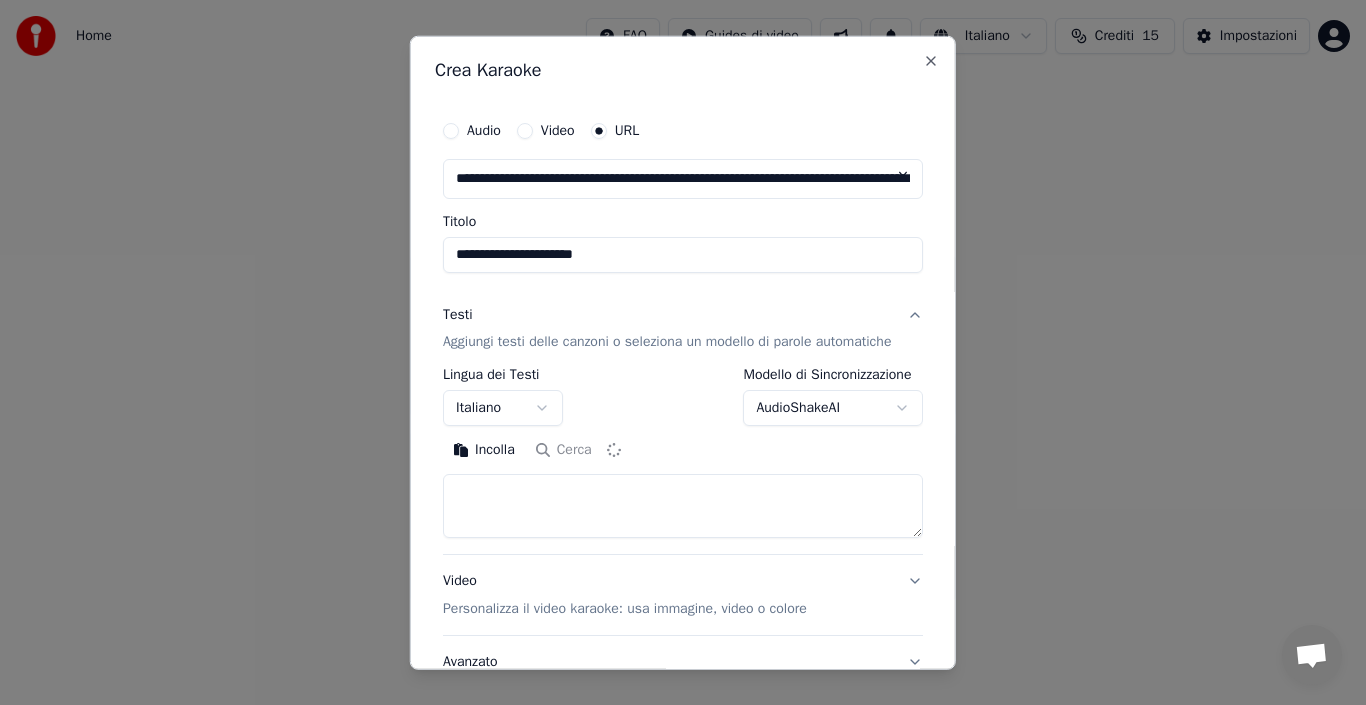 type on "**********" 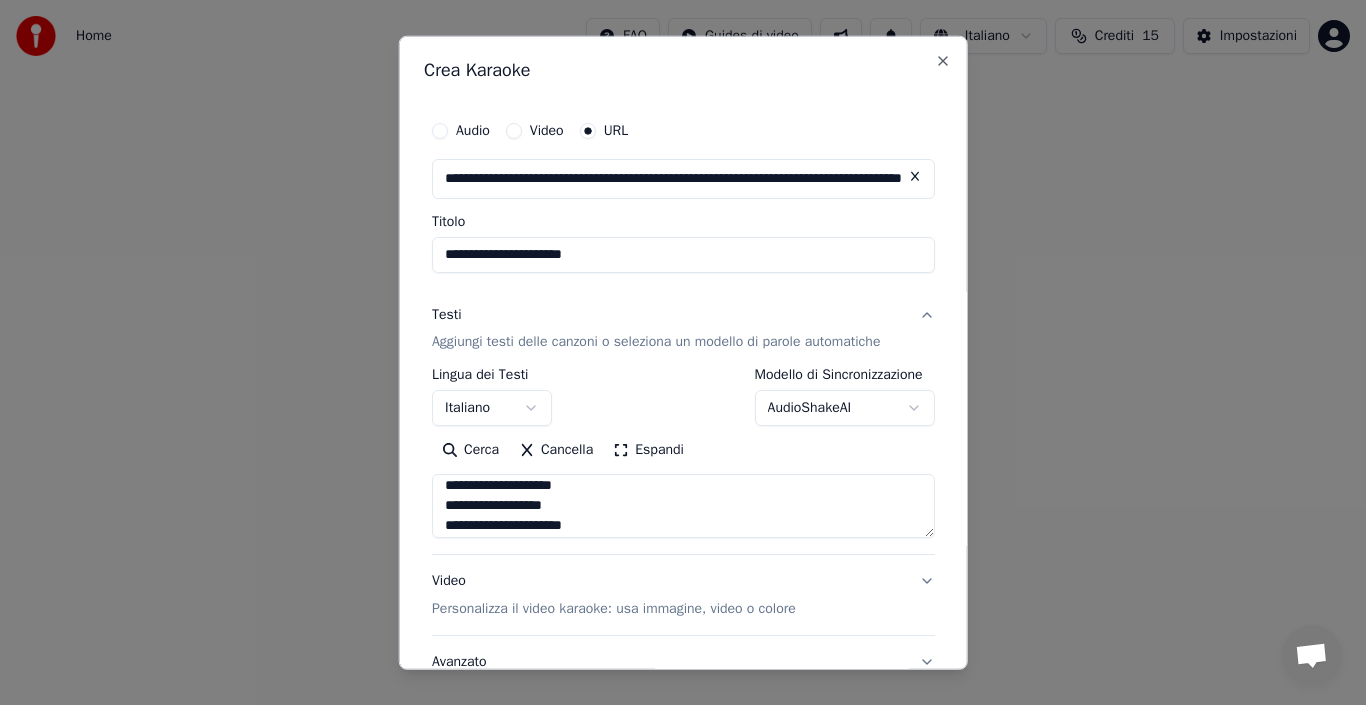 scroll, scrollTop: 0, scrollLeft: 0, axis: both 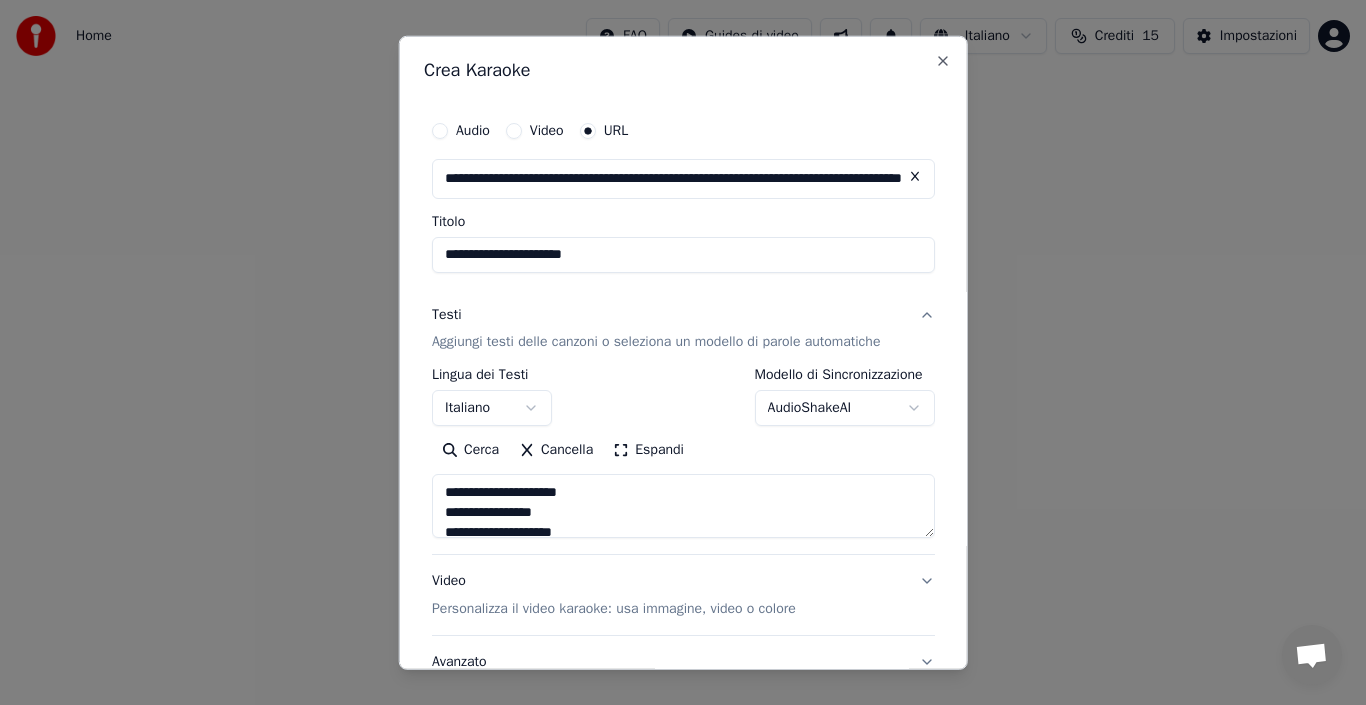 click on "**********" at bounding box center (683, 300) 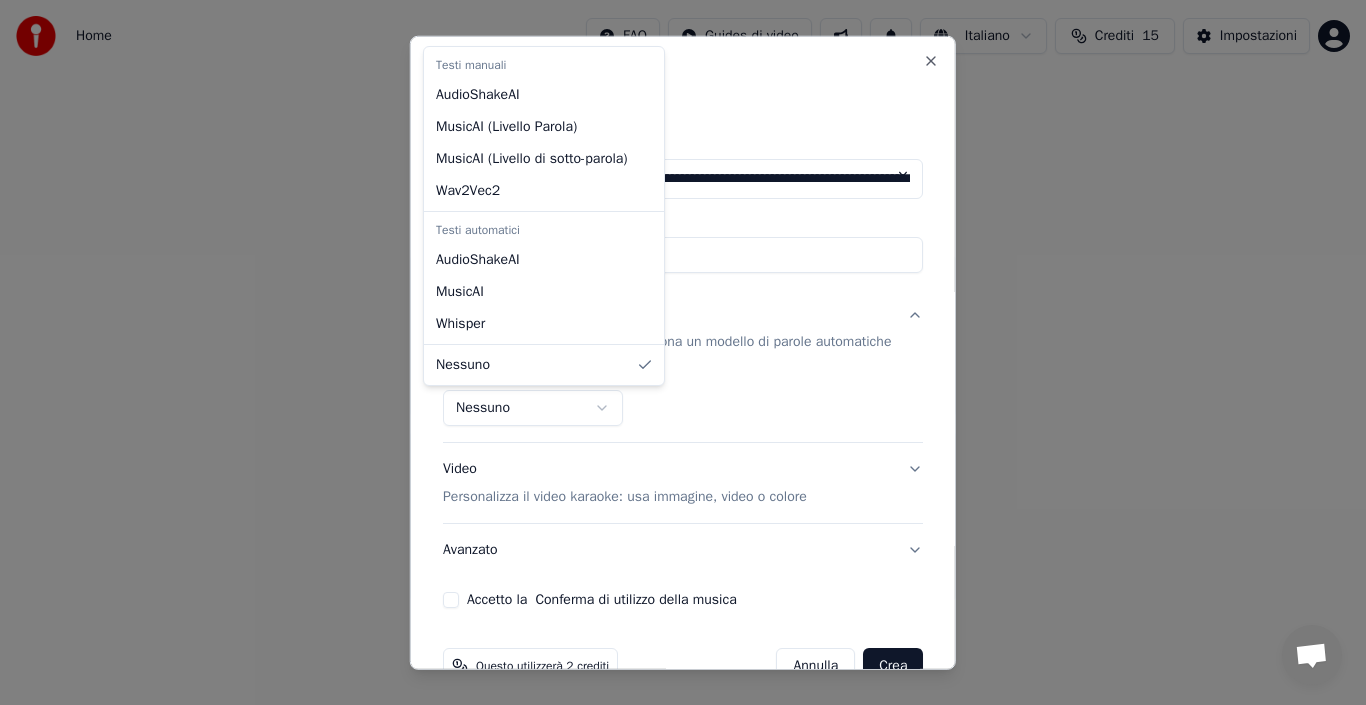 click on "**********" at bounding box center (683, 300) 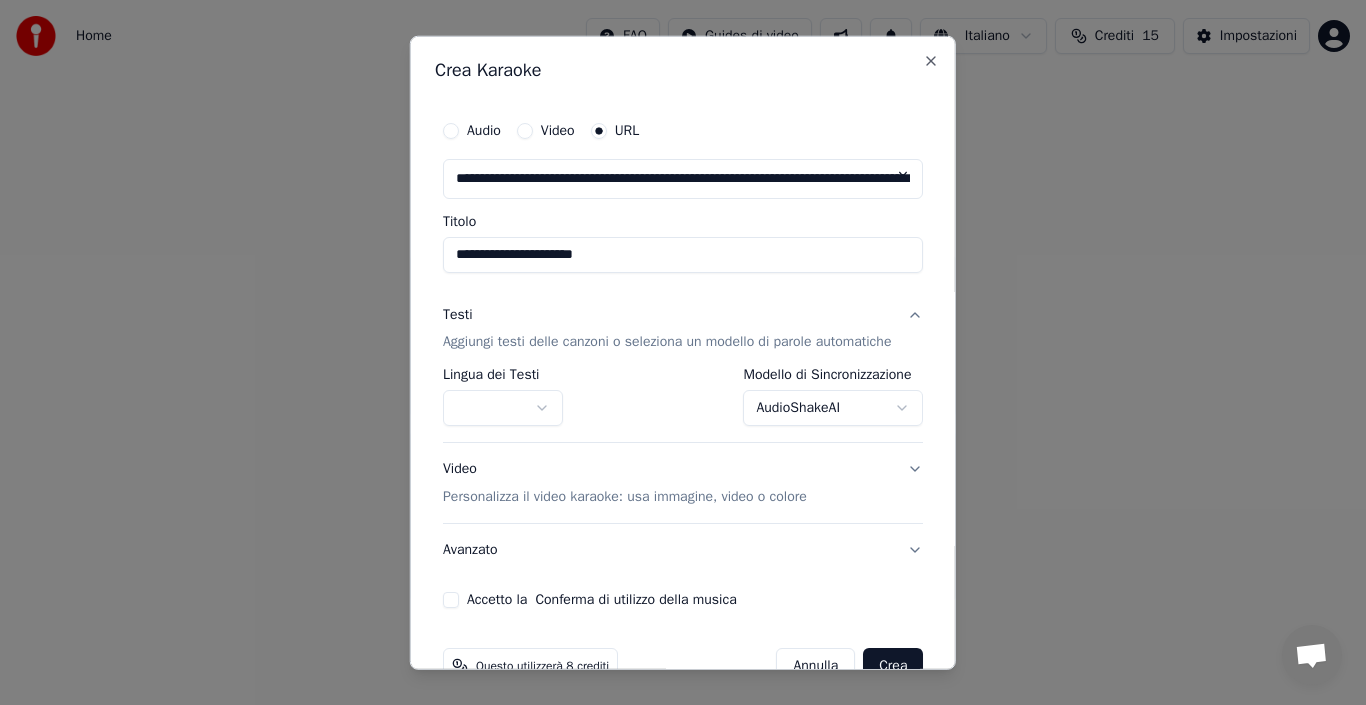click on "**********" at bounding box center [683, 300] 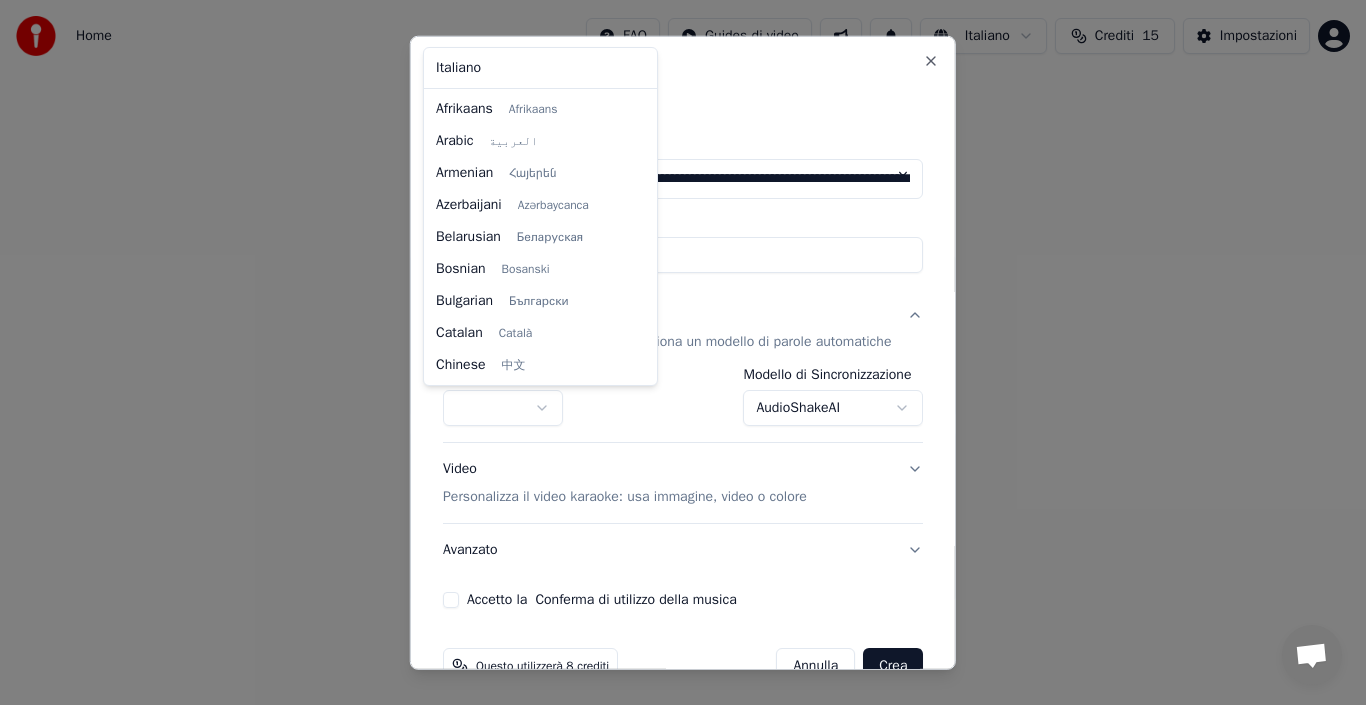 select on "**" 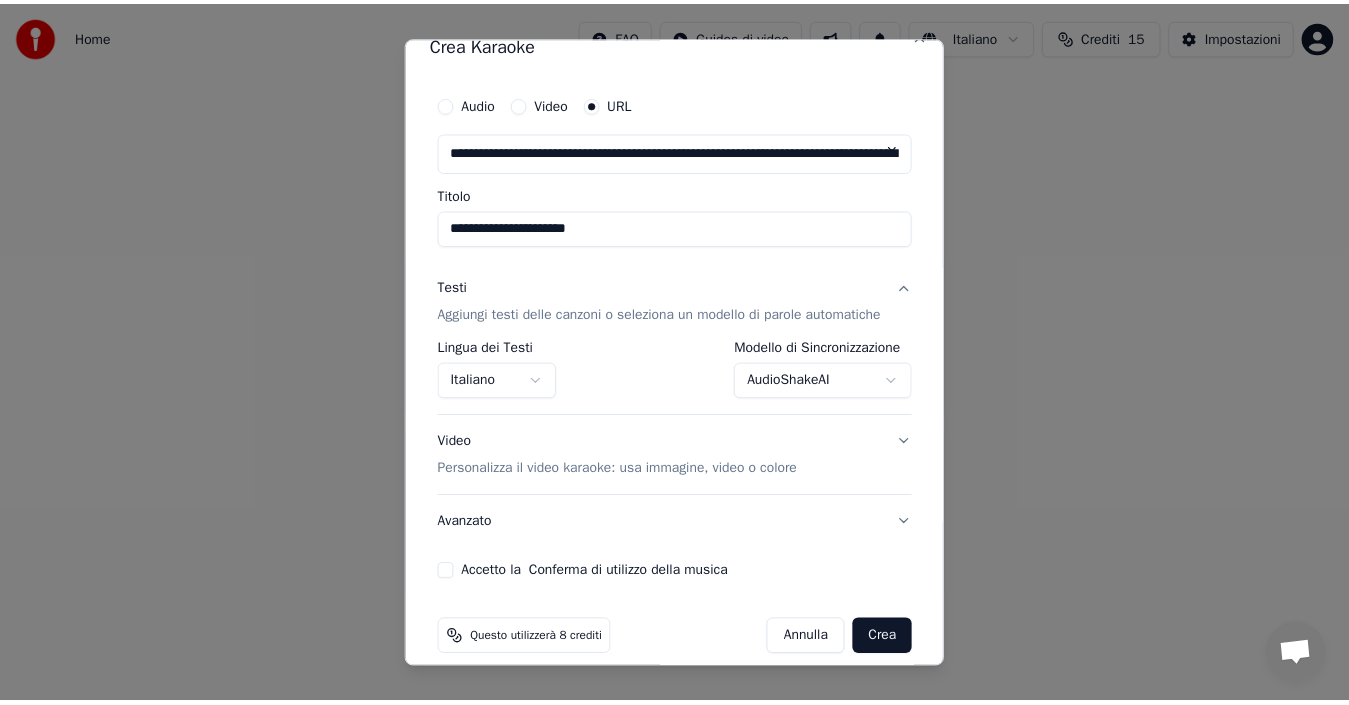 scroll, scrollTop: 47, scrollLeft: 0, axis: vertical 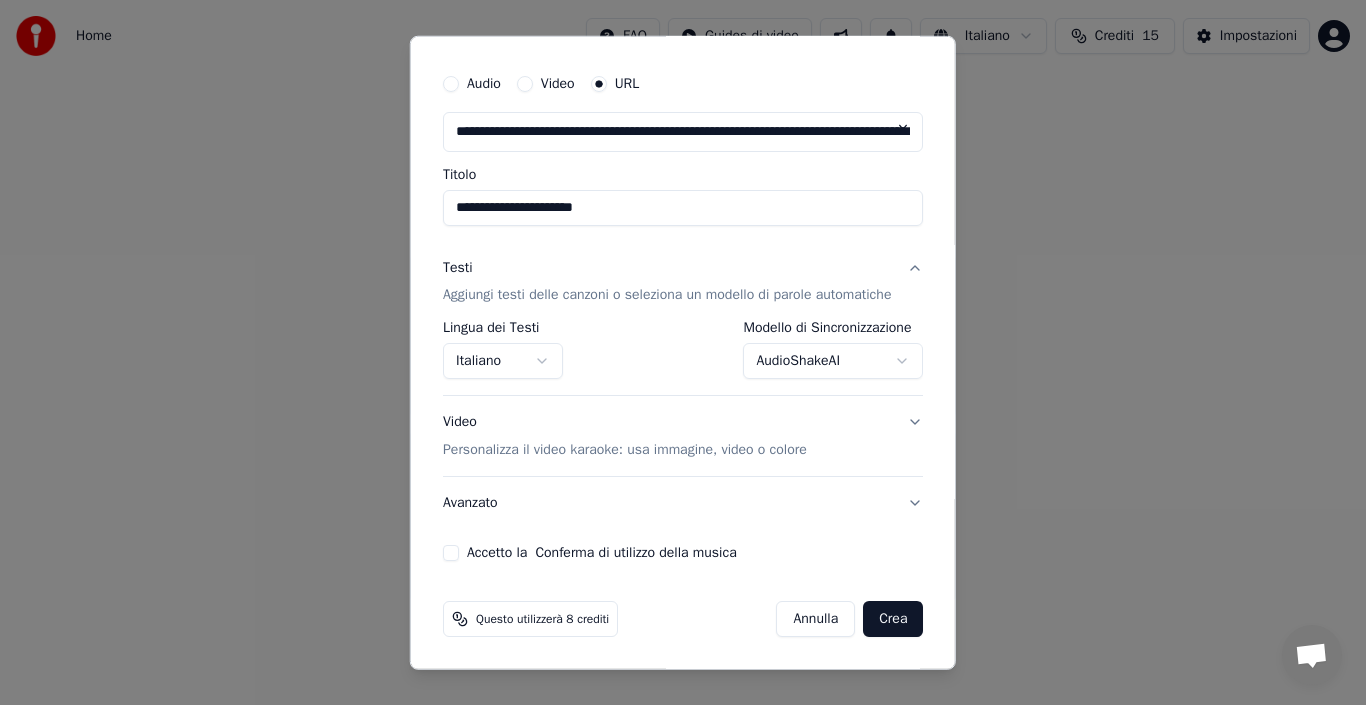 click on "Accetto la   Conferma di utilizzo della musica" at bounding box center [451, 553] 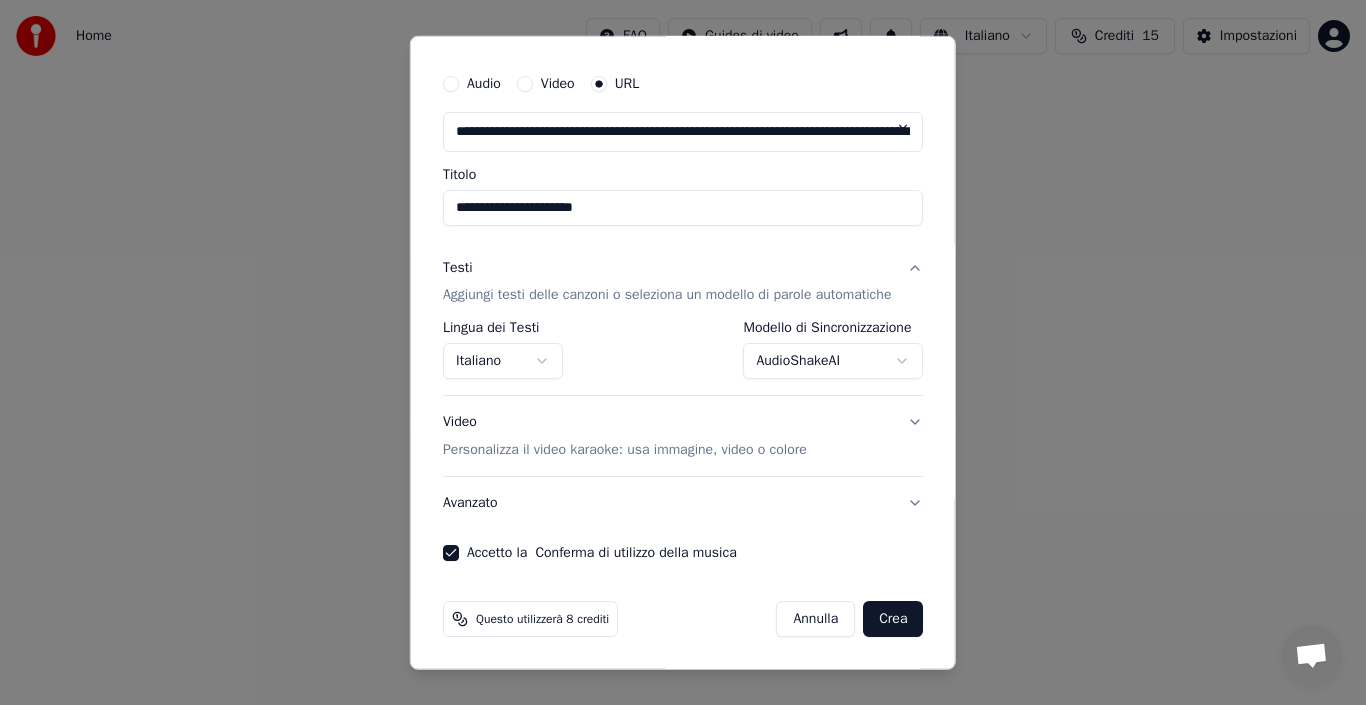 click on "Crea" at bounding box center [893, 619] 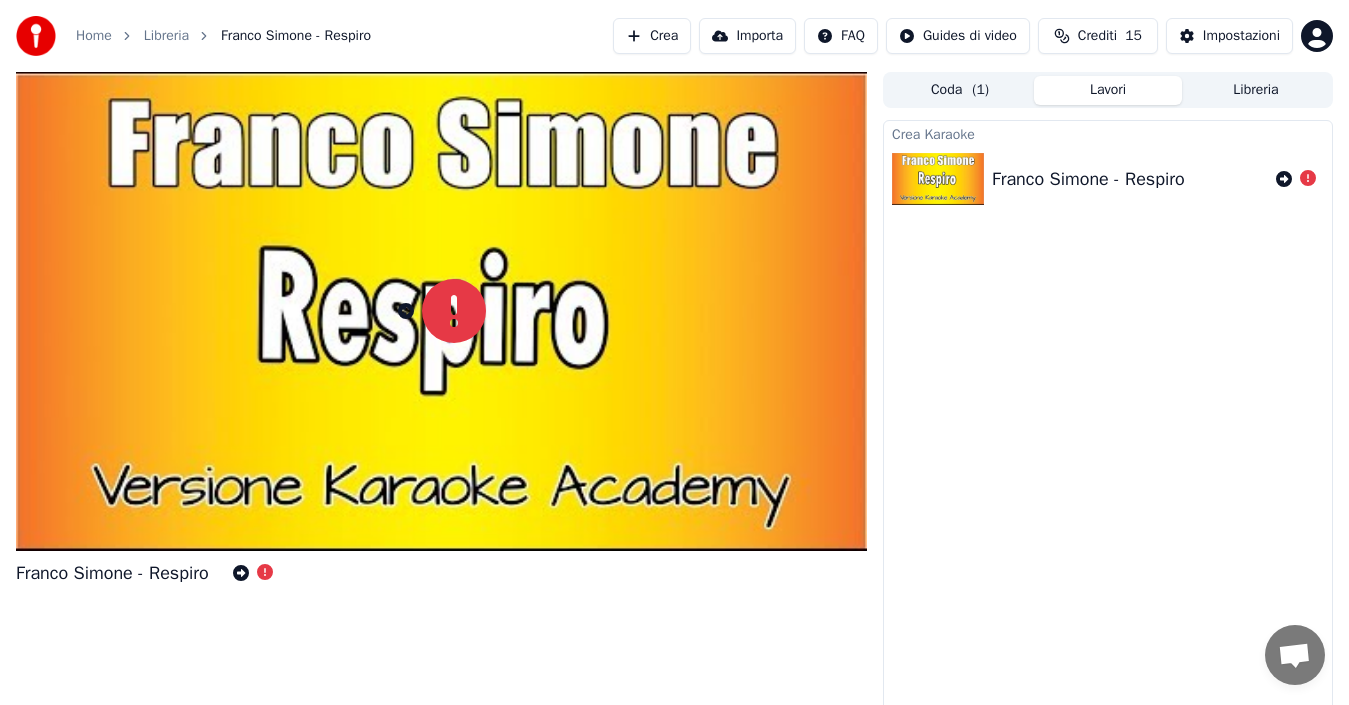 click on "Franco Simone - Respiro" at bounding box center [1088, 179] 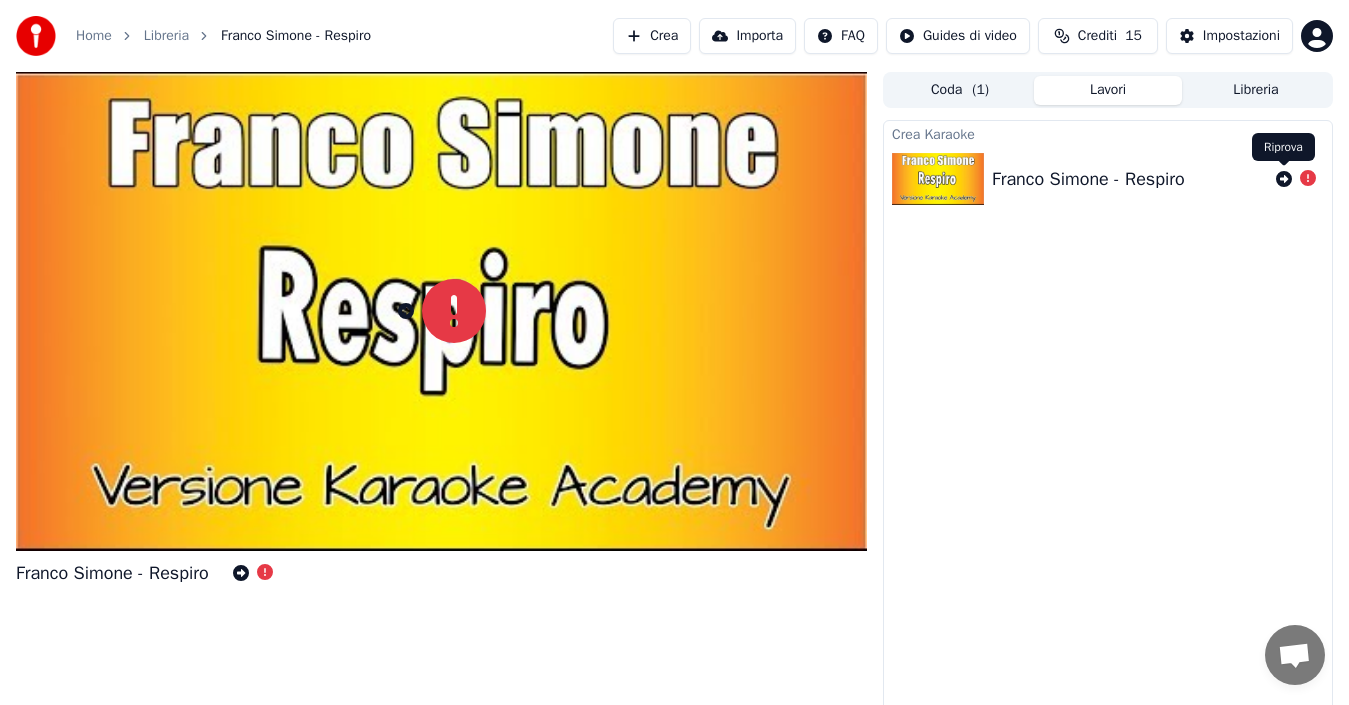 click 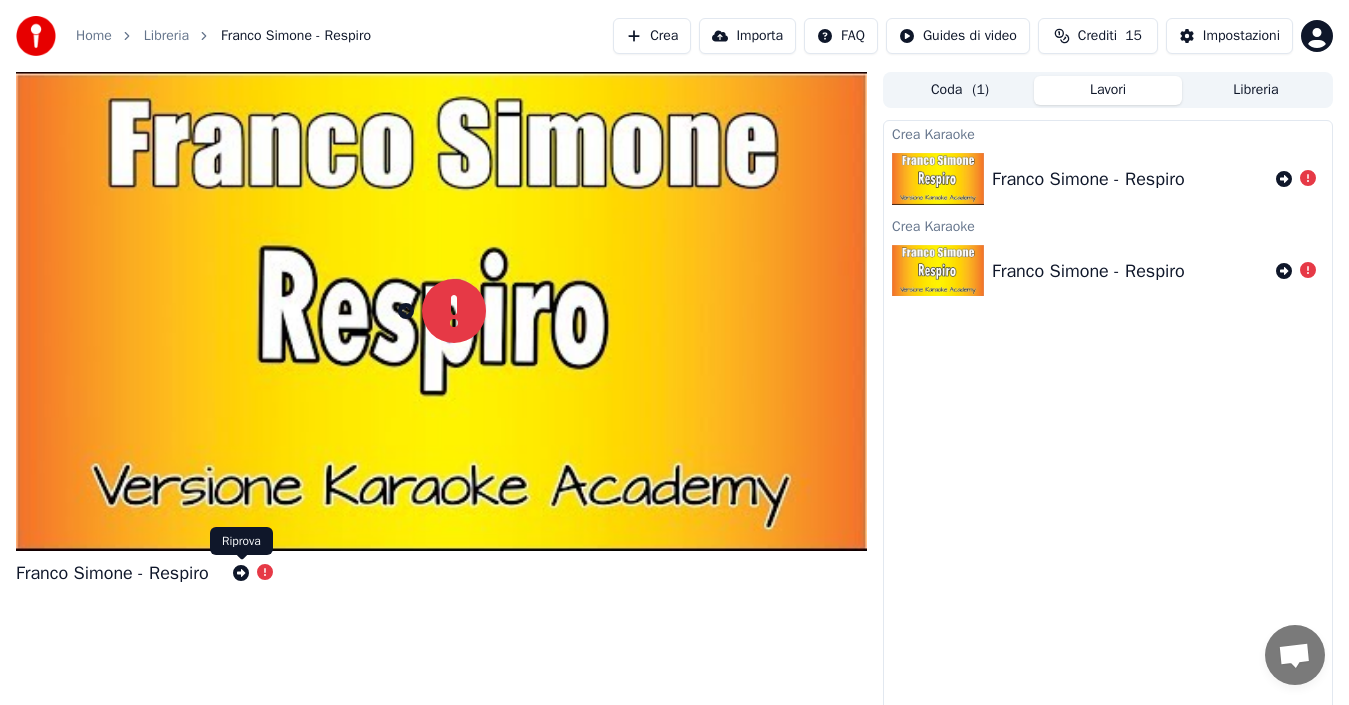click 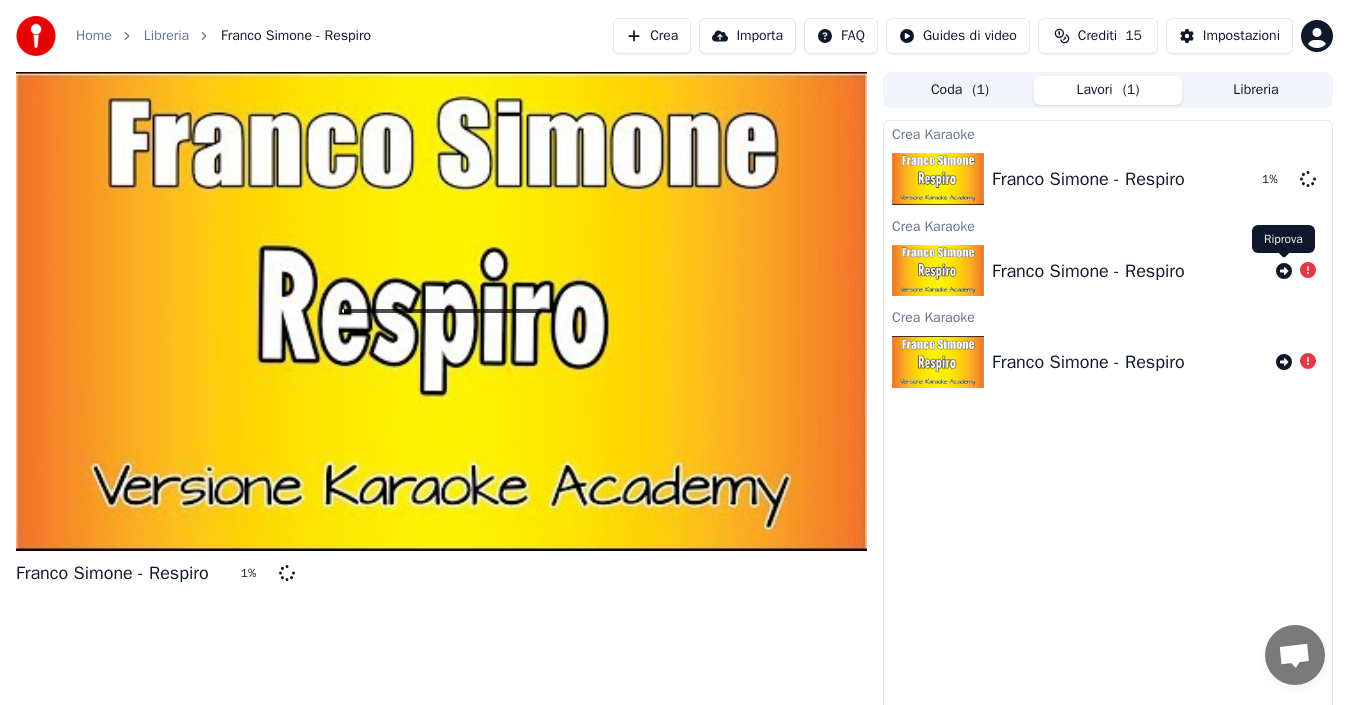 click 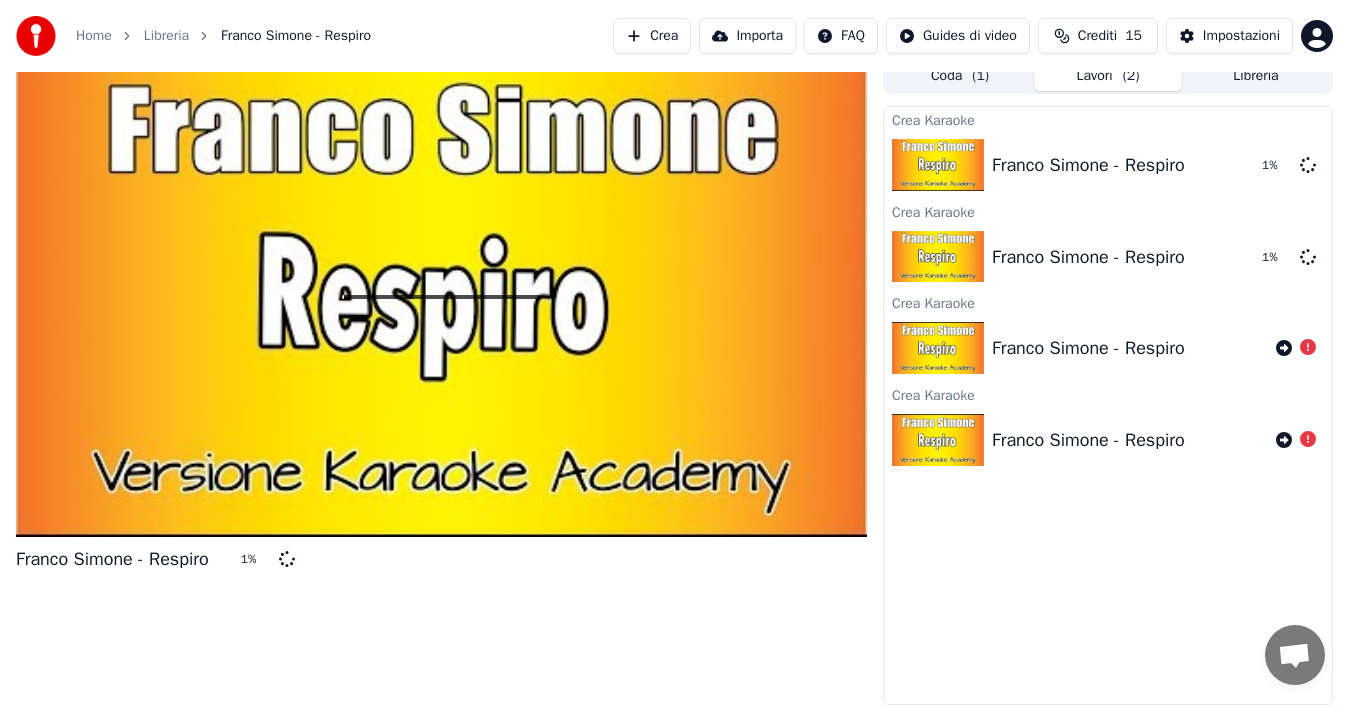 scroll, scrollTop: 0, scrollLeft: 0, axis: both 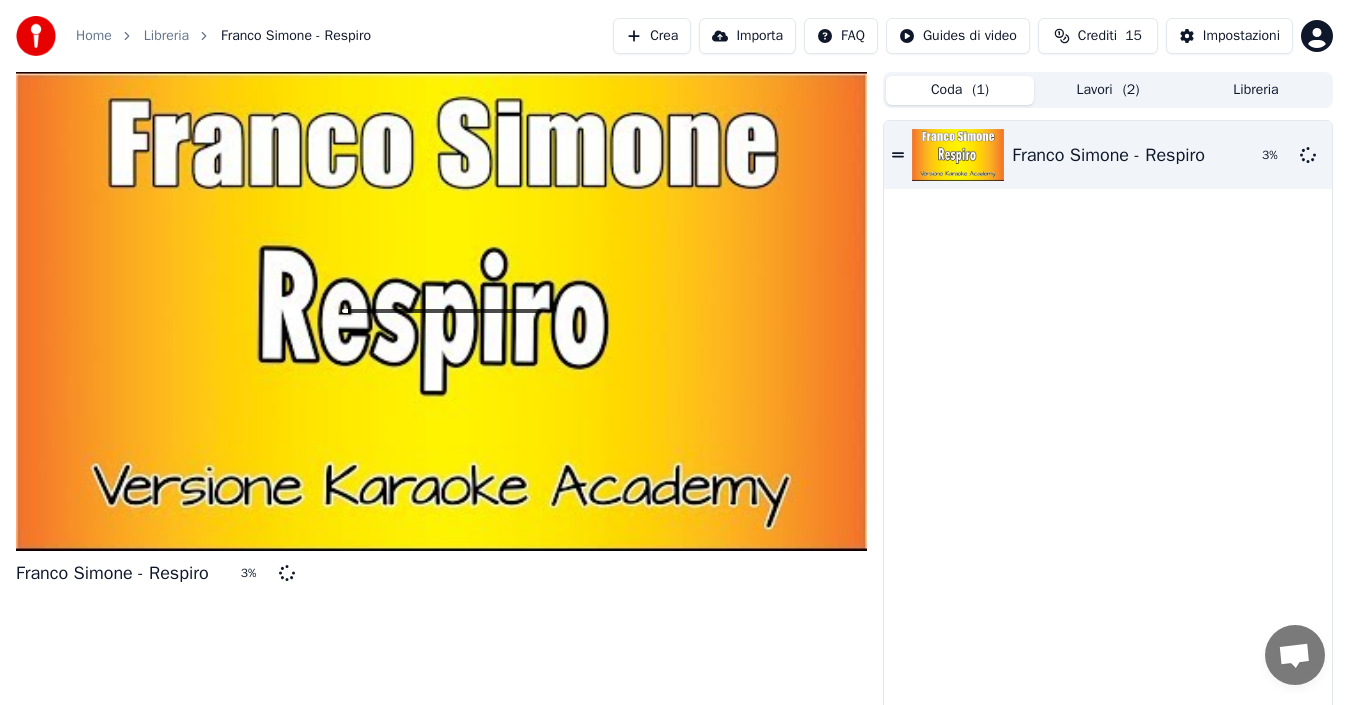 click on "Coda ( 1 )" at bounding box center (960, 90) 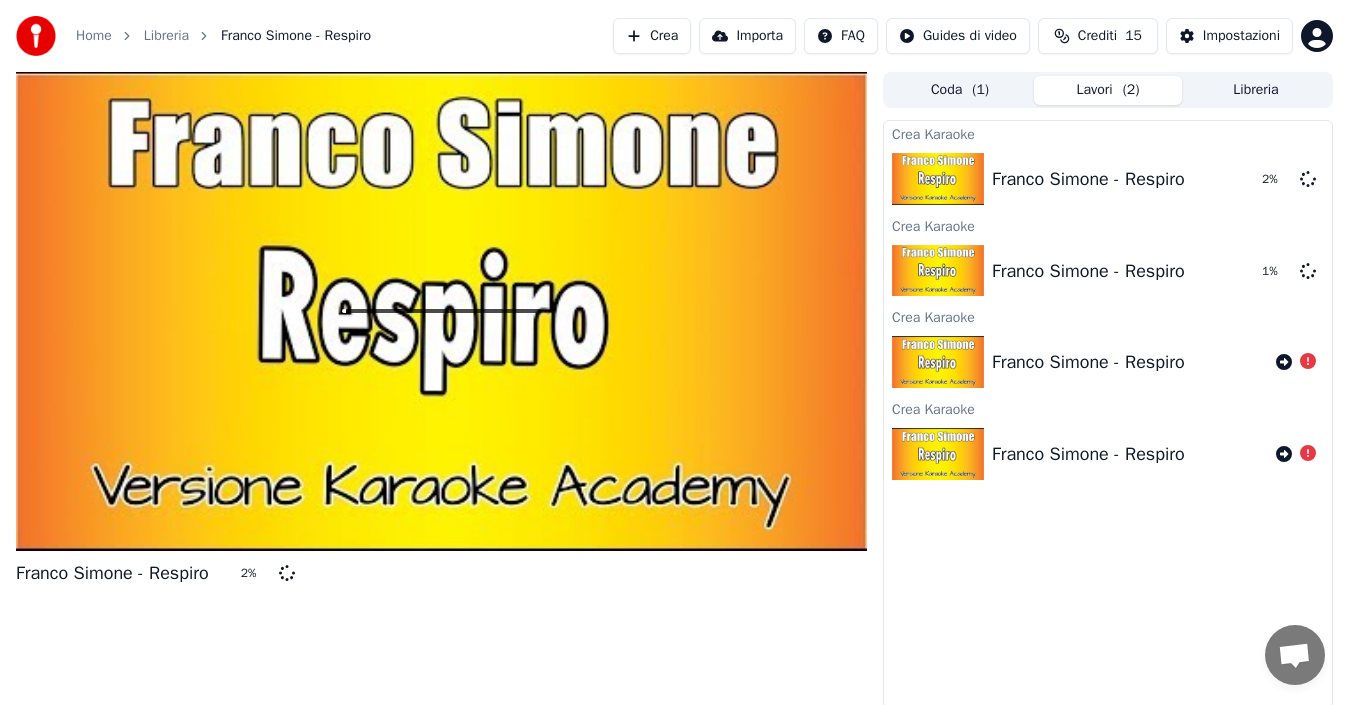 click on "Lavori ( 2 )" at bounding box center [1108, 90] 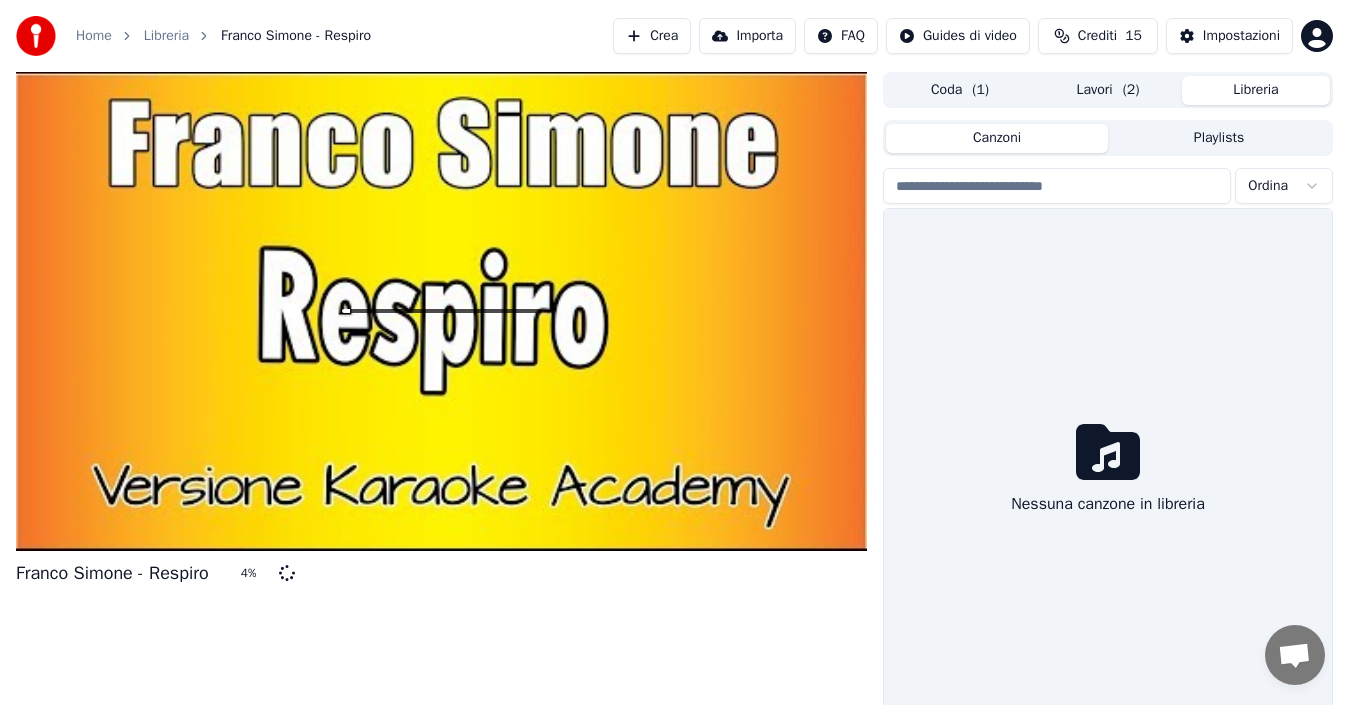 click on "Libreria" at bounding box center [1256, 90] 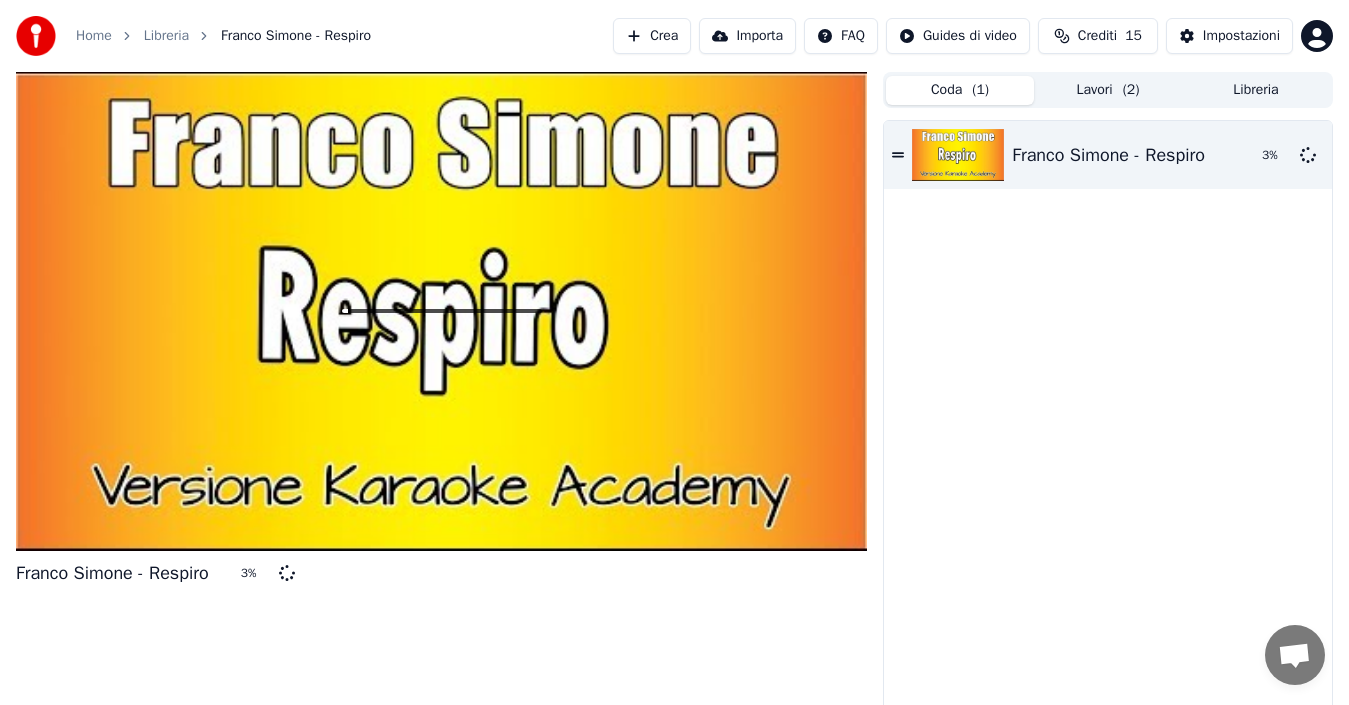 click on "Coda ( 1 )" at bounding box center [960, 90] 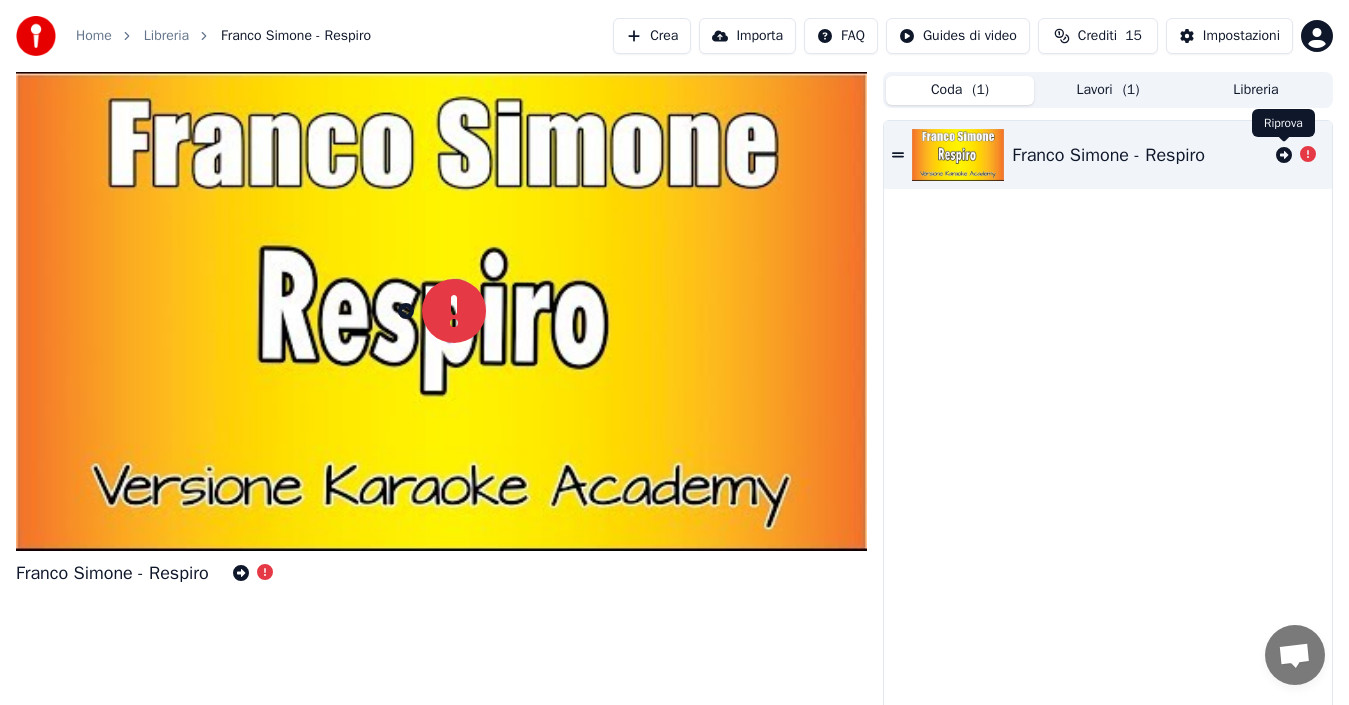click 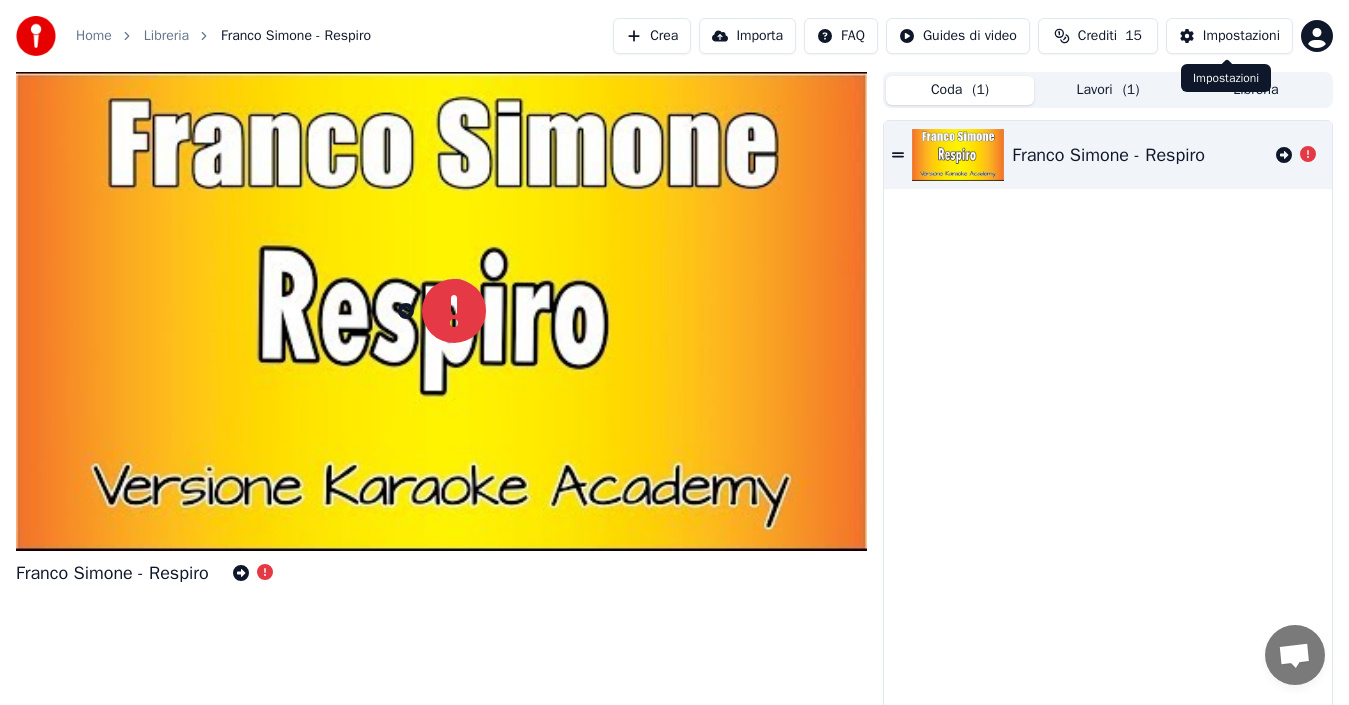 click on "Impostazioni" at bounding box center (1241, 36) 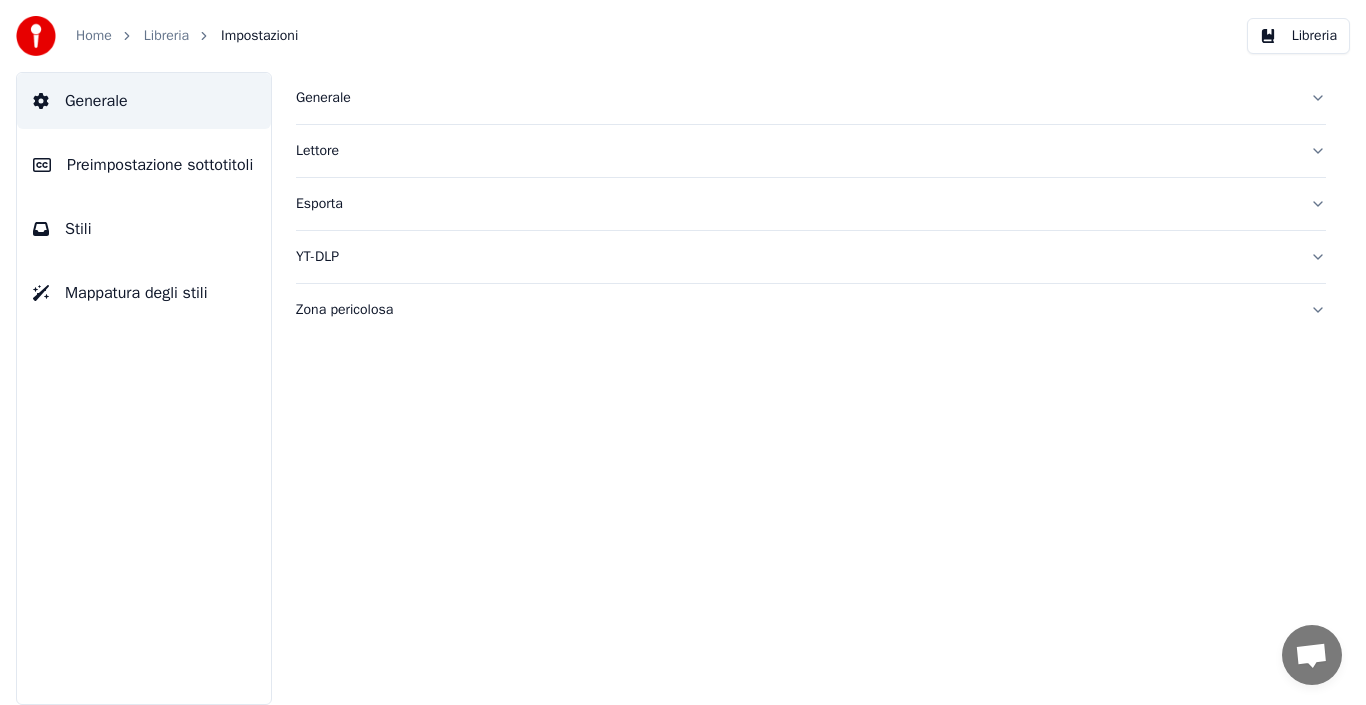 click on "Generale" at bounding box center (96, 101) 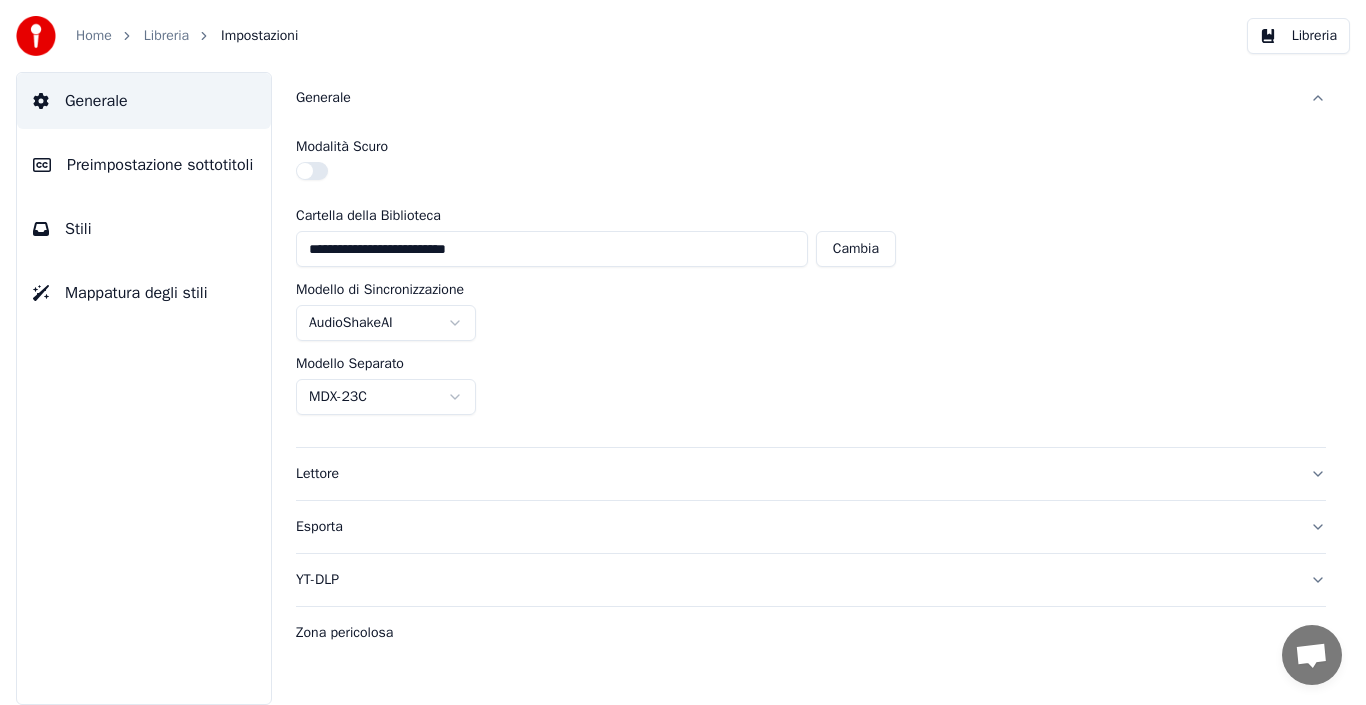 click on "Home" at bounding box center [94, 36] 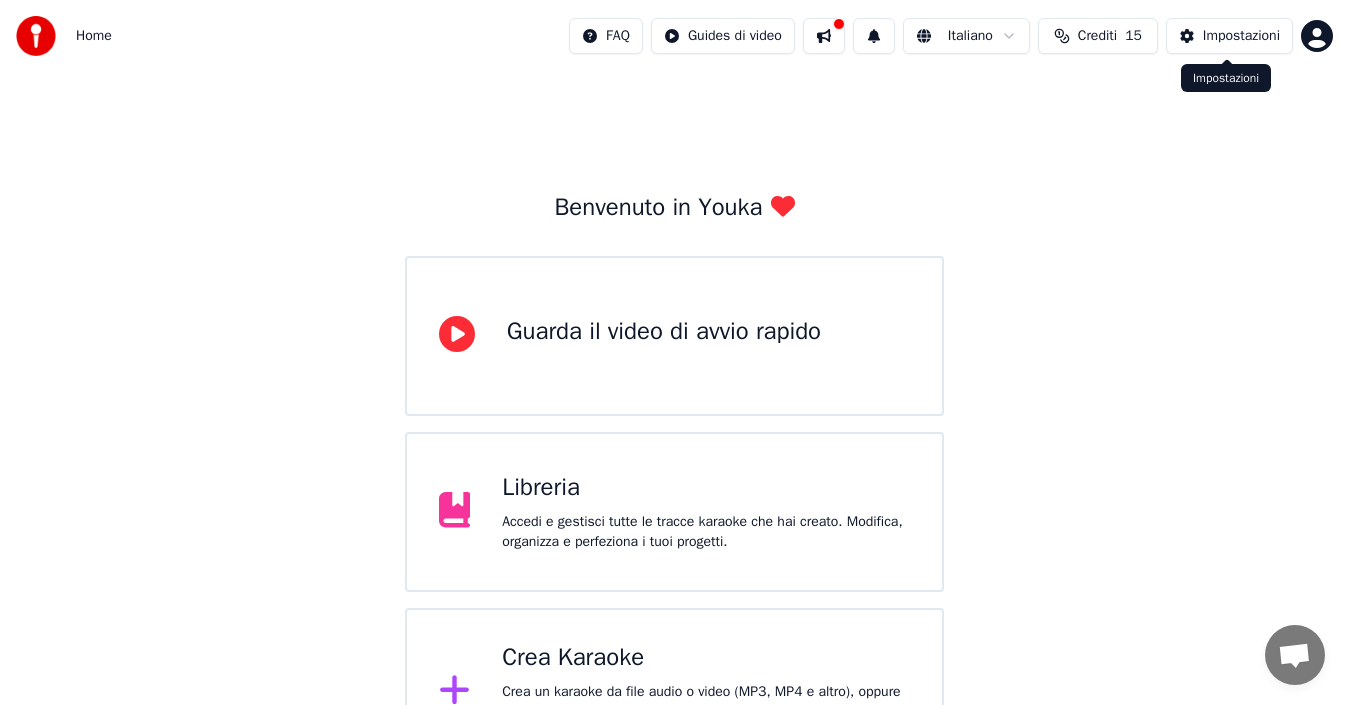 click on "Impostazioni" at bounding box center [1241, 36] 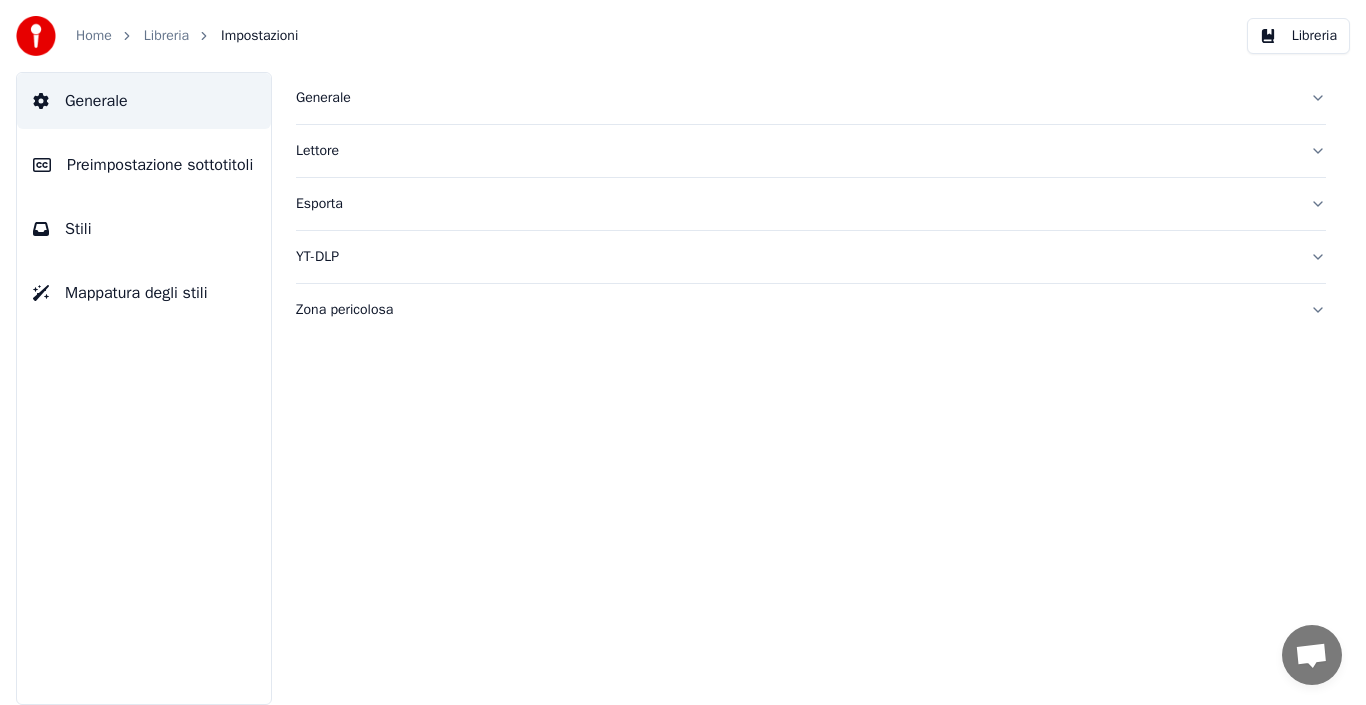 click on "Impostazioni" at bounding box center (259, 36) 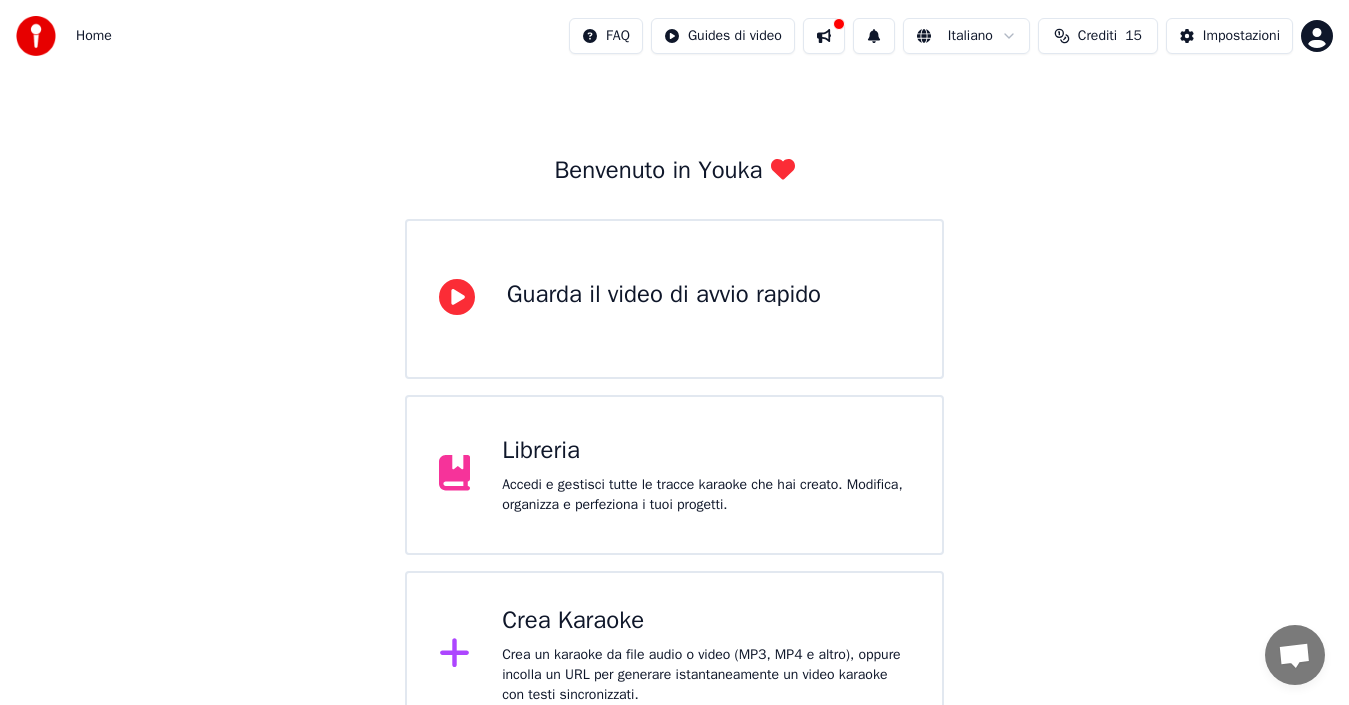 scroll, scrollTop: 71, scrollLeft: 0, axis: vertical 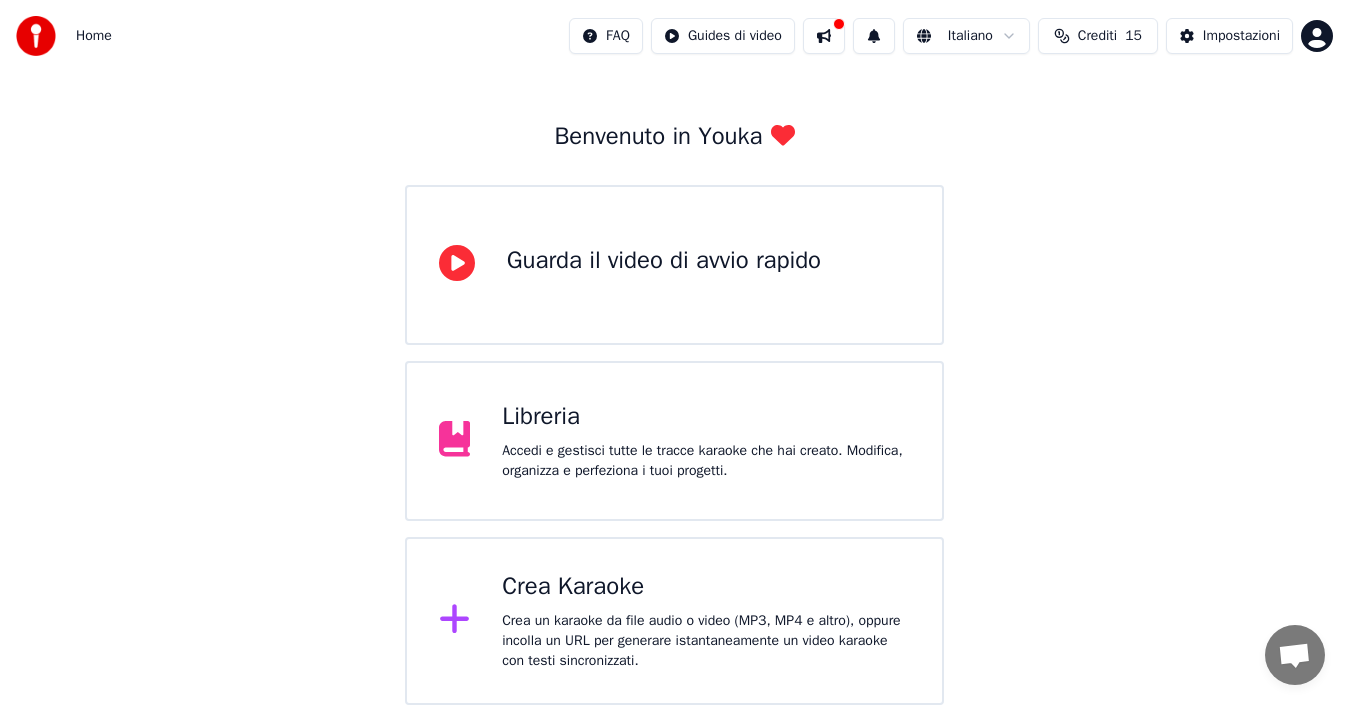 click on "Accedi e gestisci tutte le tracce karaoke che hai creato. Modifica, organizza e perfeziona i tuoi progetti." at bounding box center [706, 461] 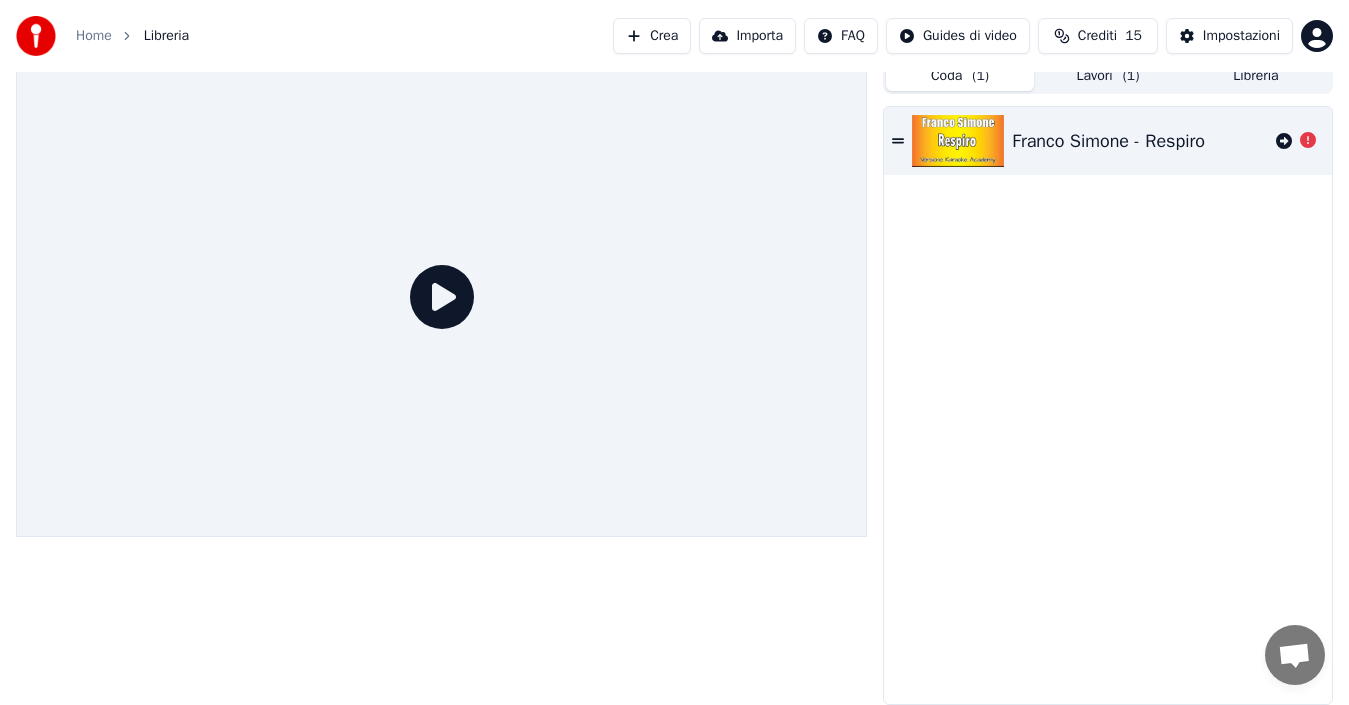 scroll, scrollTop: 14, scrollLeft: 0, axis: vertical 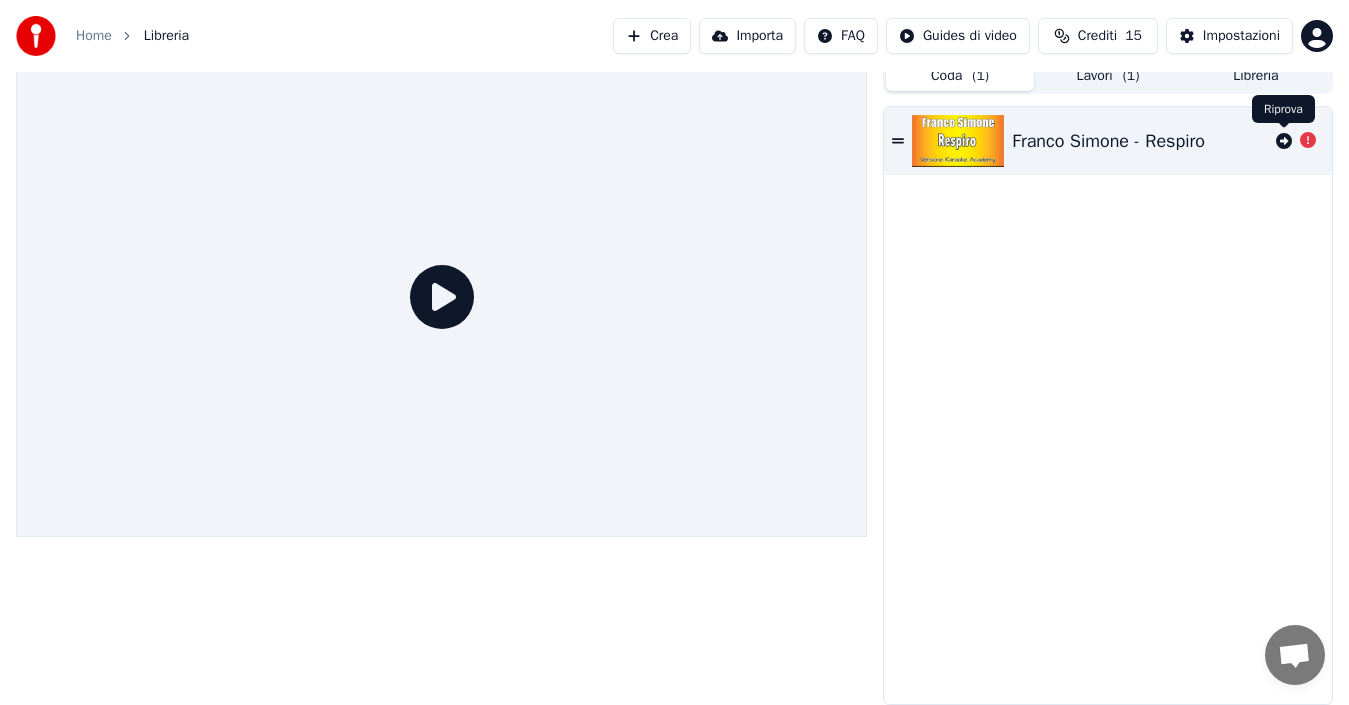 click 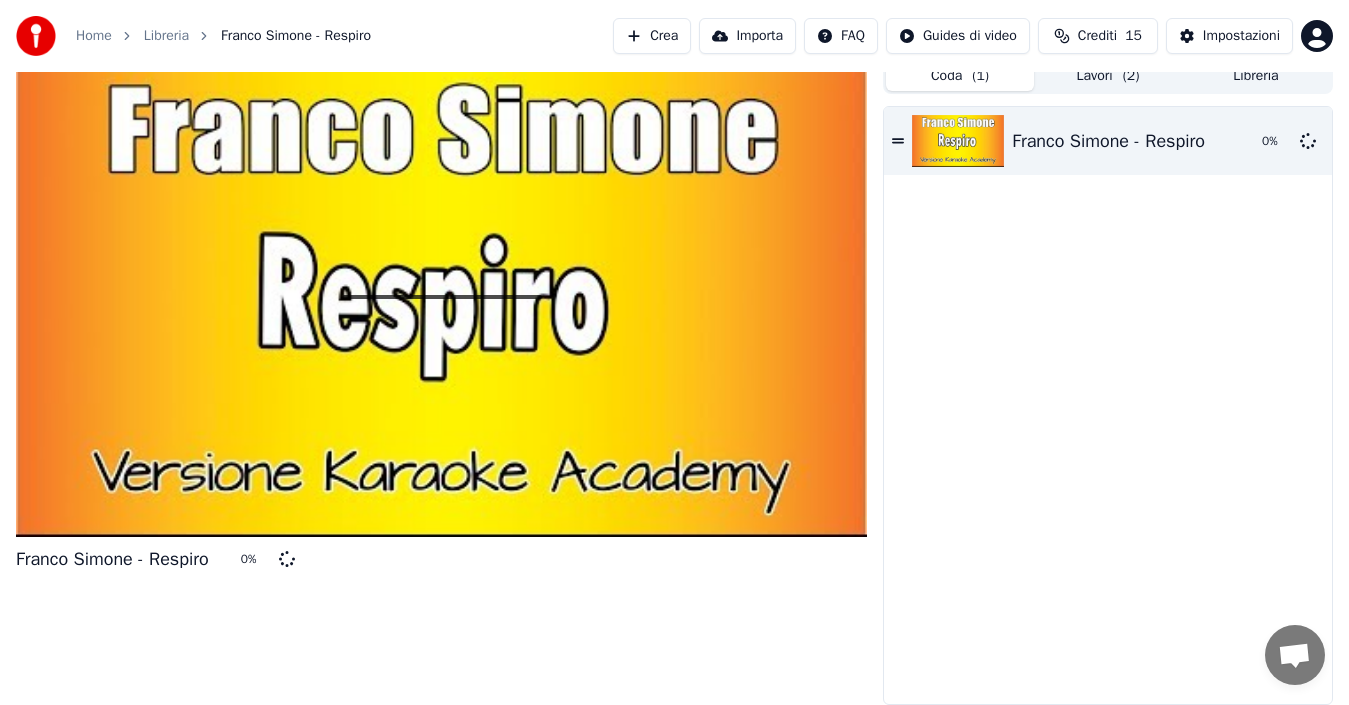 click at bounding box center (441, 297) 